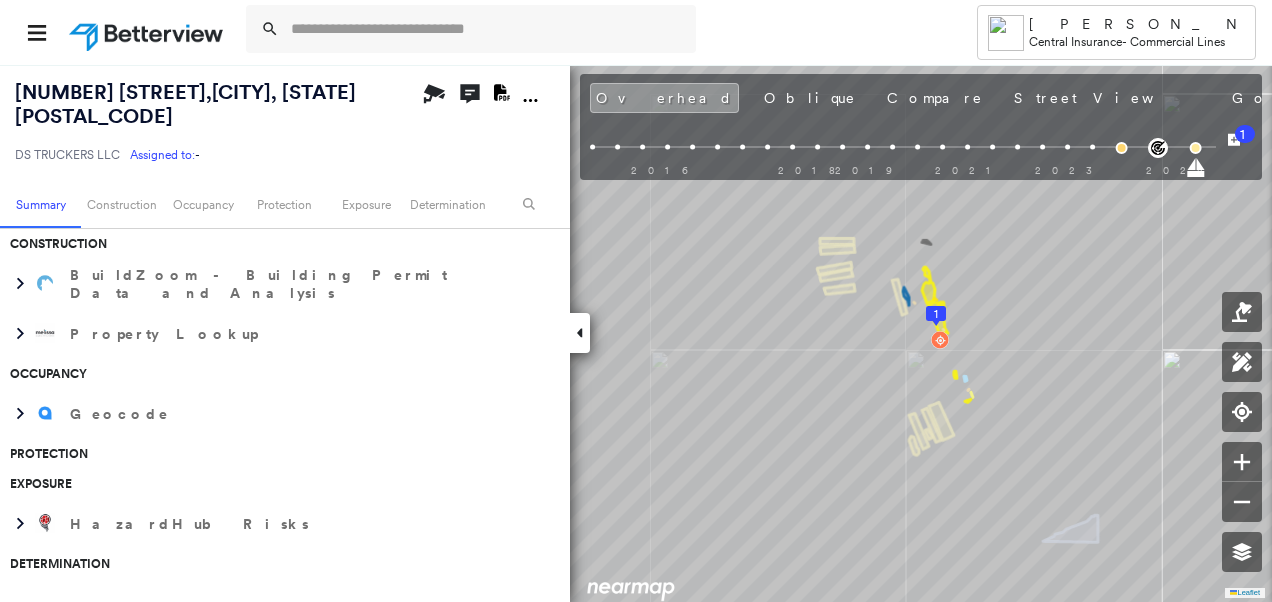 scroll, scrollTop: 0, scrollLeft: 0, axis: both 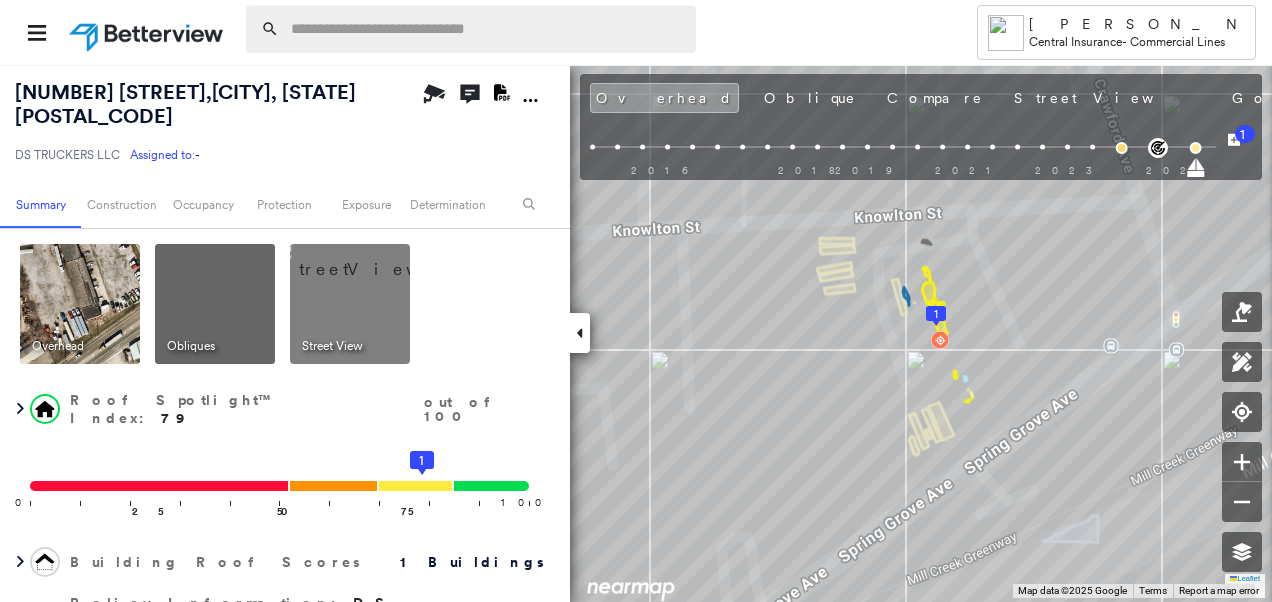 click at bounding box center [487, 29] 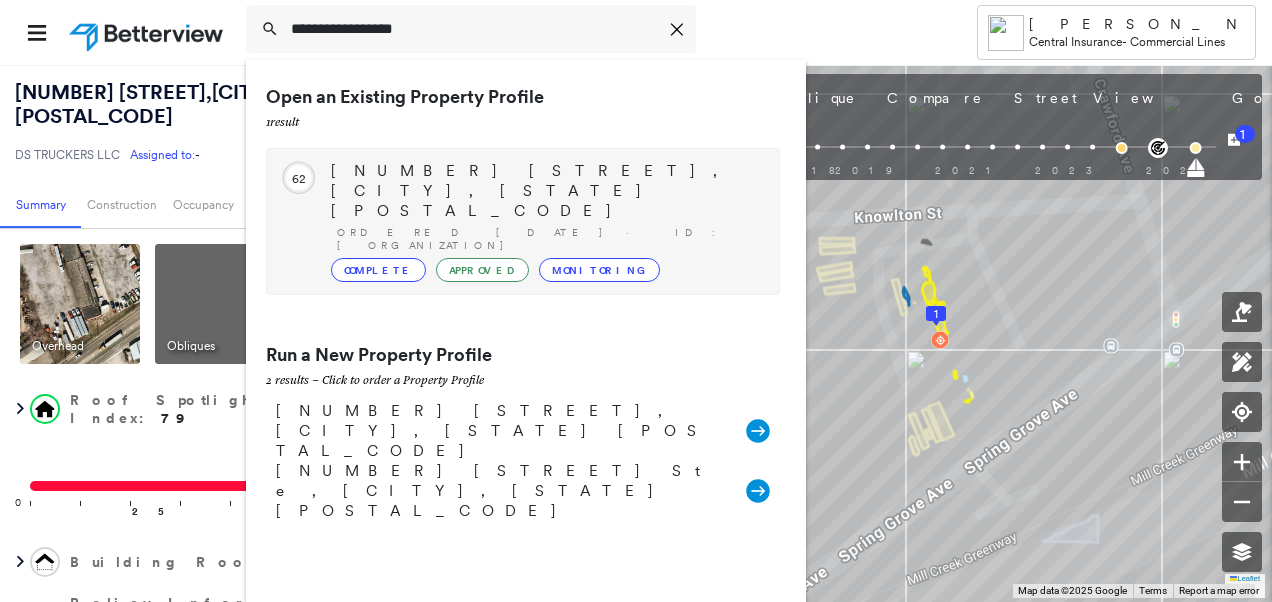 type on "**********" 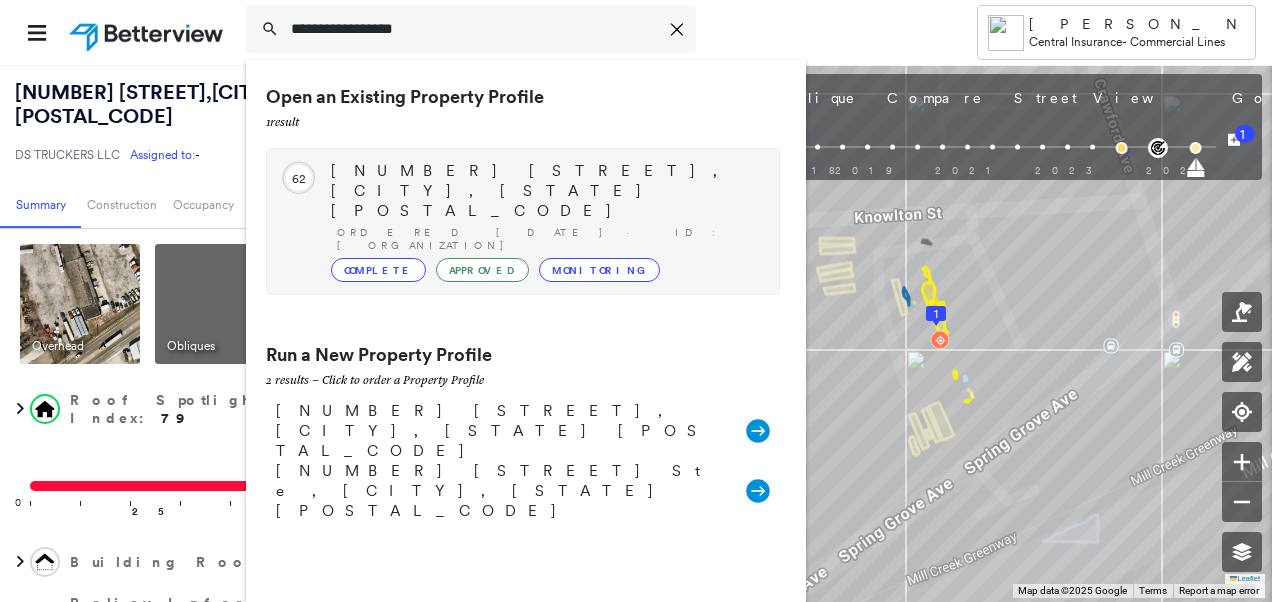 click on "[NUMBER] [STREET], [CITY], [STATE] [POSTAL_CODE]" at bounding box center (545, 191) 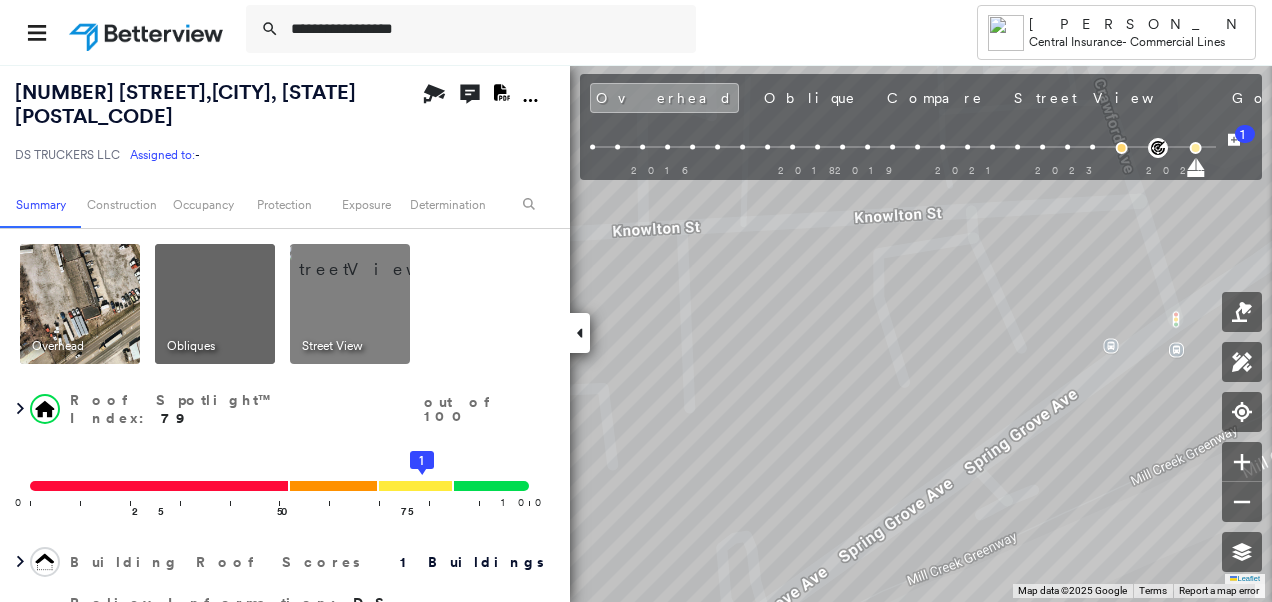type 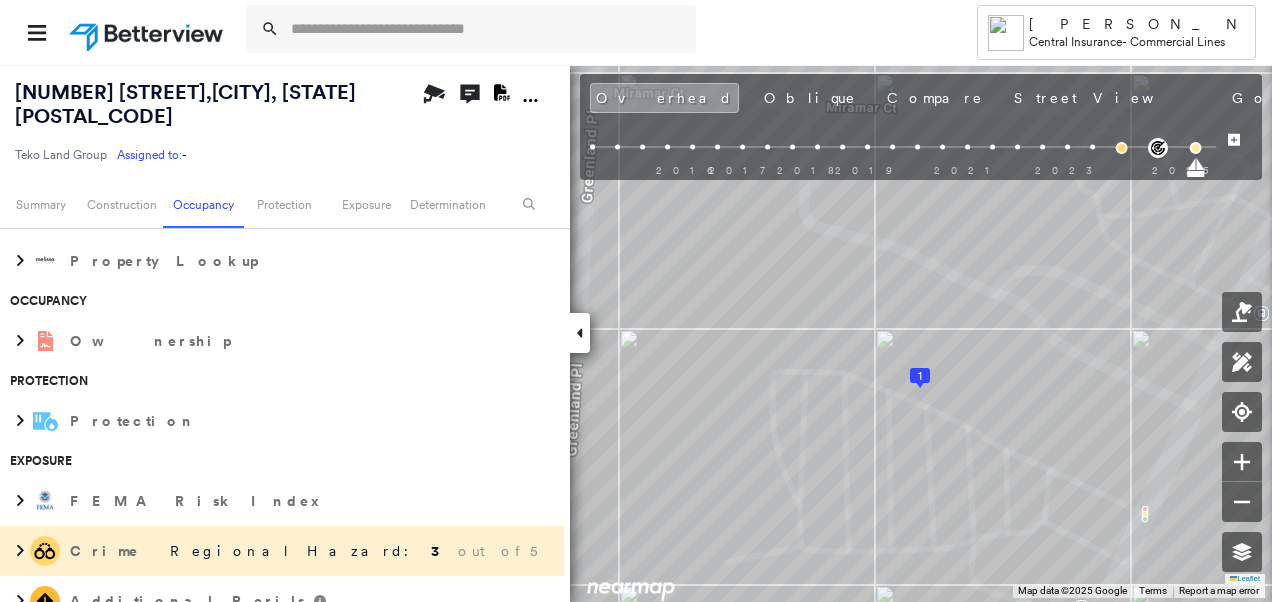 scroll, scrollTop: 700, scrollLeft: 0, axis: vertical 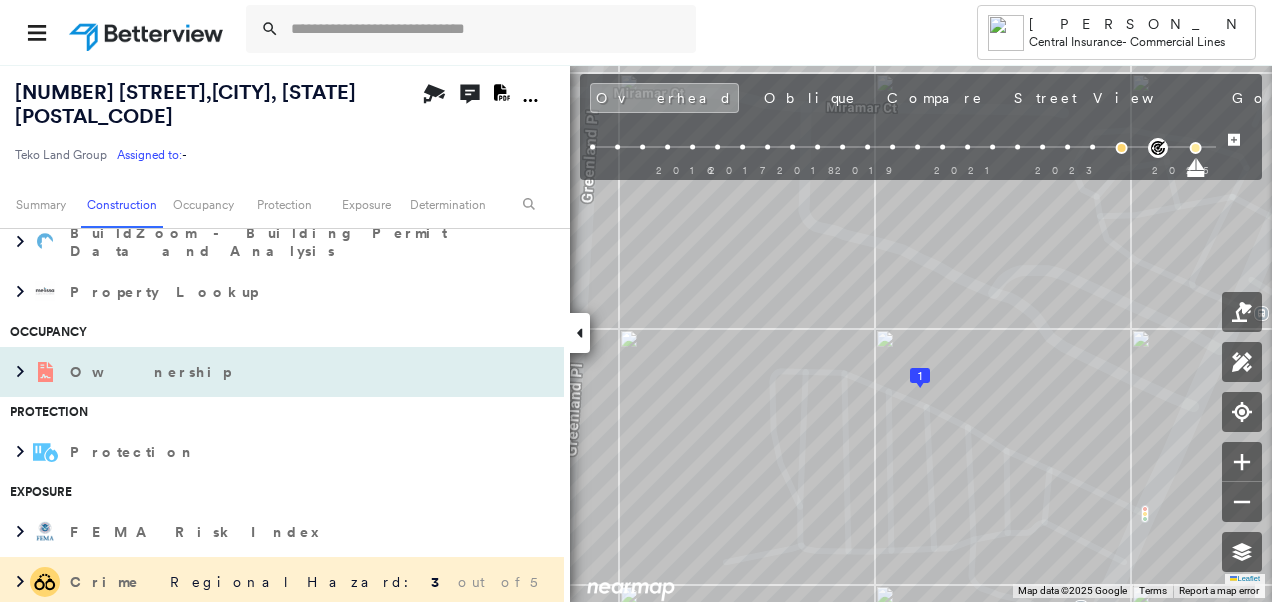 click on "Ownership" at bounding box center [152, 372] 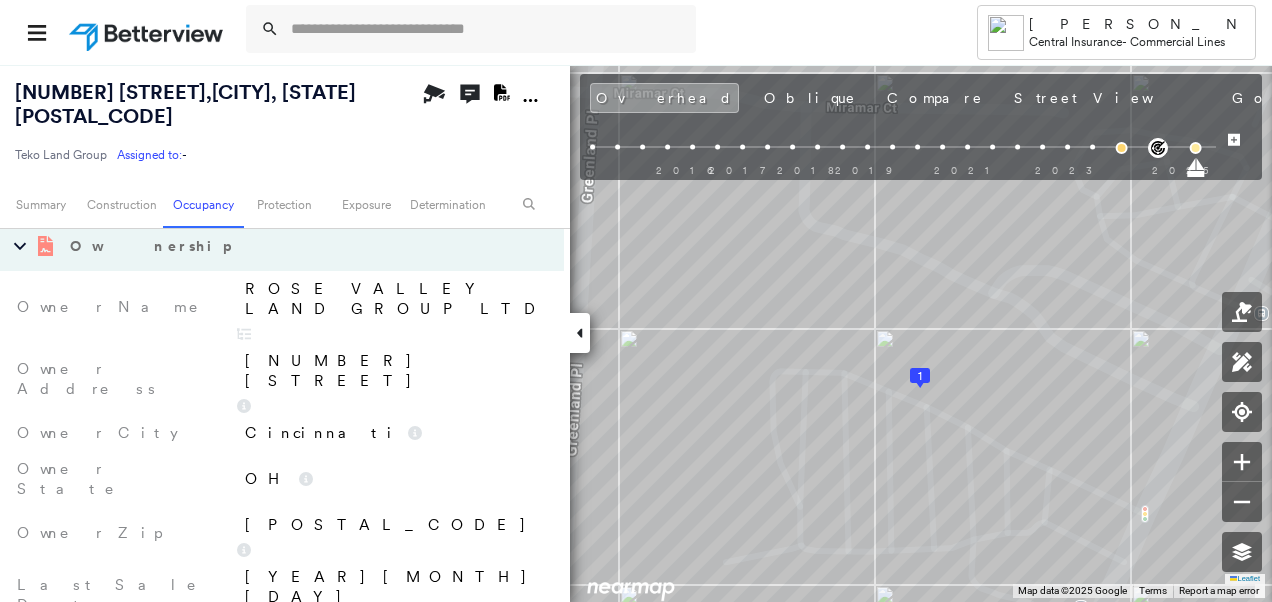 scroll, scrollTop: 800, scrollLeft: 0, axis: vertical 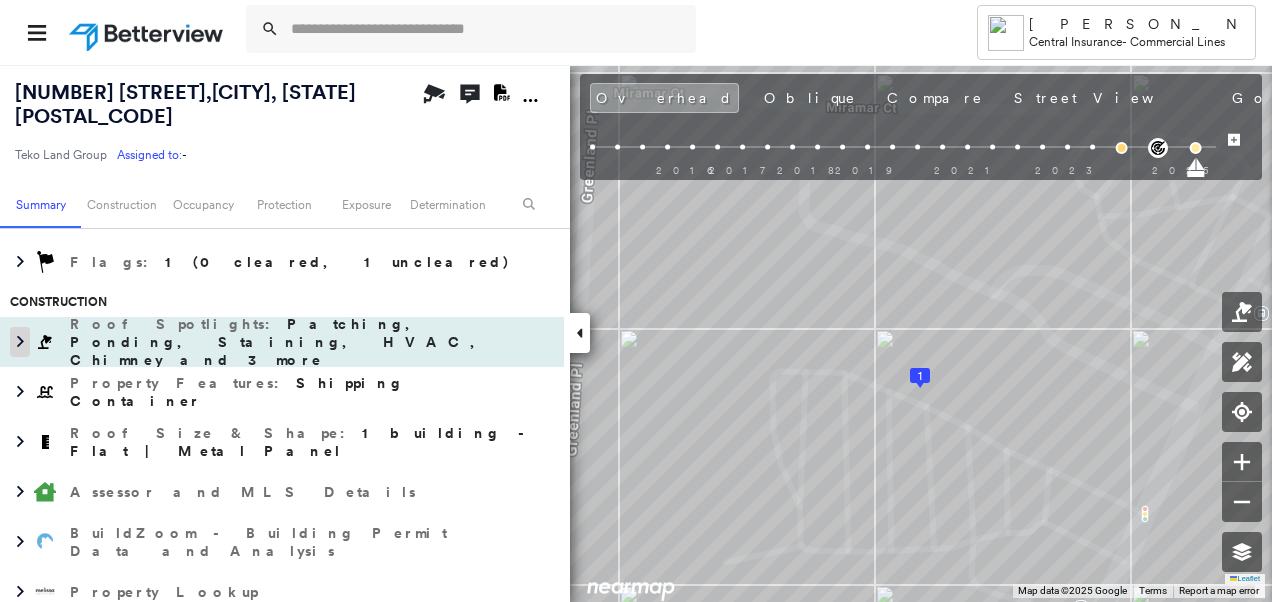 click 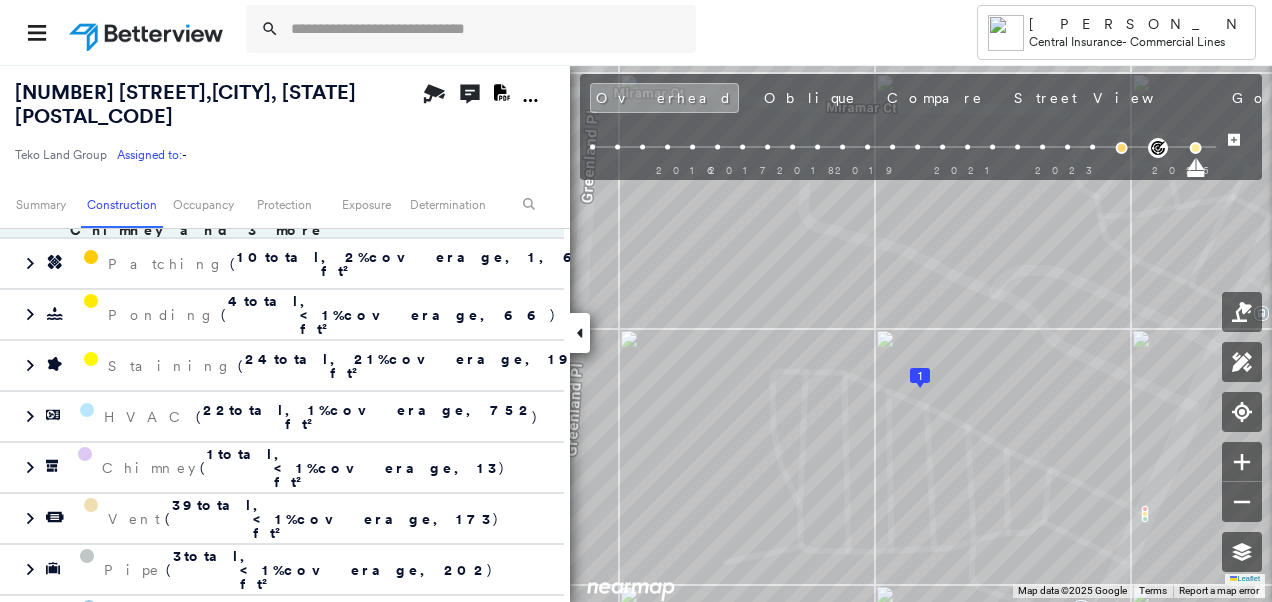 scroll, scrollTop: 538, scrollLeft: 0, axis: vertical 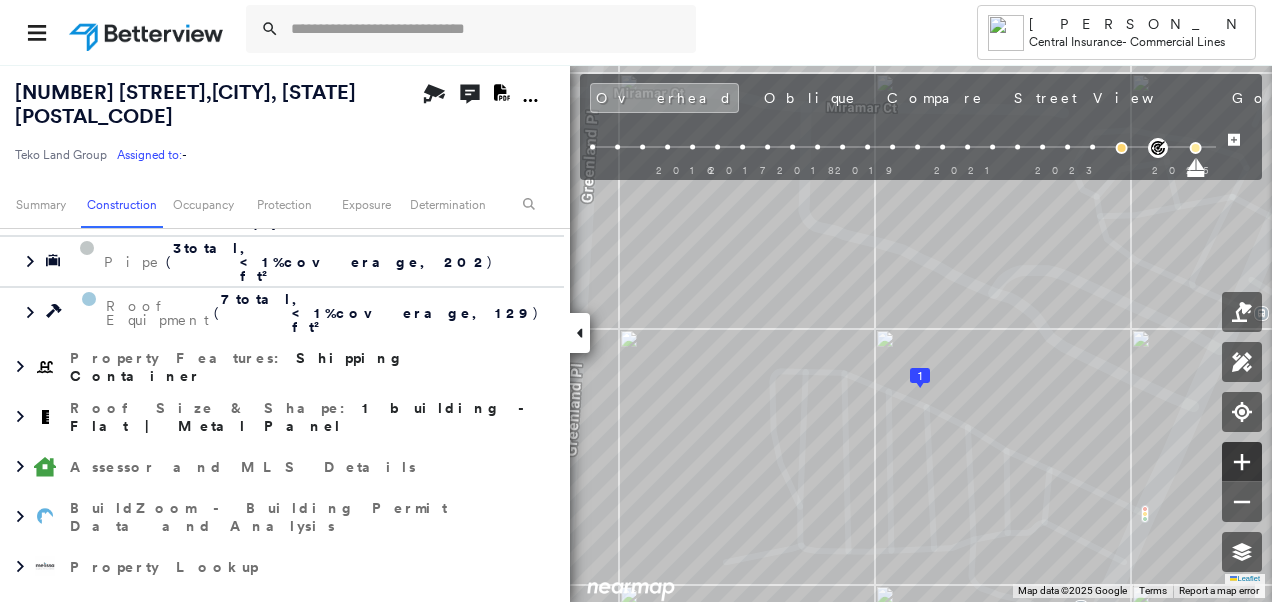 click 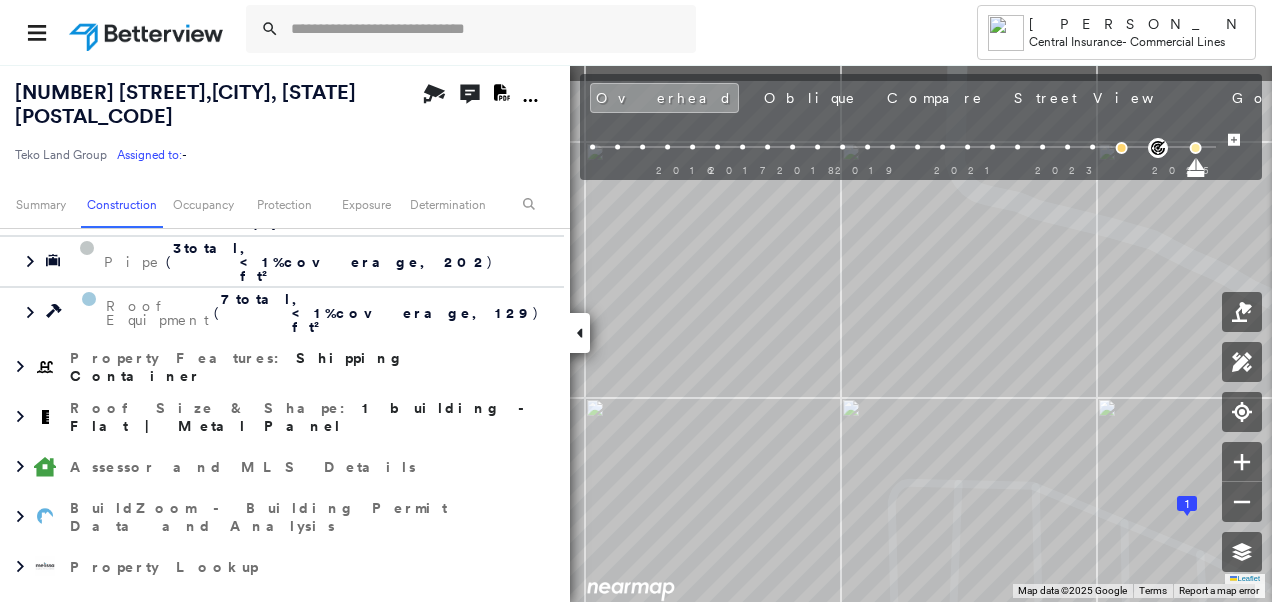click on "1
Leaflet Keyboard shortcuts Map Data Map data ©2025 Google Map data ©2025 Google 10 m  Click to toggle between metric and imperial units Terms Report a map error To navigate, press the arrow keys." at bounding box center [636, 333] 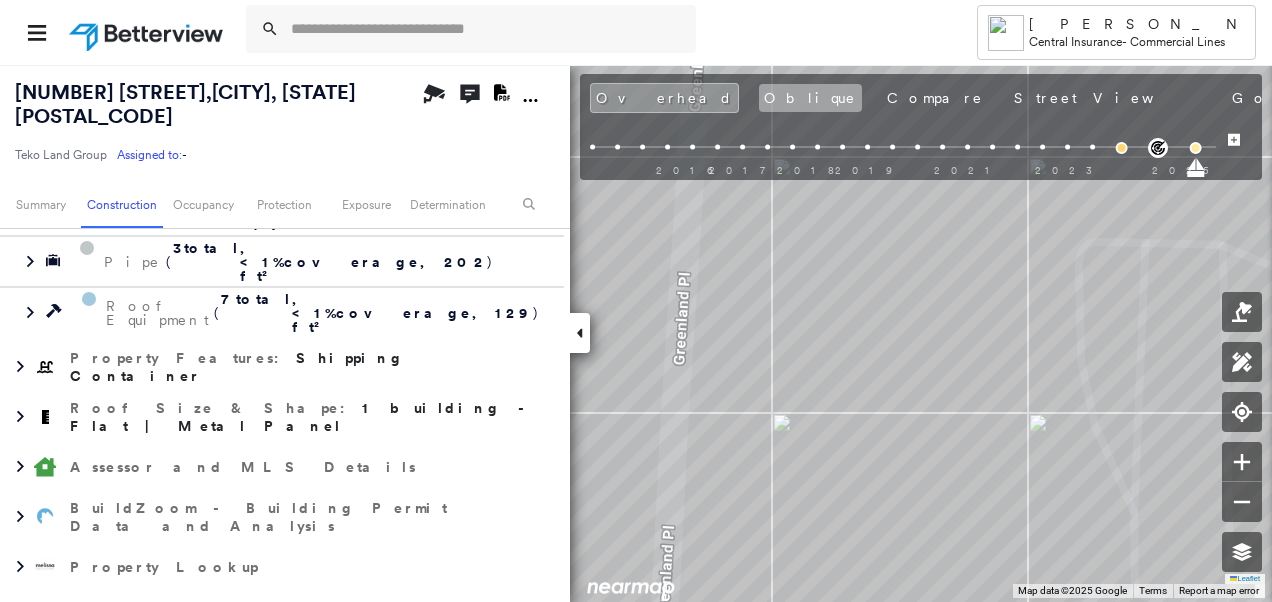 click on "Oblique" at bounding box center (810, 98) 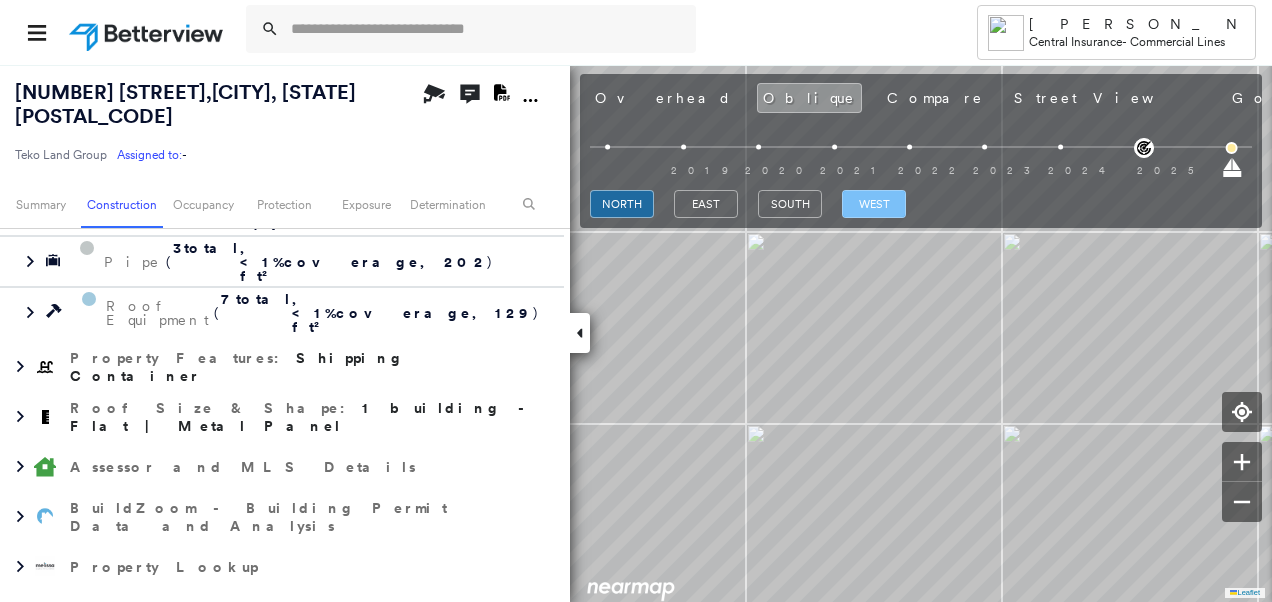 click on "west" at bounding box center (874, 204) 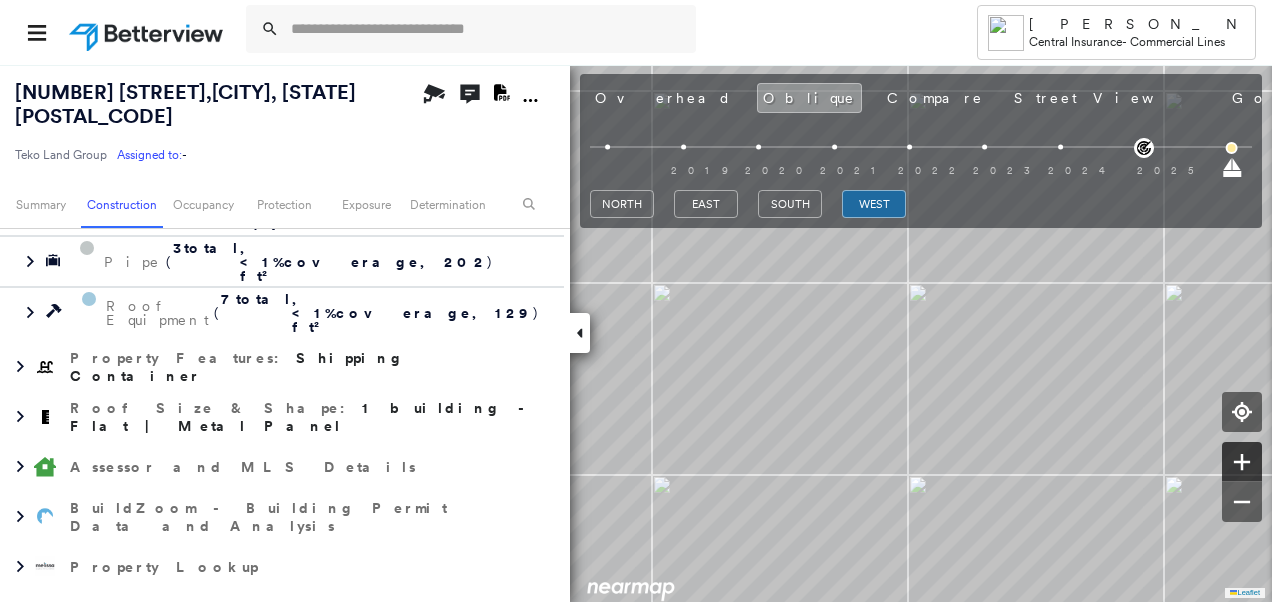 click 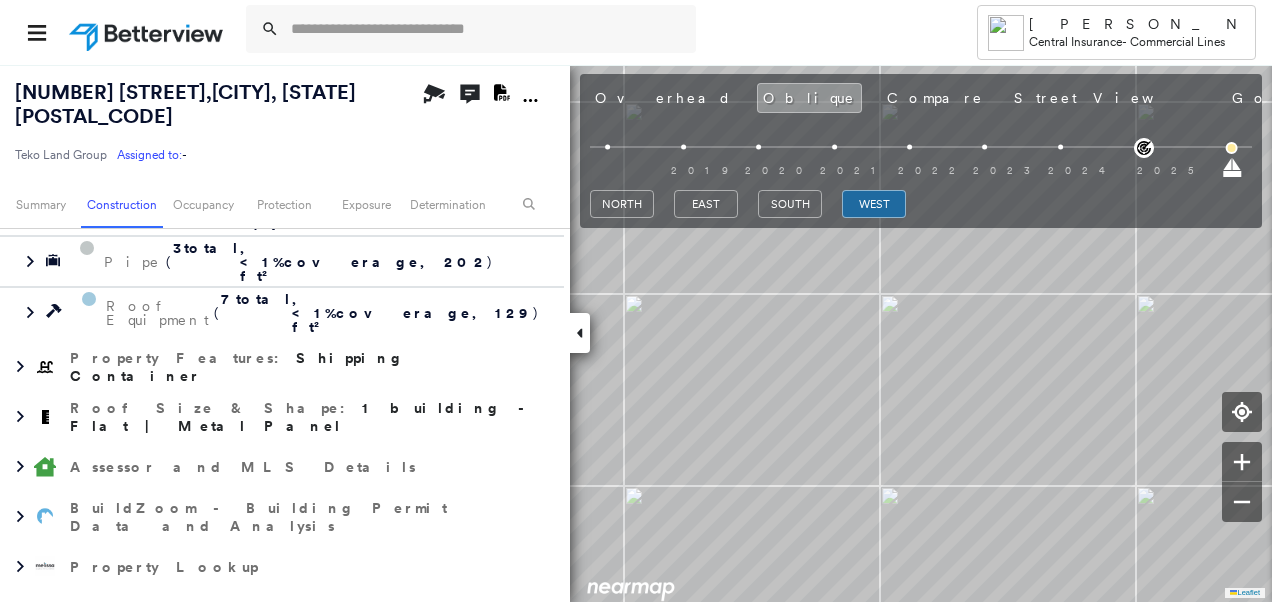 click at bounding box center [580, 333] 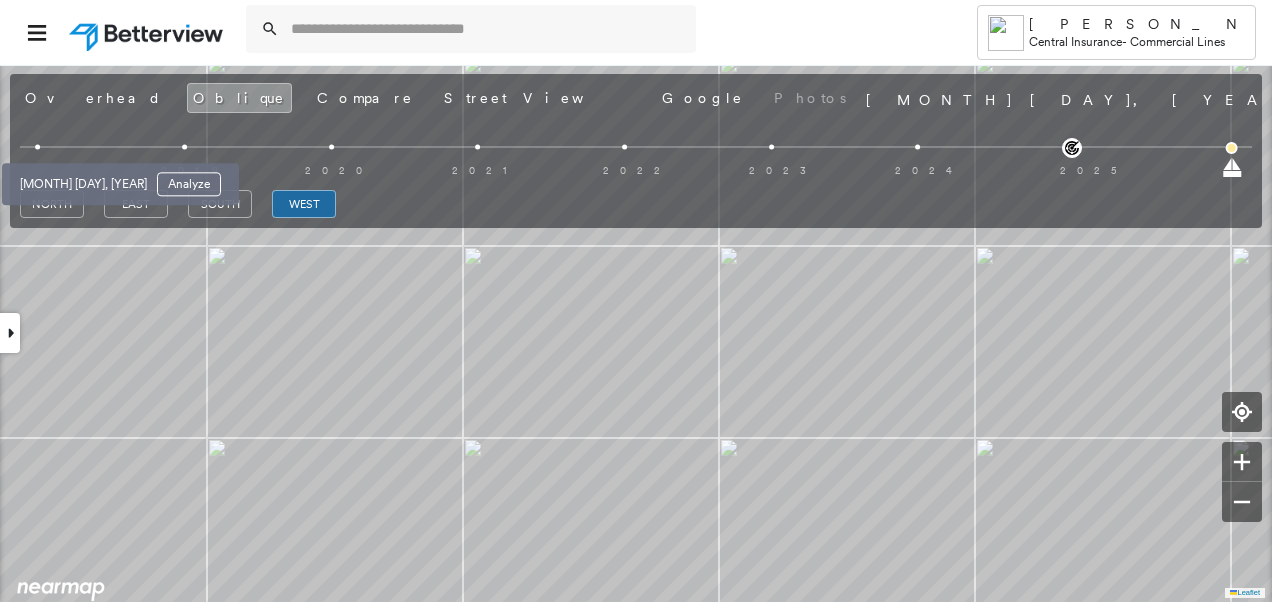 click at bounding box center [38, 147] 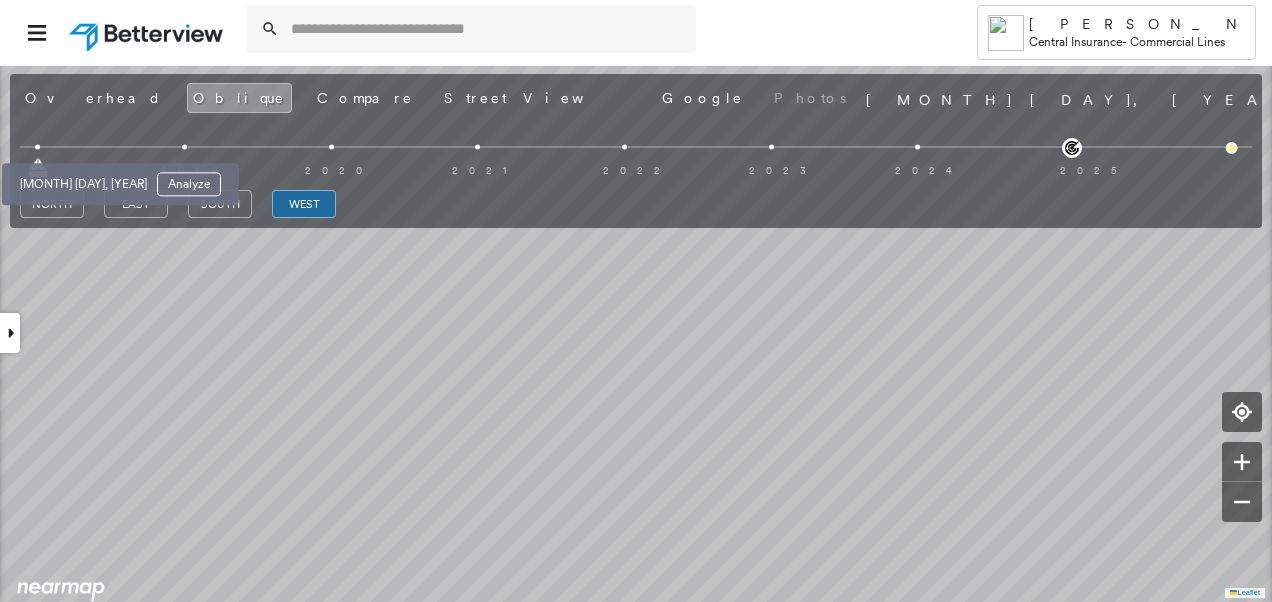 scroll, scrollTop: 888, scrollLeft: 0, axis: vertical 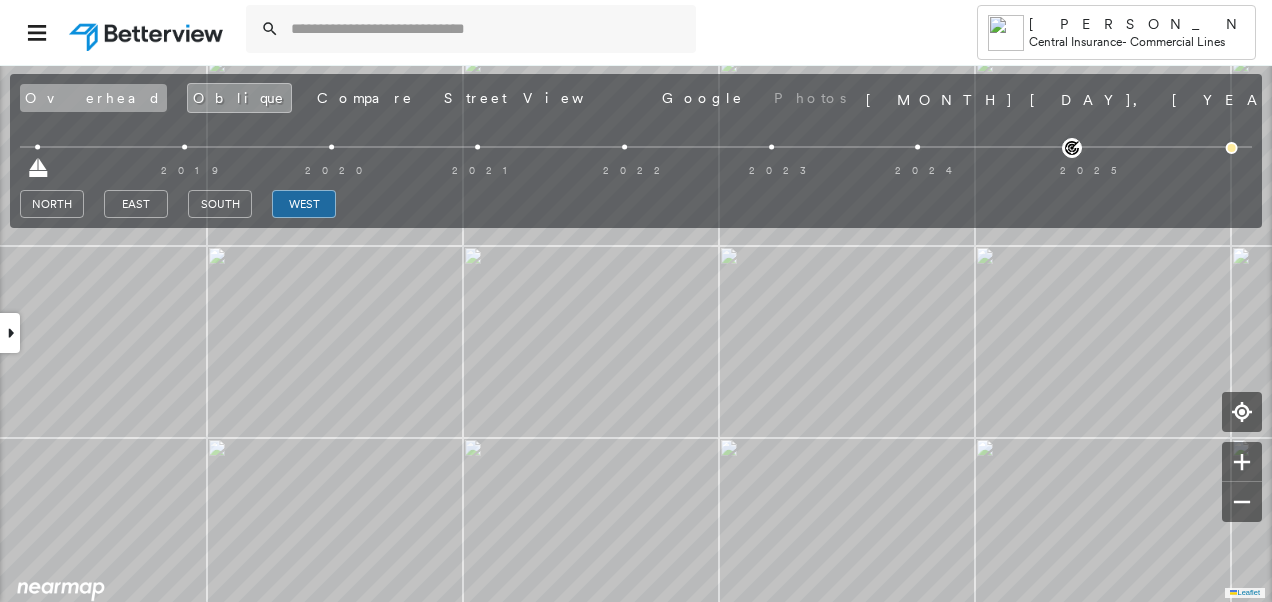 click on "Overhead" at bounding box center [93, 98] 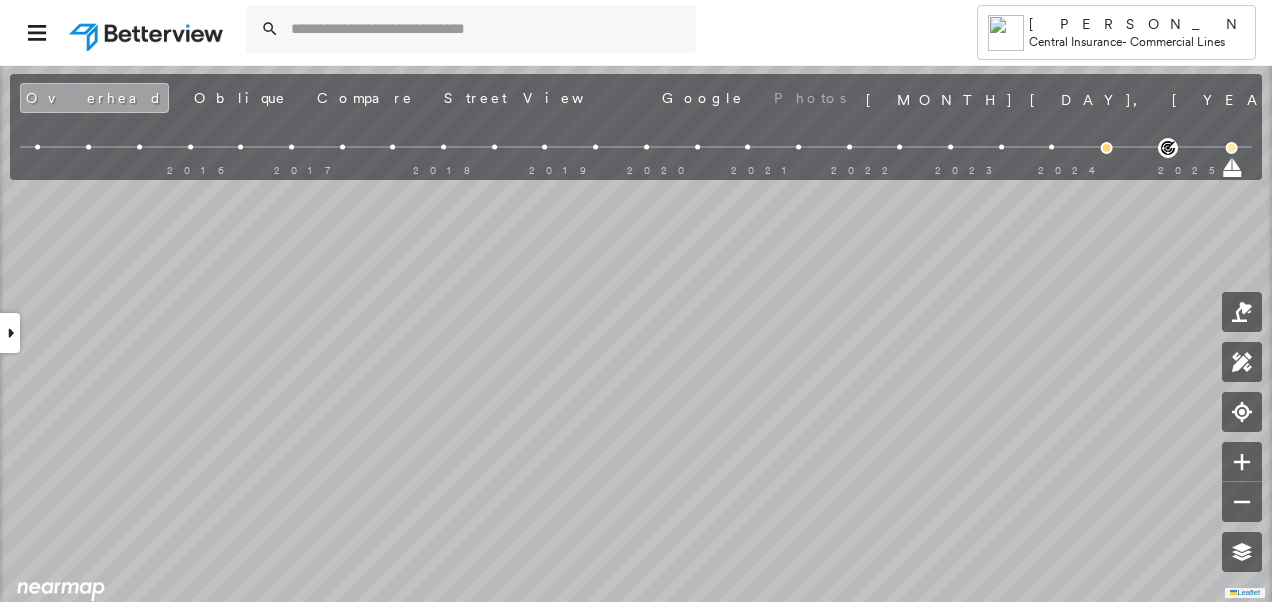 scroll, scrollTop: 838, scrollLeft: 0, axis: vertical 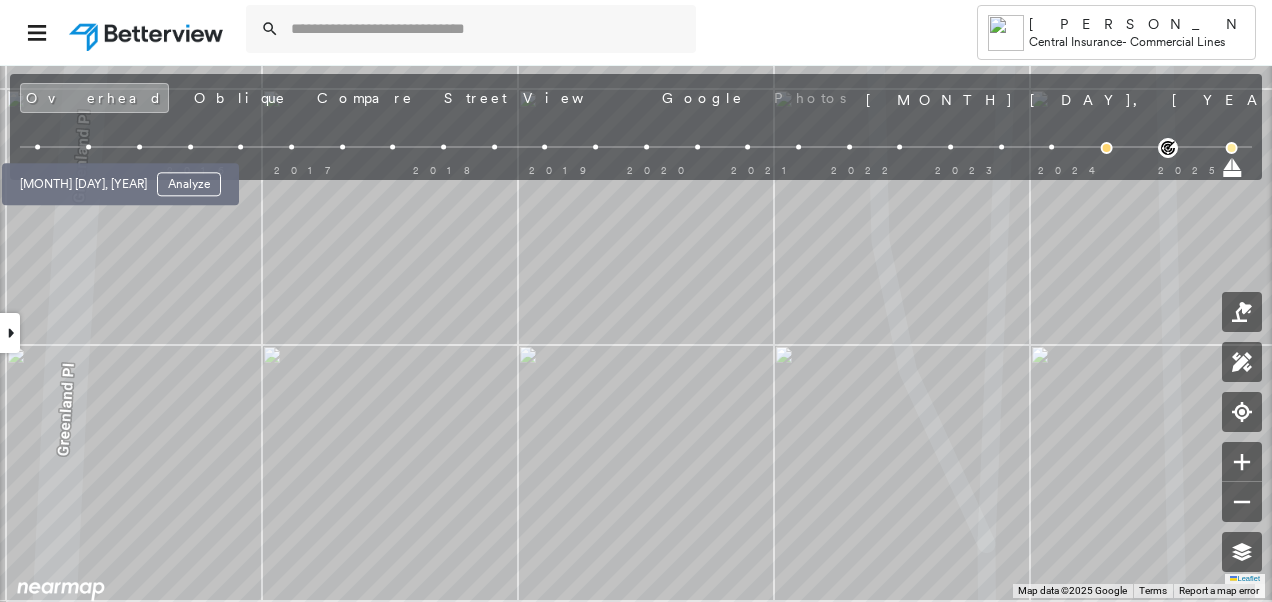 click at bounding box center (38, 147) 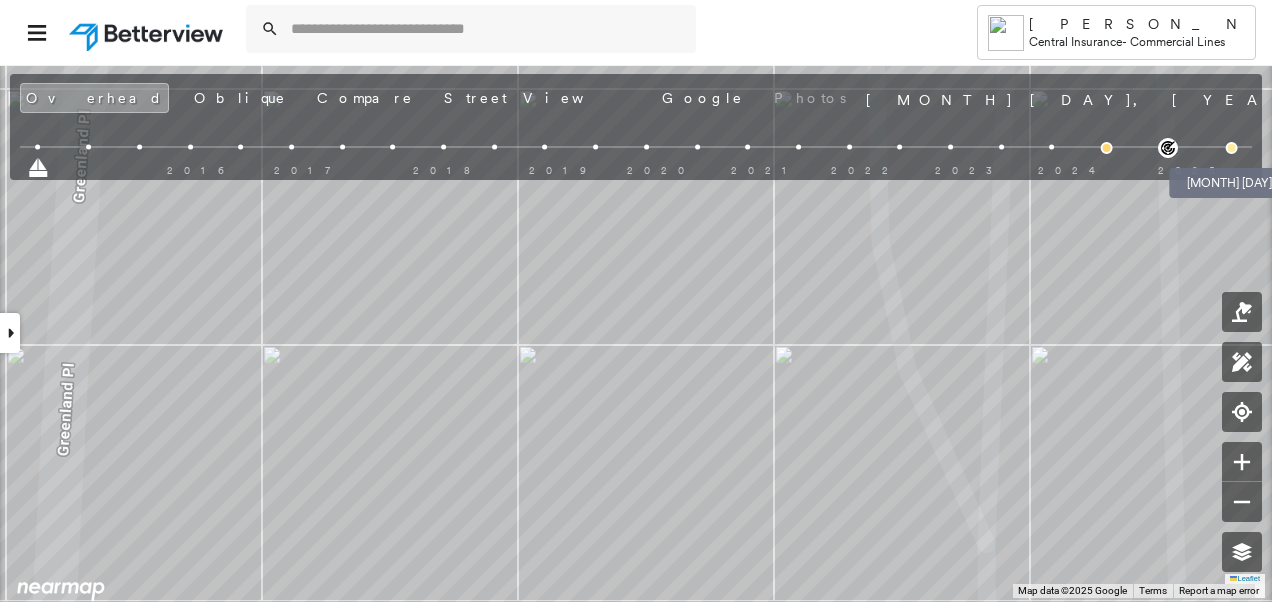 click at bounding box center (1232, 148) 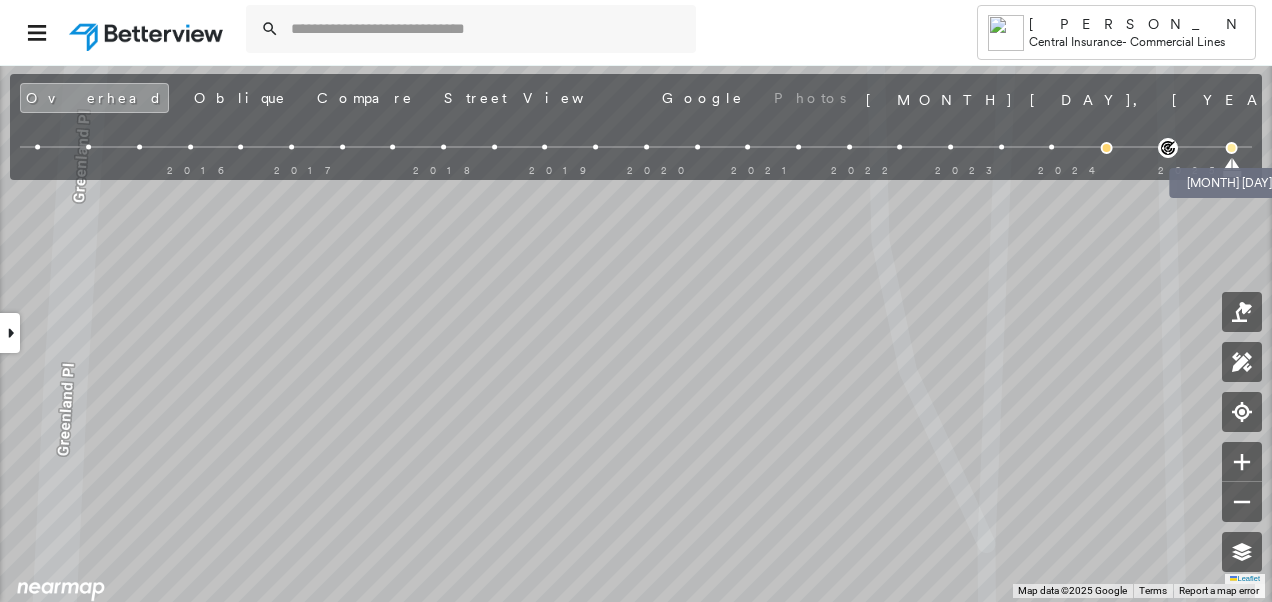 scroll, scrollTop: 838, scrollLeft: 0, axis: vertical 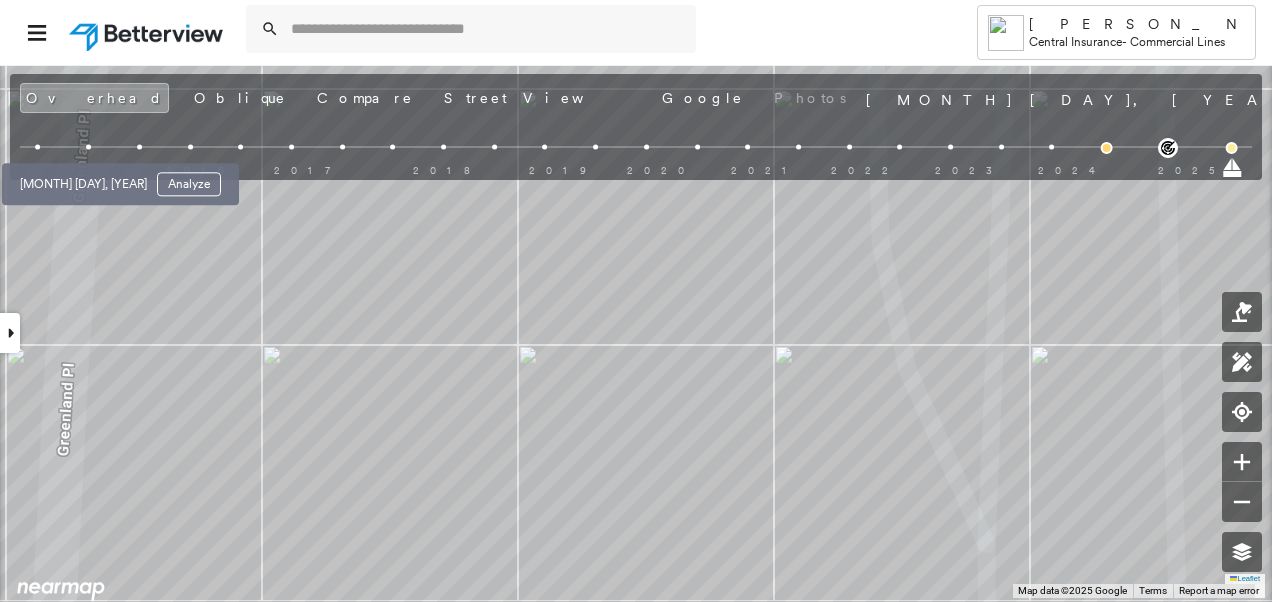 click at bounding box center (38, 147) 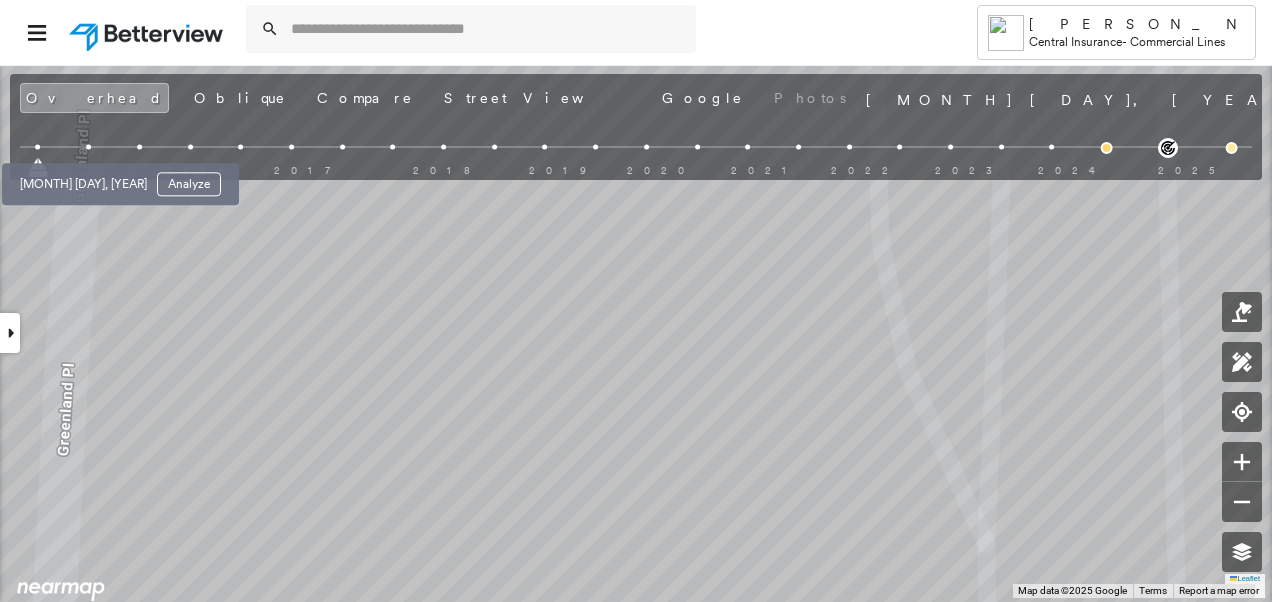 scroll, scrollTop: 888, scrollLeft: 0, axis: vertical 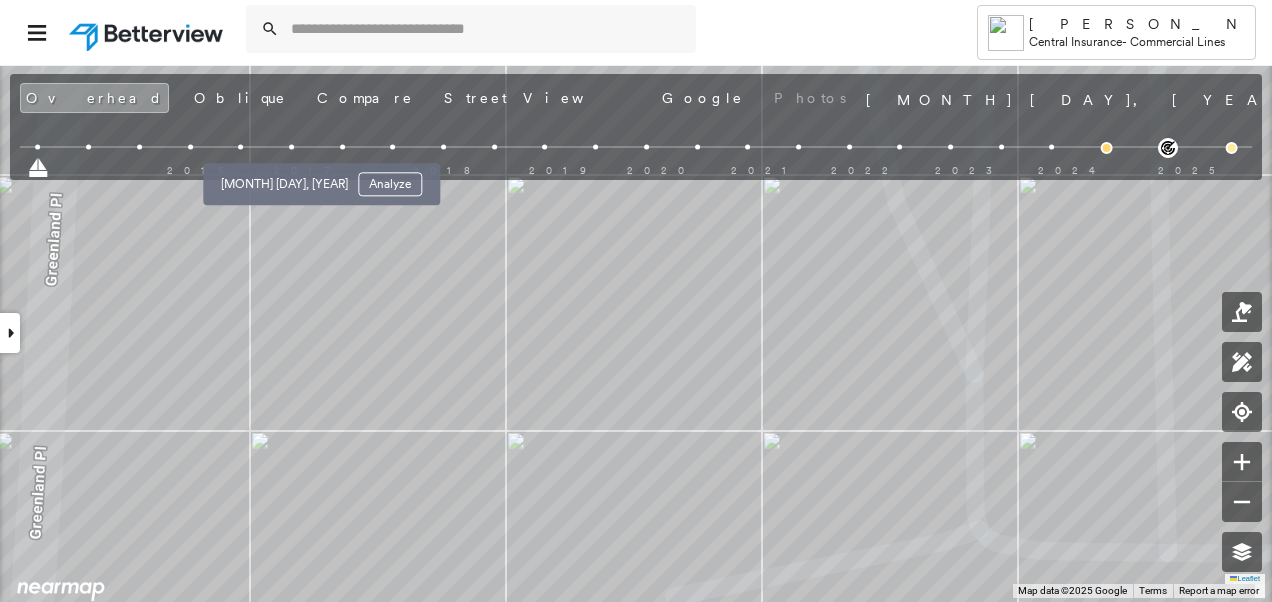 click at bounding box center (291, 147) 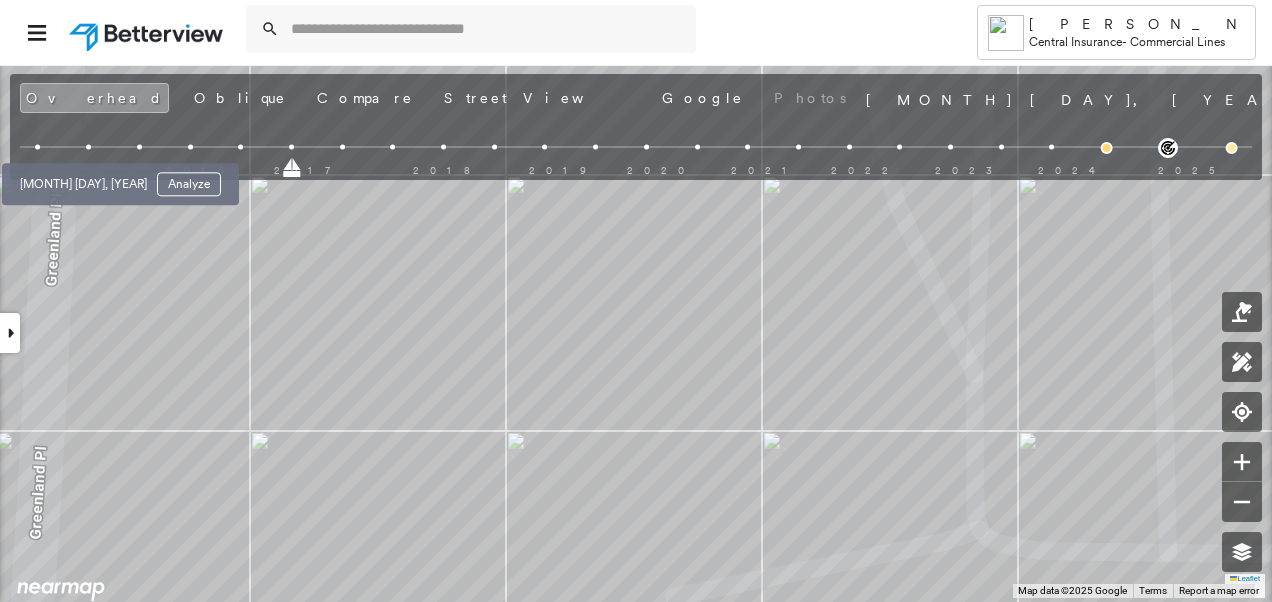 click at bounding box center (38, 147) 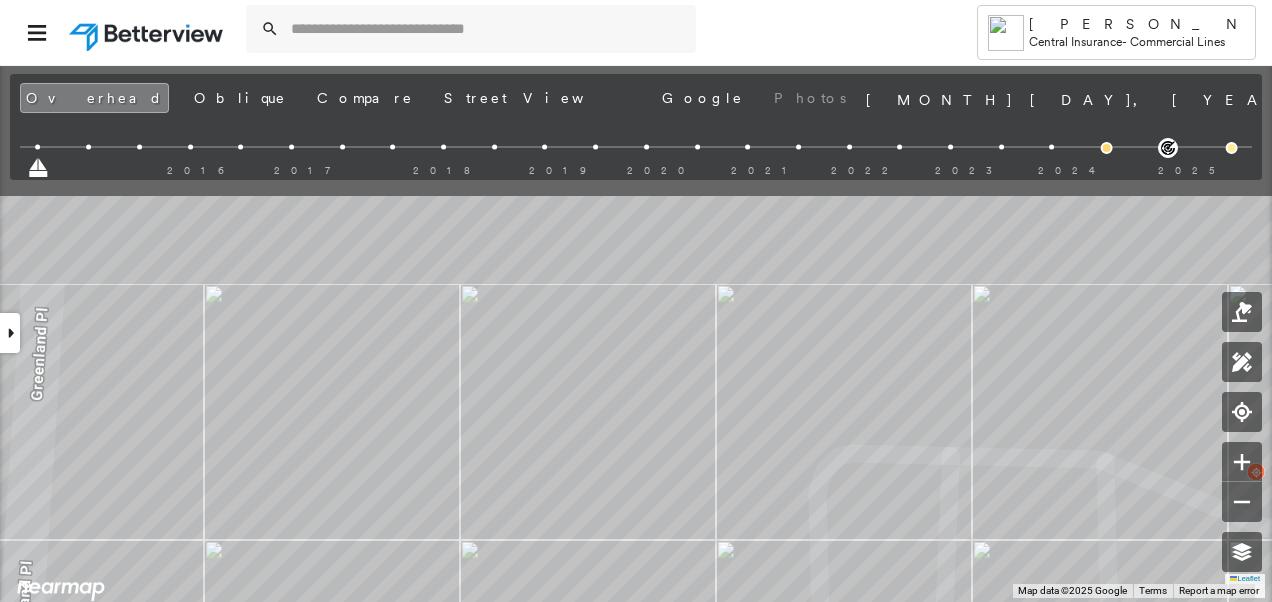 click on "Tower Jim Lewis Central Insurance  -   Commercial Lines [NUMBER] [STREET] ,  [CITY], [STATE] [POSTAL_CODE] [ORGANIZATION] Assigned to:  - Assigned to:  - [ORGANIZATION] Assigned to:  - Open Comments Download PDF Report Summary Construction Occupancy Protection Exposure Determination Looking for roof spotlights? Analyze this date Overhead Obliques Street View Roof Spotlight™ Index 0 100 25 50 75 1 Building Roof Scores 0 Buildings Policy Information :  [ORGANIZATION] Flags :  1 (0 cleared, 1 uncleared) Construction Assessor and MLS Details BuildZoom - Building Permit Data and Analysis Property Lookup Occupancy Ownership   Last Sale Price $1,212,500 Last Sale Date 20011114 Owner Zip 45208-1982 Owner State OH Owner City Cincinnati Owner Address [NUMBER] [STREET] Owner Name [ORGANIZATION] Protection Protection Exposure FEMA Risk Index Crime Regional Hazard: 3   out of  5 Additional Perils Guidewire HazardHub HazardHub Risks Determination Flags :  1 (0 cleared, 1 uncleared) Uncleared Flags (1) LOW Low Priority" at bounding box center (636, 301) 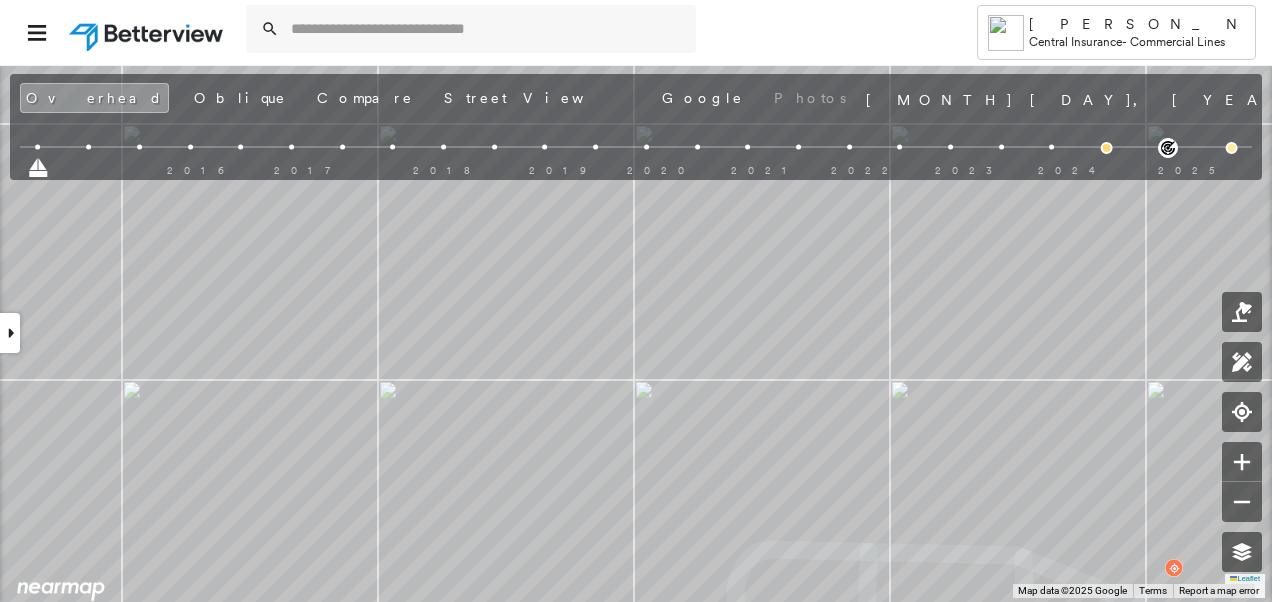 click on "Tower Jim Lewis Central Insurance  -   Commercial Lines [NUMBER] [STREET] ,  [CITY], [STATE] [POSTAL_CODE] [ORGANIZATION] Assigned to:  - Assigned to:  - [ORGANIZATION] Assigned to:  - Open Comments Download PDF Report Summary Construction Occupancy Protection Exposure Determination Looking for roof spotlights? Analyze this date Overhead Obliques Street View Roof Spotlight™ Index 0 100 25 50 75 1 Building Roof Scores 0 Buildings Policy Information :  [ORGANIZATION] Flags :  1 (0 cleared, 1 uncleared) Construction Assessor and MLS Details BuildZoom - Building Permit Data and Analysis Property Lookup Occupancy Ownership   Last Sale Price $1,212,500 Last Sale Date 20011114 Owner Zip 45208-1982 Owner State OH Owner City Cincinnati Owner Address [NUMBER] [STREET] Owner Name [ORGANIZATION] Protection Protection Exposure FEMA Risk Index Crime Regional Hazard: 3   out of  5 Additional Perils Guidewire HazardHub HazardHub Risks Determination Flags :  1 (0 cleared, 1 uncleared) Uncleared Flags (1) LOW Low Priority" at bounding box center (636, 301) 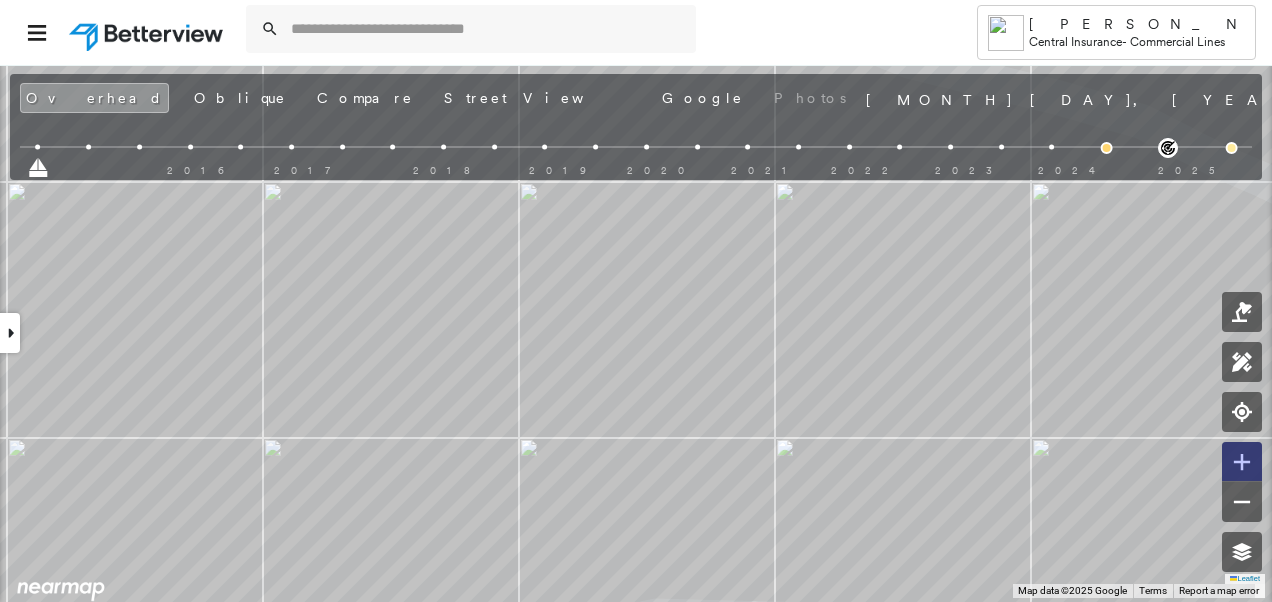click 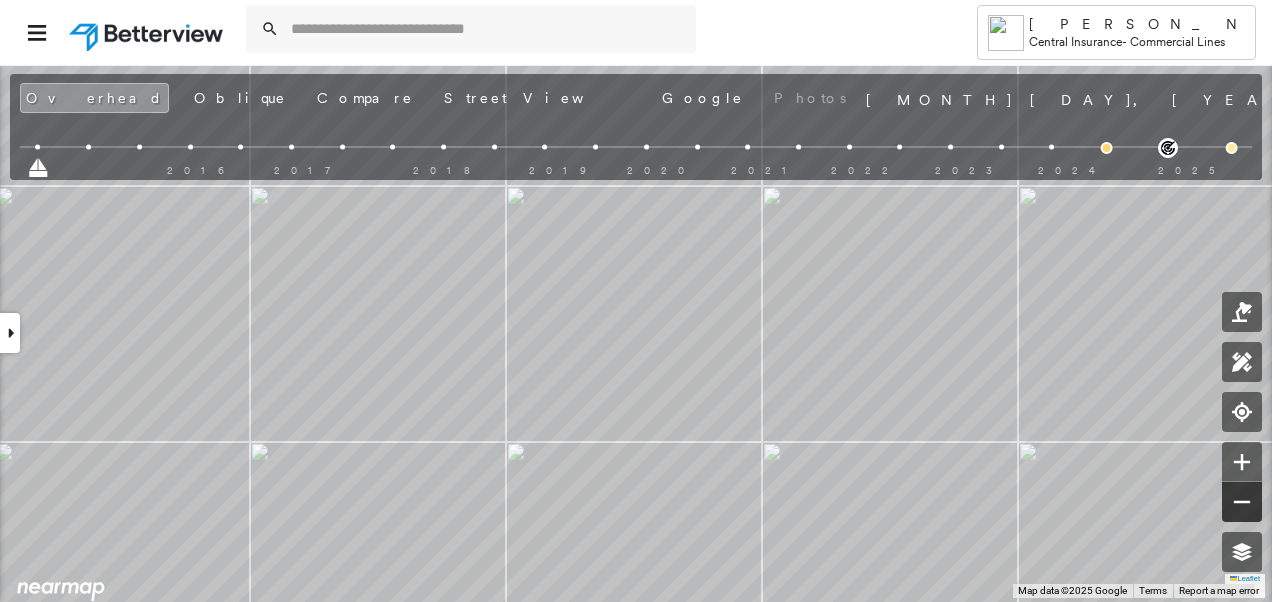 click 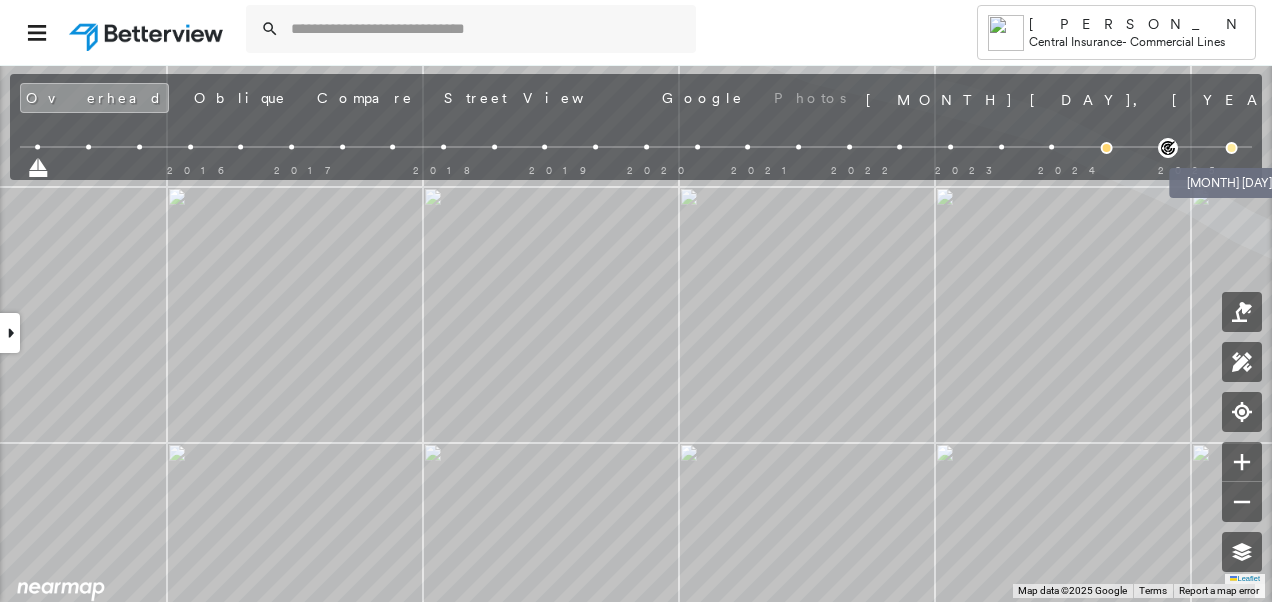click at bounding box center (1232, 148) 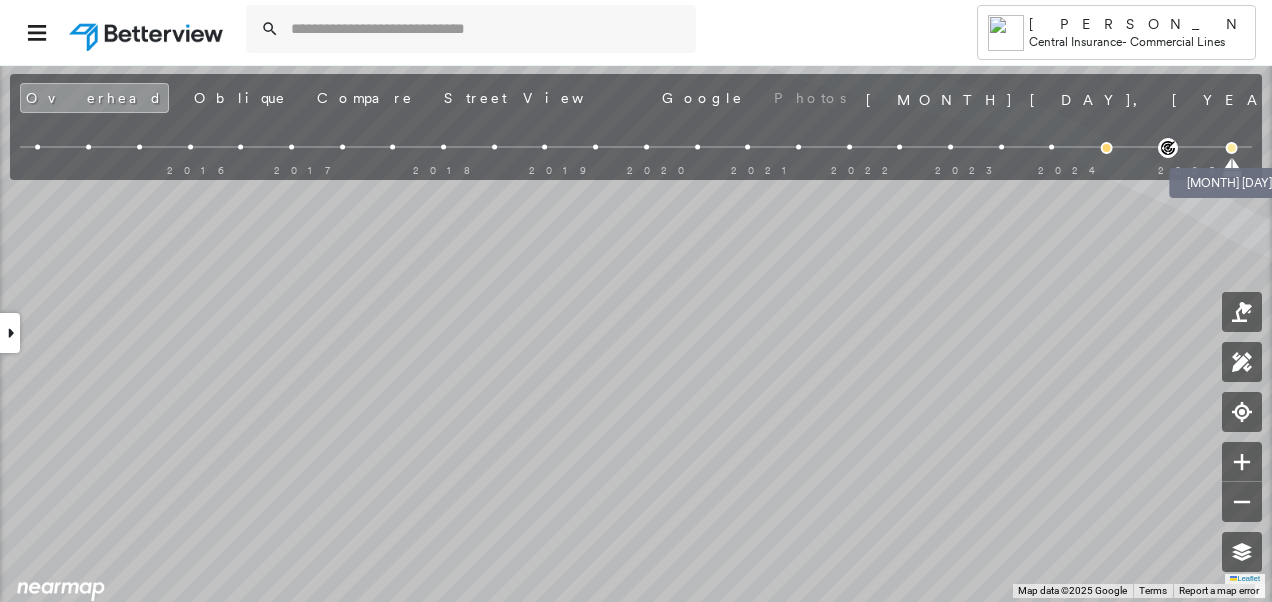 scroll, scrollTop: 838, scrollLeft: 0, axis: vertical 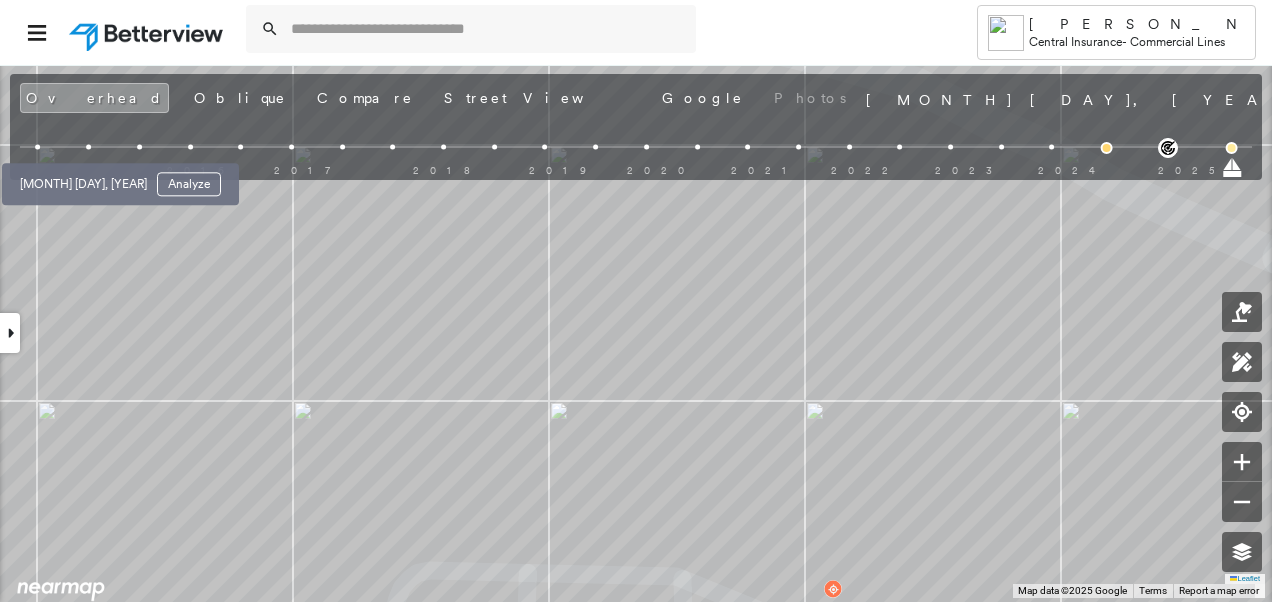 click at bounding box center [38, 147] 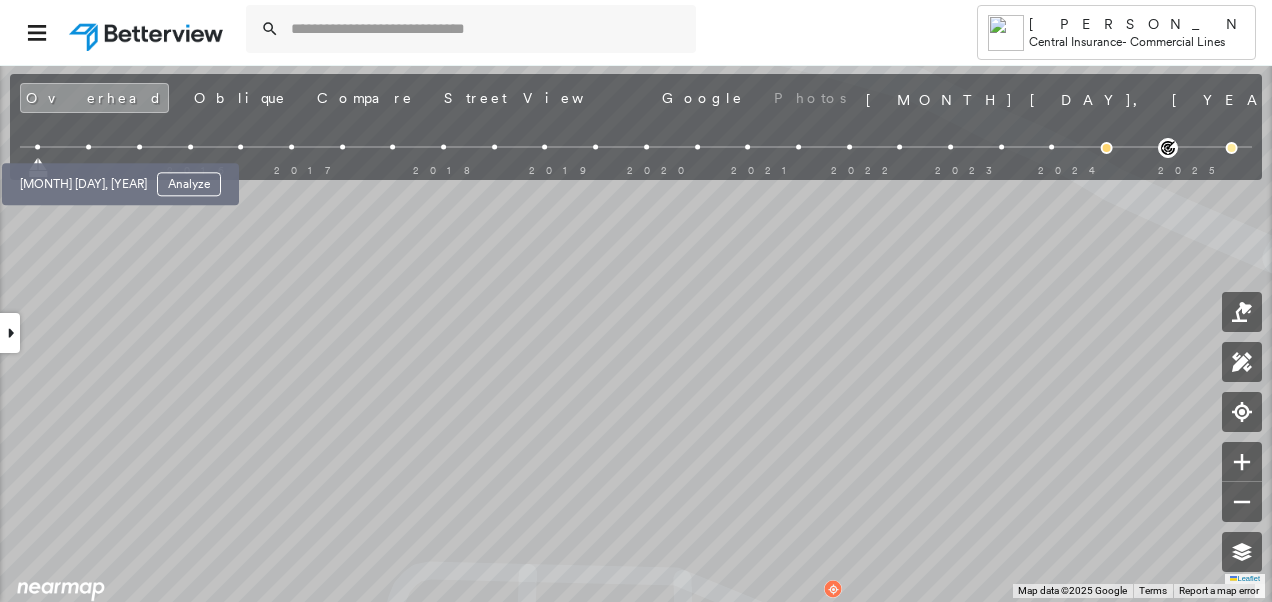 scroll, scrollTop: 888, scrollLeft: 0, axis: vertical 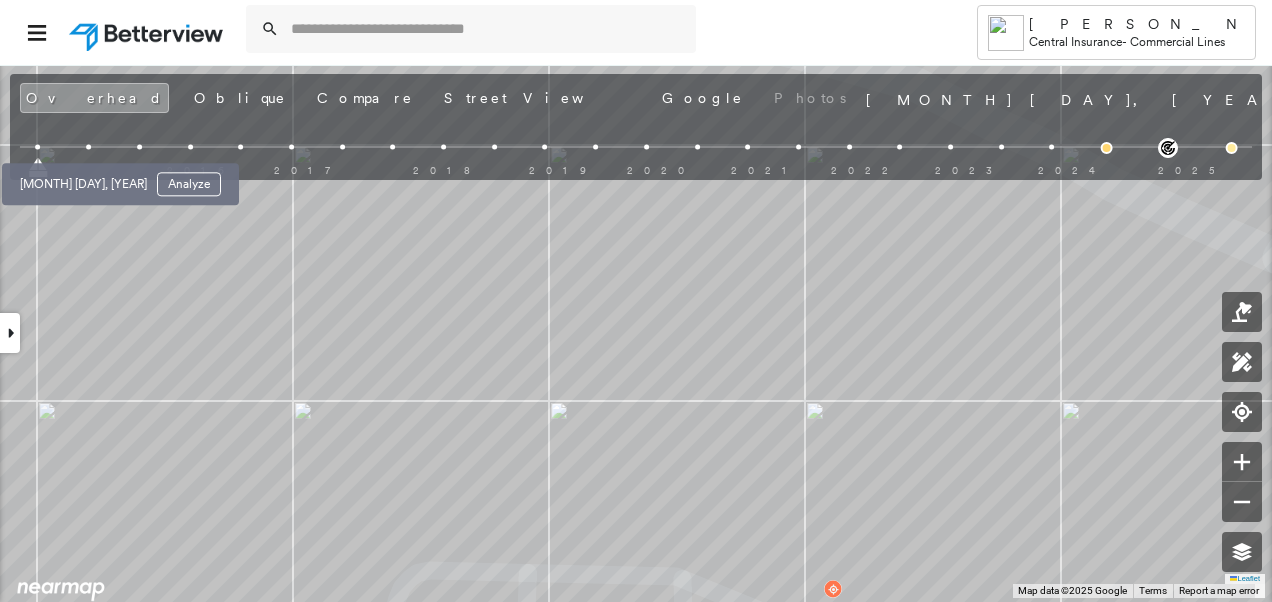 click at bounding box center (88, 147) 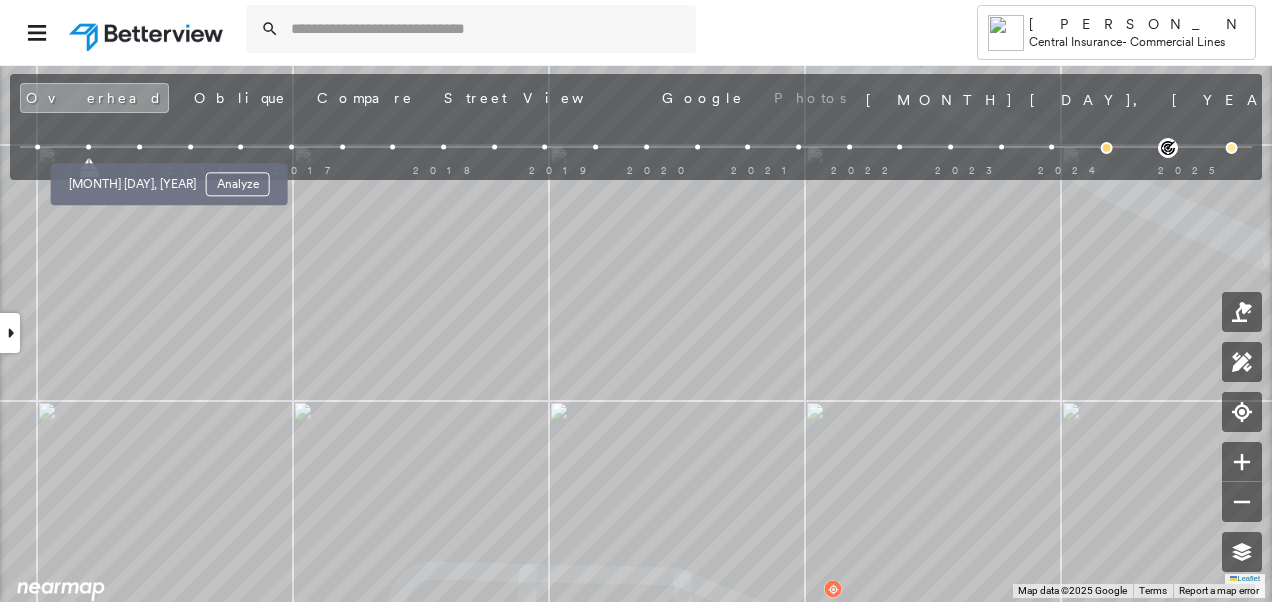 click at bounding box center [139, 147] 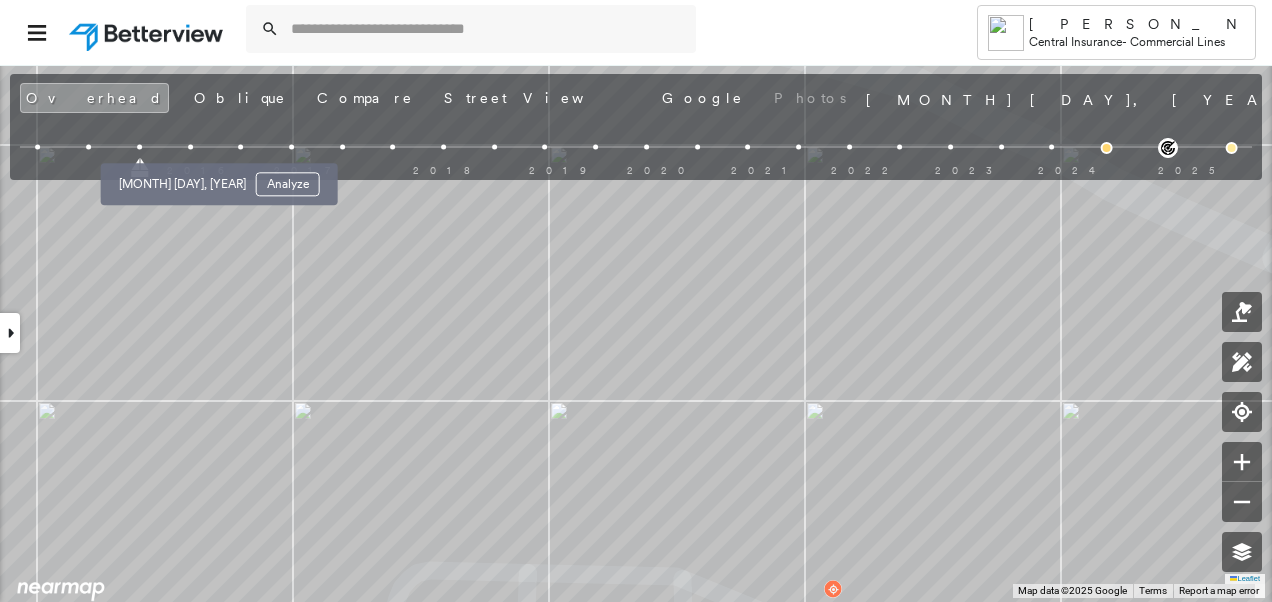 click at bounding box center [190, 147] 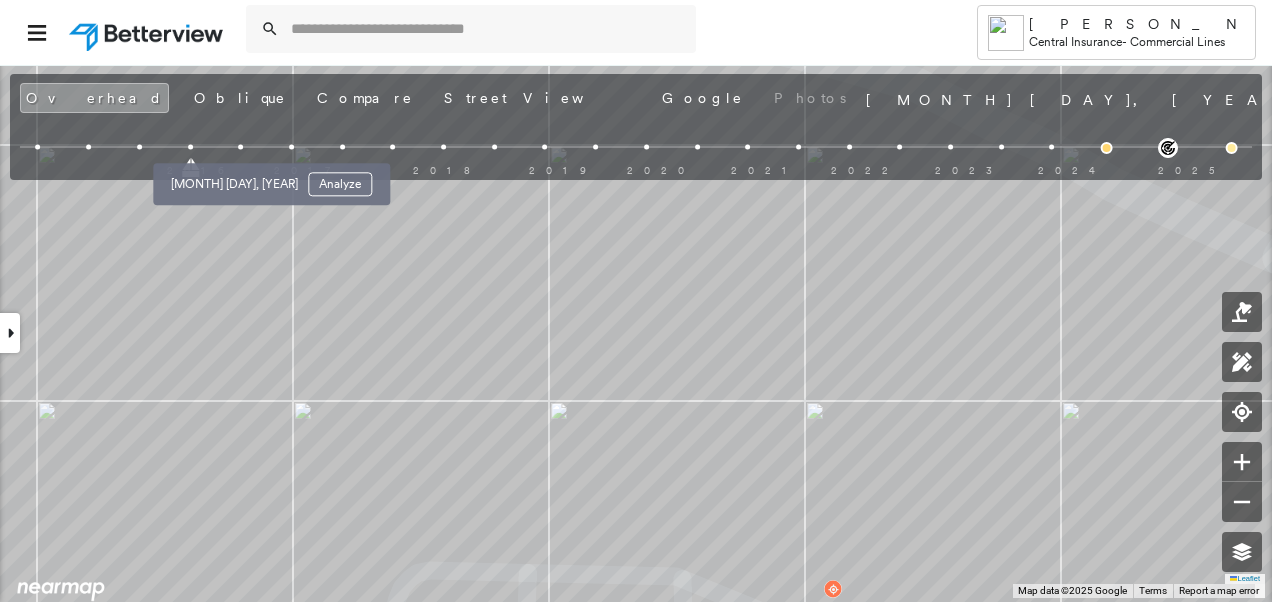 click at bounding box center (240, 147) 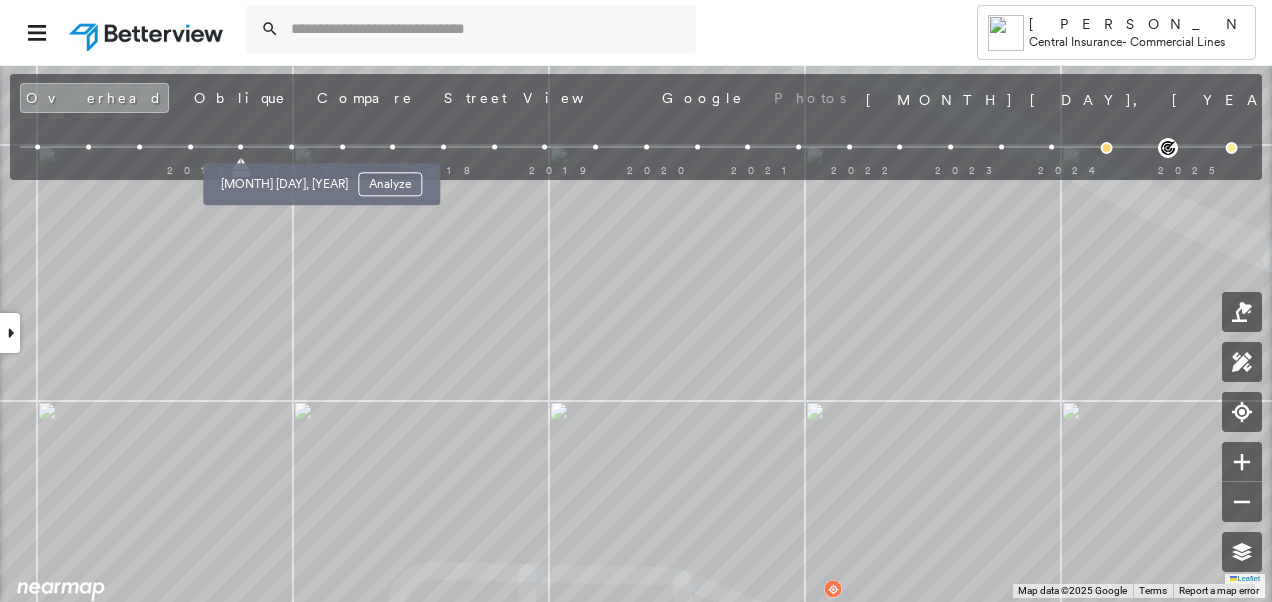 click at bounding box center [291, 147] 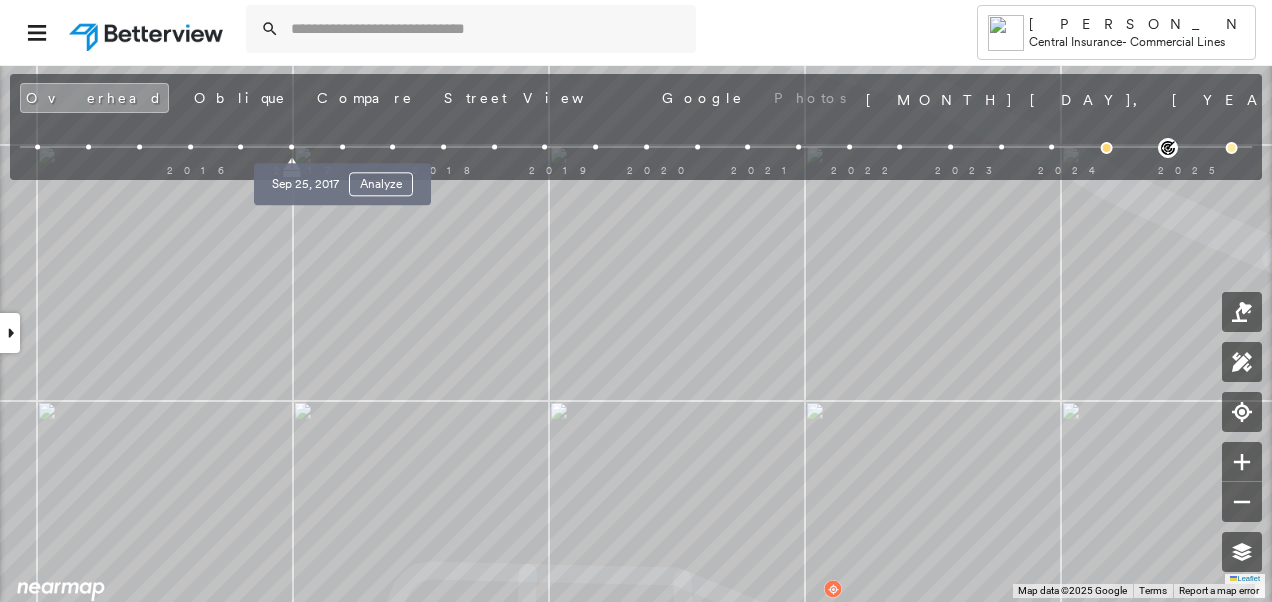 click at bounding box center [342, 147] 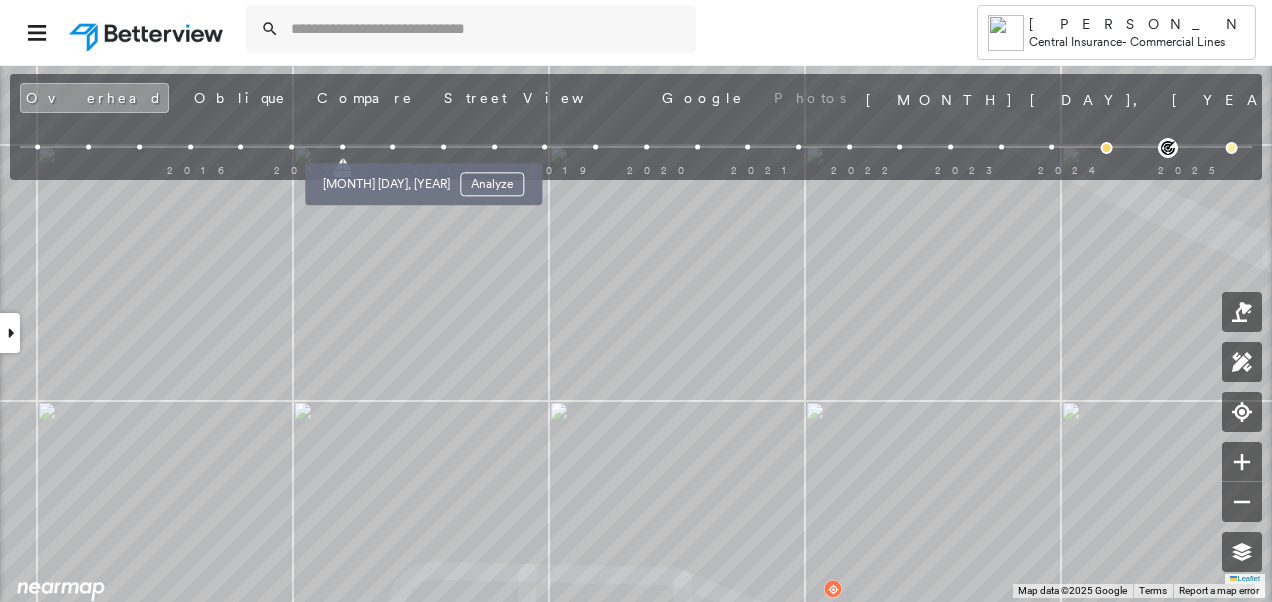 click at bounding box center [392, 147] 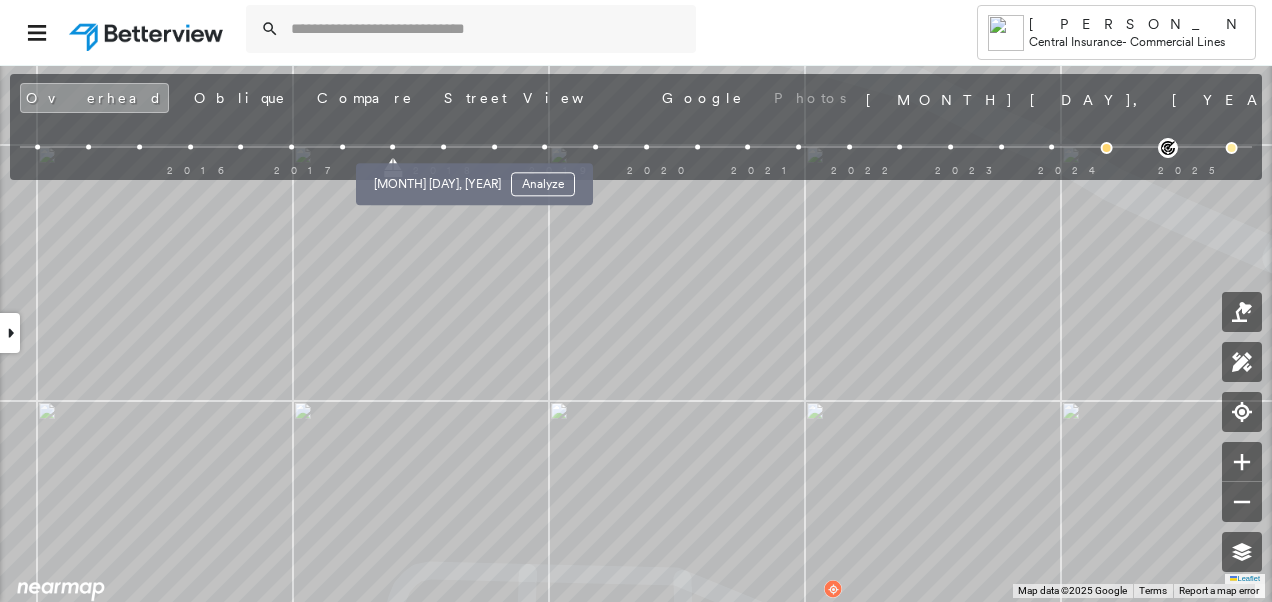click at bounding box center (443, 147) 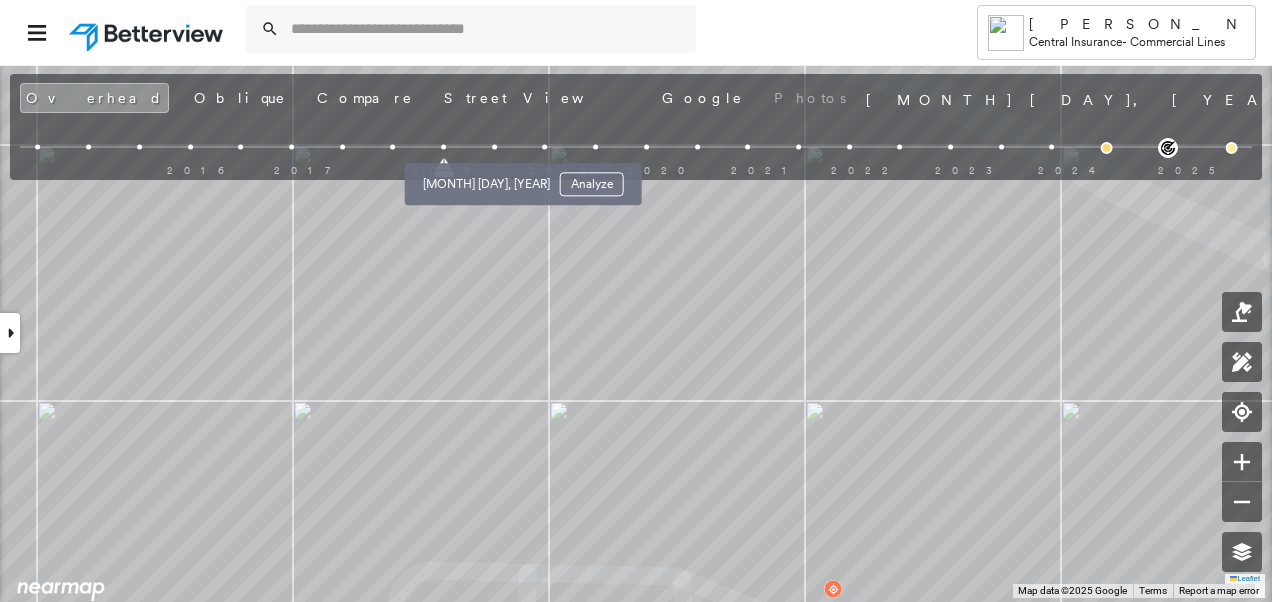 click at bounding box center [494, 147] 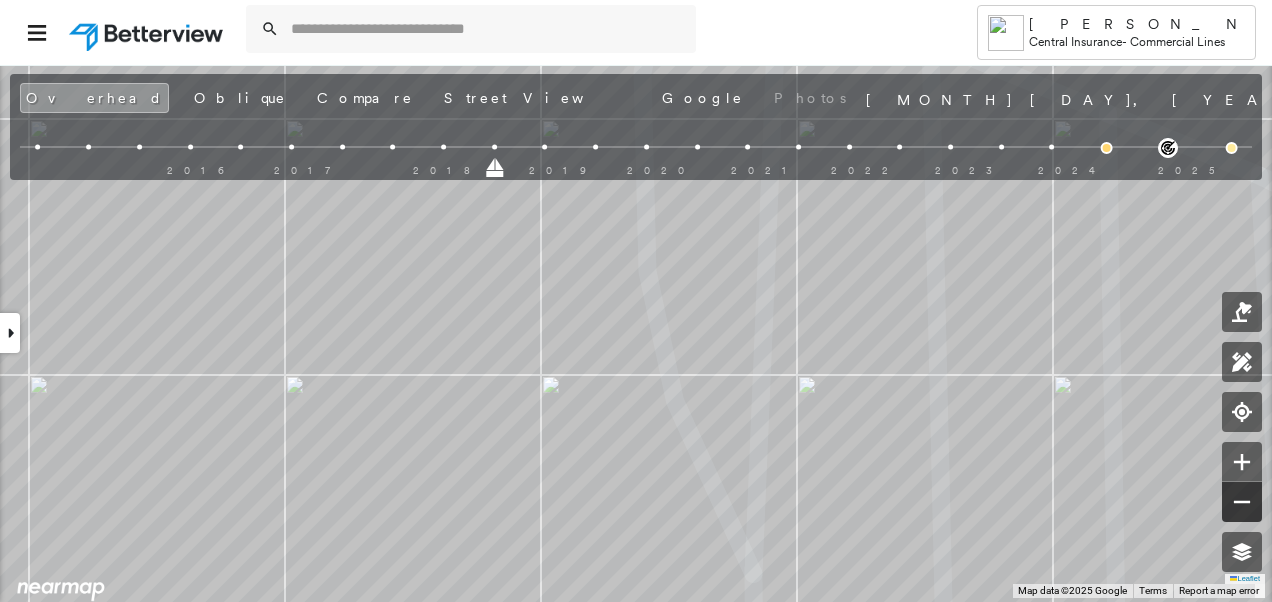 click 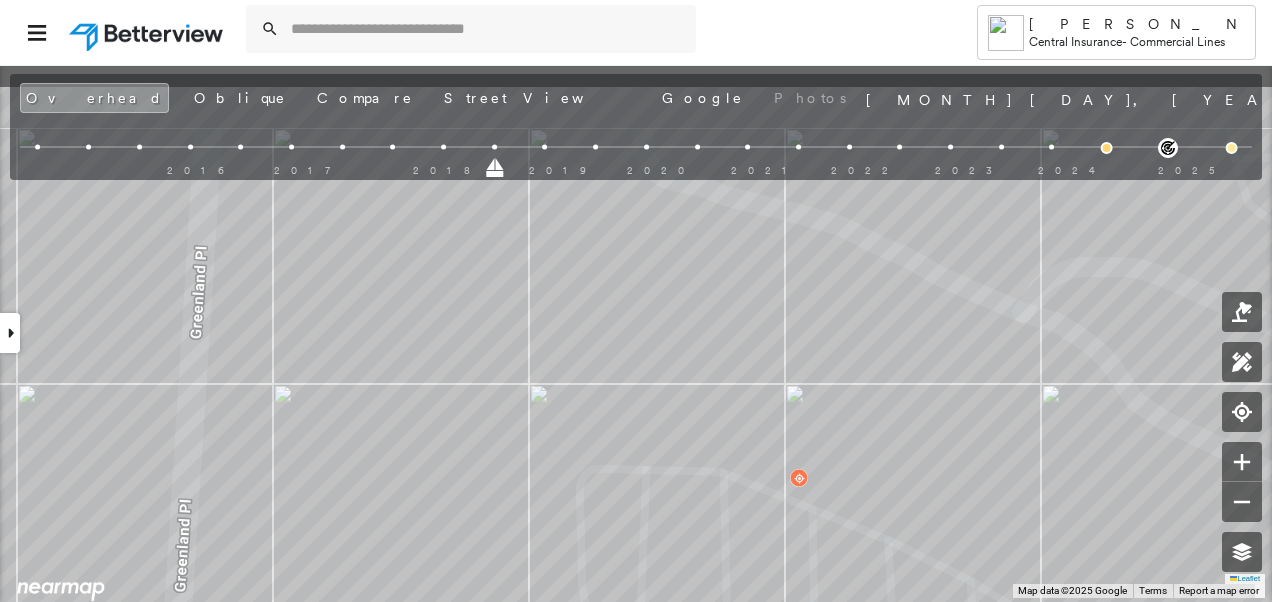 click on "Tower Jim Lewis Central Insurance  -   Commercial Lines [NUMBER] [STREET] ,  [CITY], [STATE] [POSTAL_CODE] [ORGANIZATION] Assigned to:  - Assigned to:  - [ORGANIZATION] Assigned to:  - Open Comments Download PDF Report Summary Construction Occupancy Protection Exposure Determination Looking for roof spotlights? Analyze this date Overhead Obliques Street View Roof Spotlight™ Index 0 100 25 50 75 1 Building Roof Scores 0 Buildings Policy Information :  [ORGANIZATION] Flags :  1 (0 cleared, 1 uncleared) Construction Assessor and MLS Details BuildZoom - Building Permit Data and Analysis Property Lookup Occupancy Ownership   Last Sale Price $1,212,500 Last Sale Date 20011114 Owner Zip 45208-1982 Owner State OH Owner City Cincinnati Owner Address [NUMBER] [STREET] Owner Name [ORGANIZATION] Protection Protection Exposure FEMA Risk Index Crime Regional Hazard: 3   out of  5 Additional Perils Guidewire HazardHub HazardHub Risks Determination Flags :  1 (0 cleared, 1 uncleared) Uncleared Flags (1) LOW Low Priority" at bounding box center [636, 301] 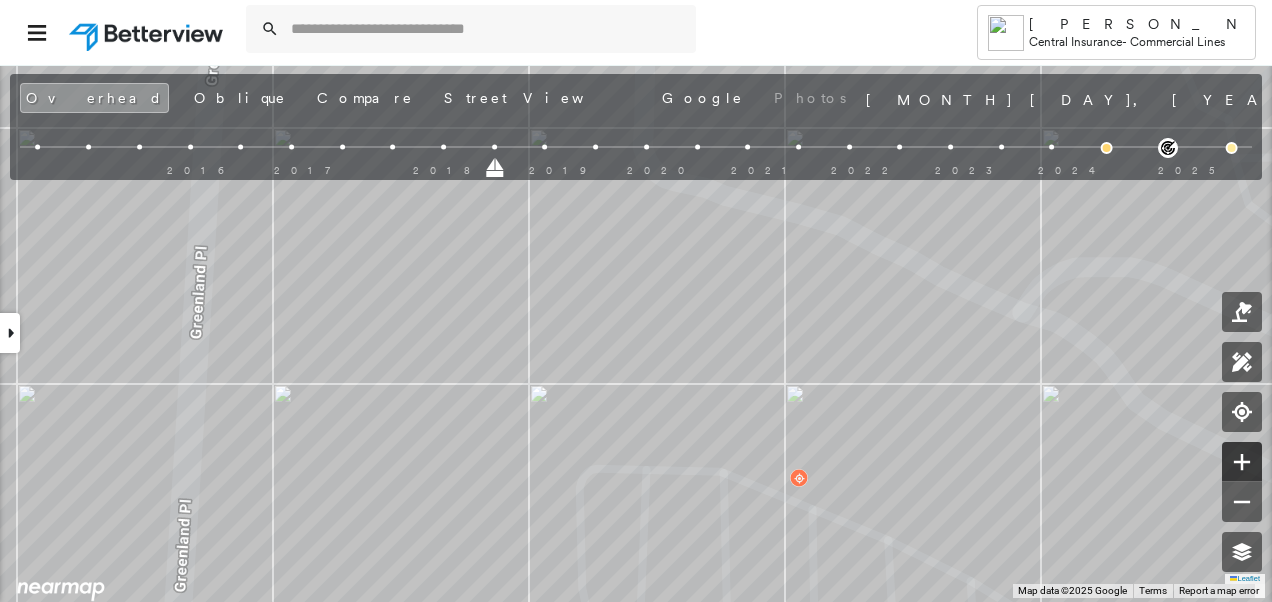 click 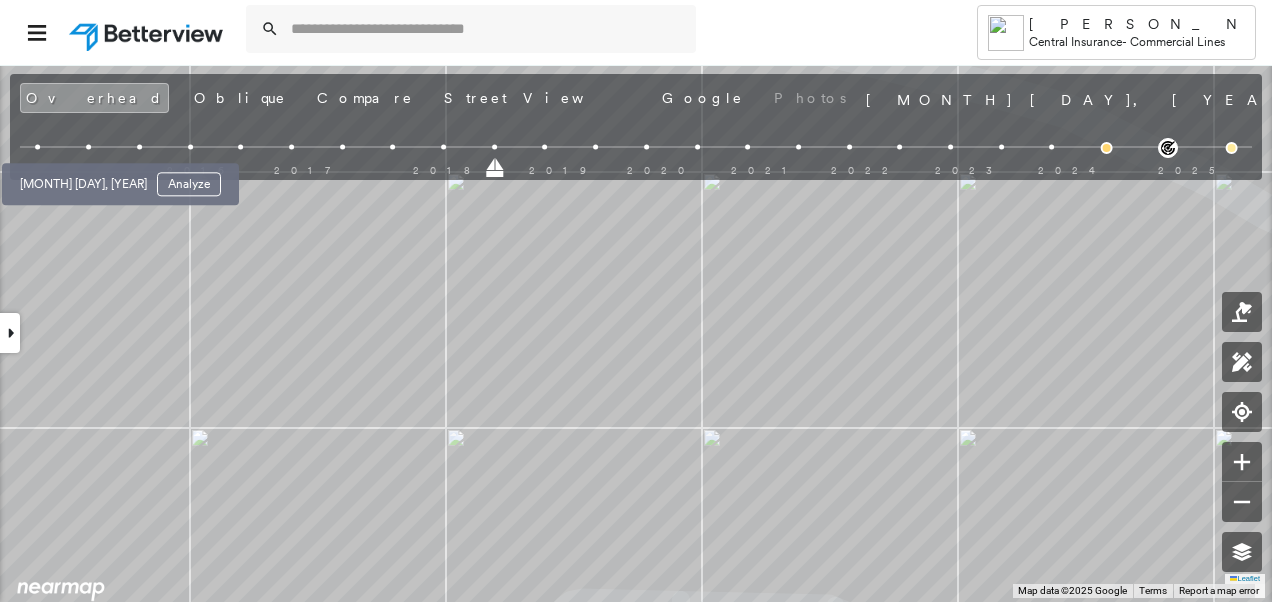 click at bounding box center (38, 147) 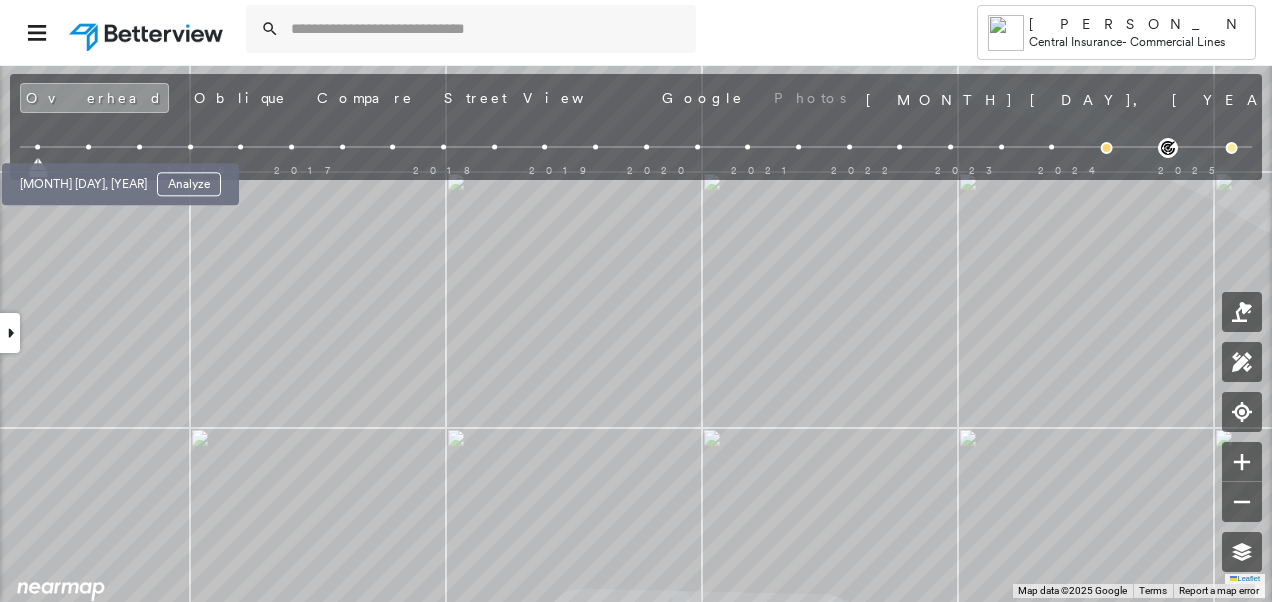 click at bounding box center [88, 147] 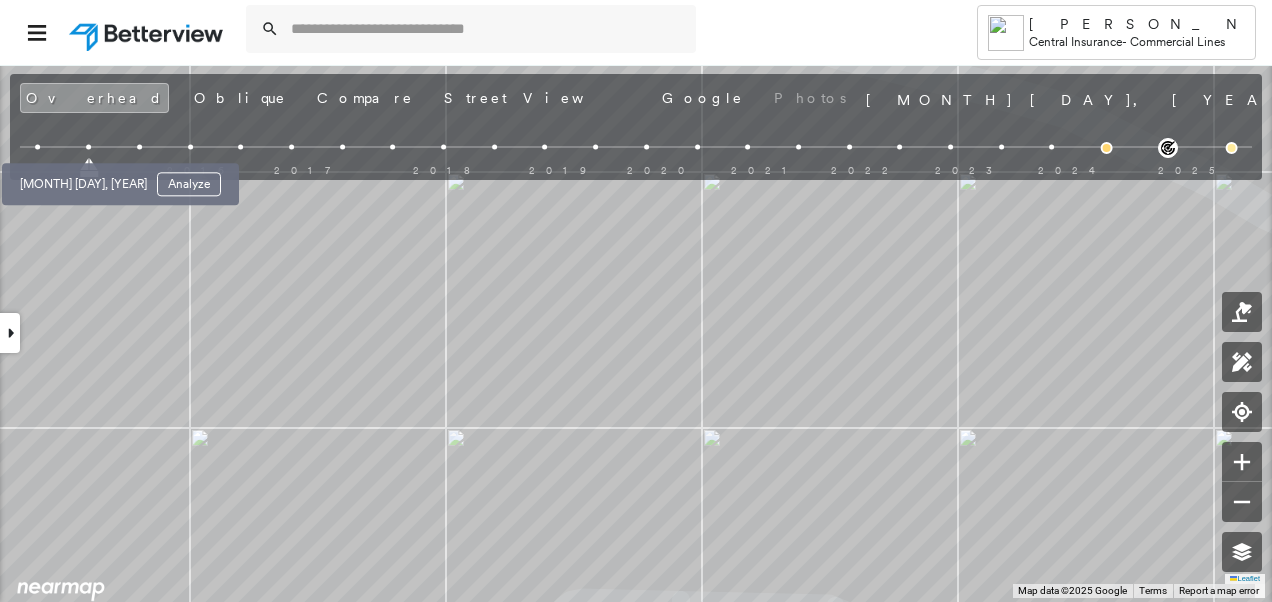 click at bounding box center (38, 147) 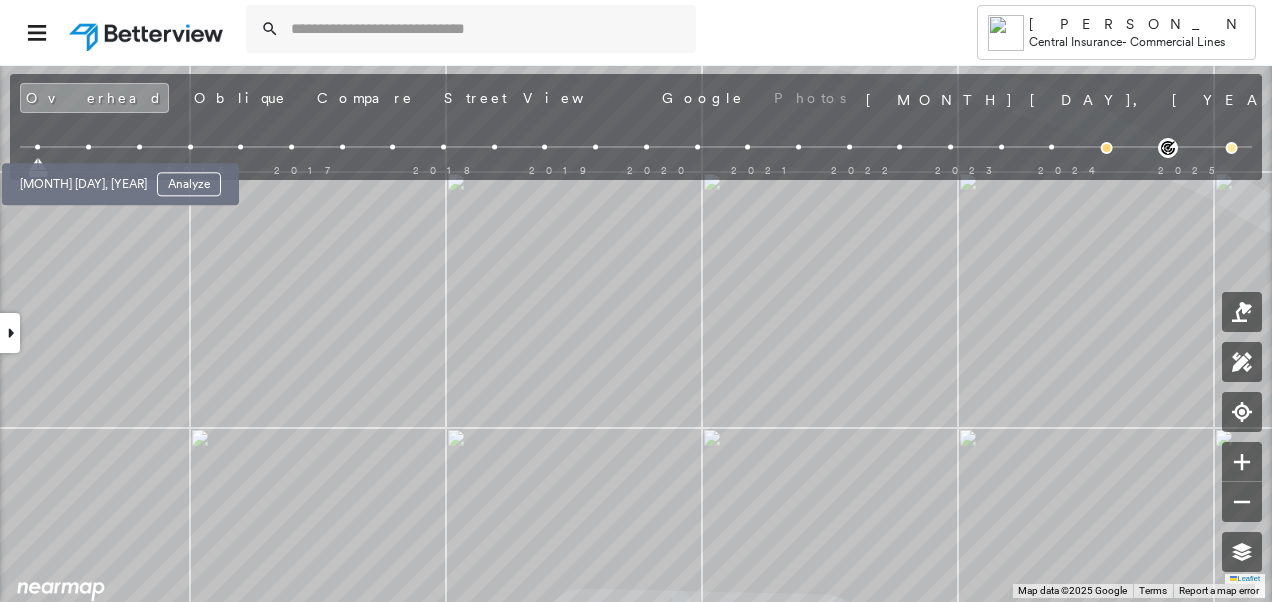 click at bounding box center (88, 147) 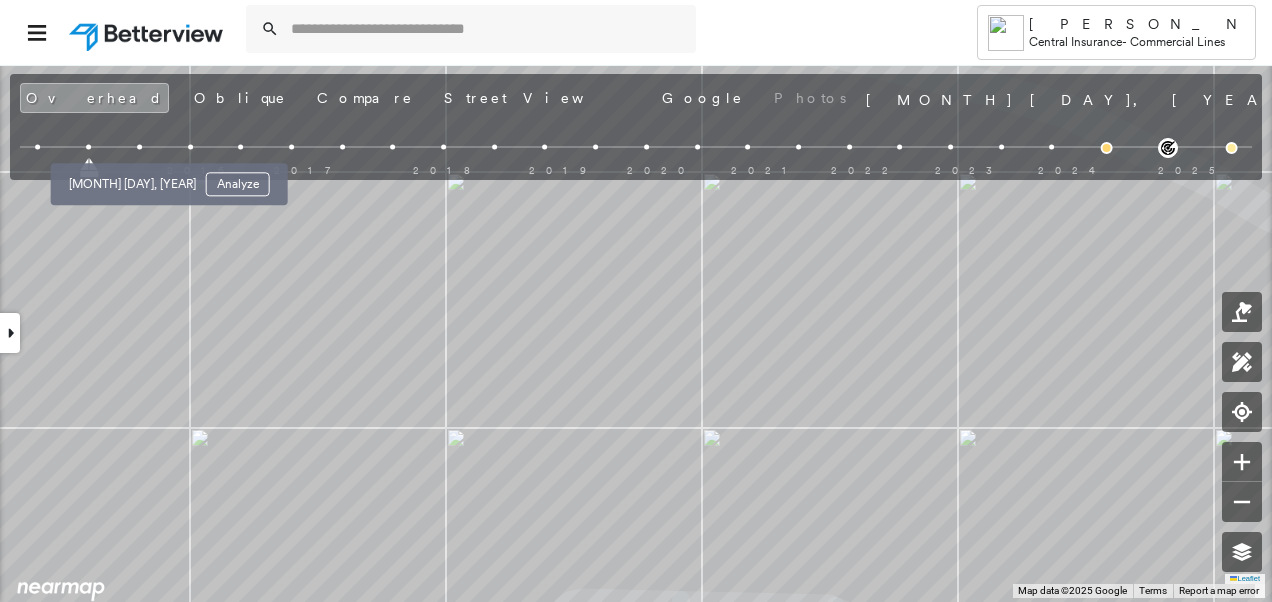 click at bounding box center [139, 147] 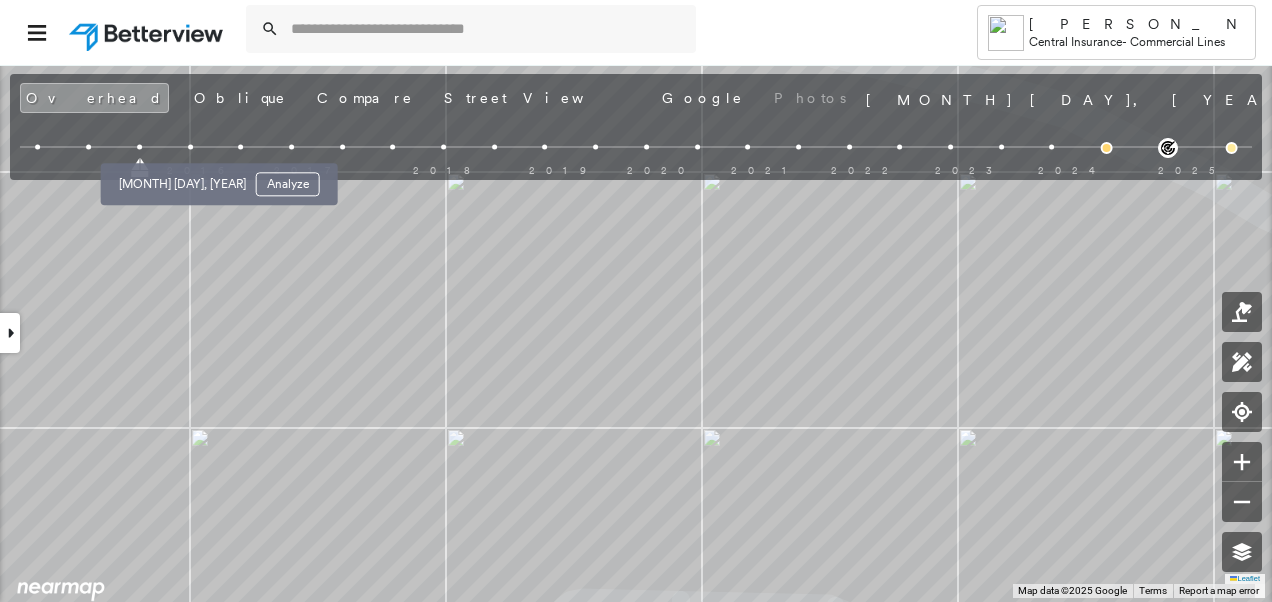 click at bounding box center (190, 147) 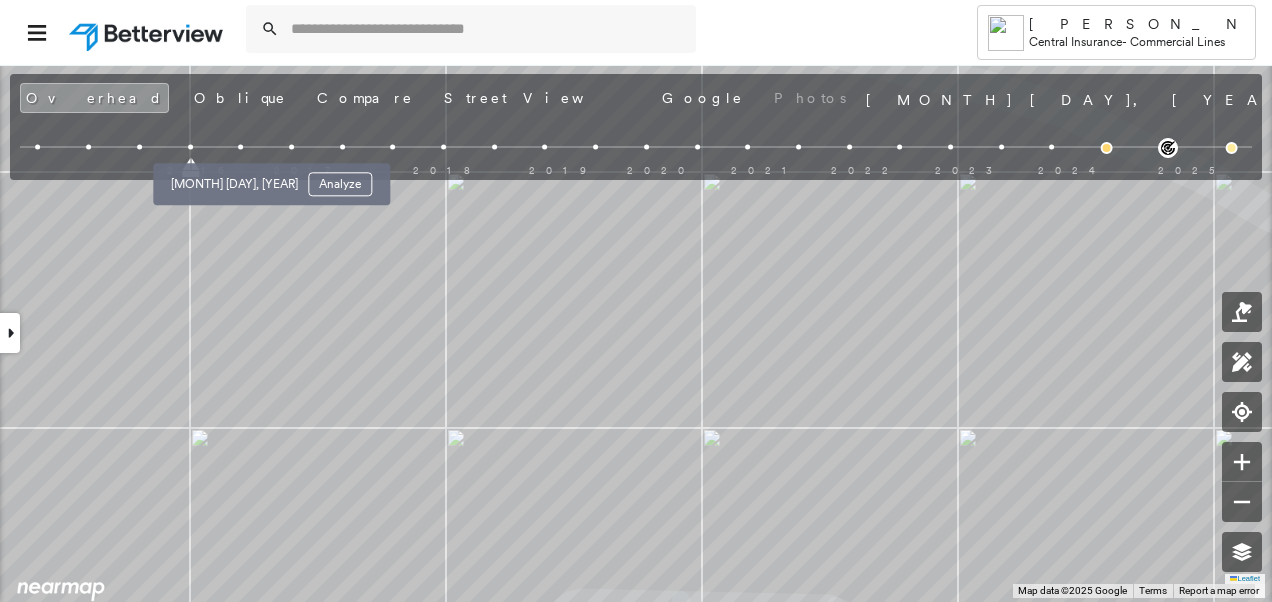 click at bounding box center [240, 147] 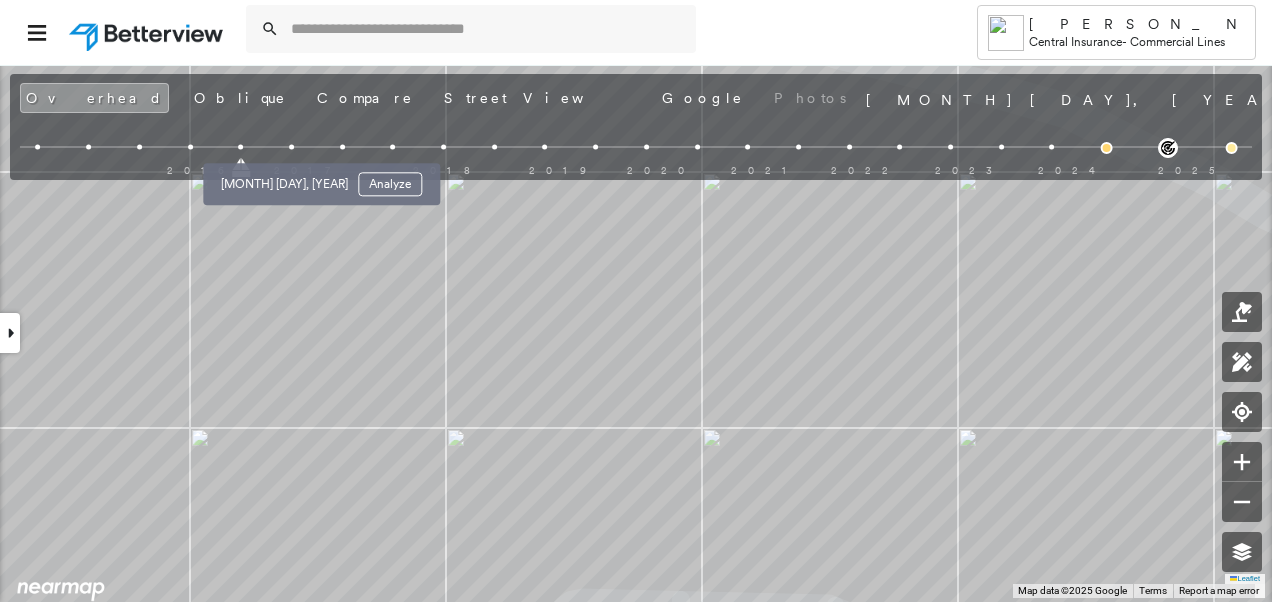 click at bounding box center [291, 147] 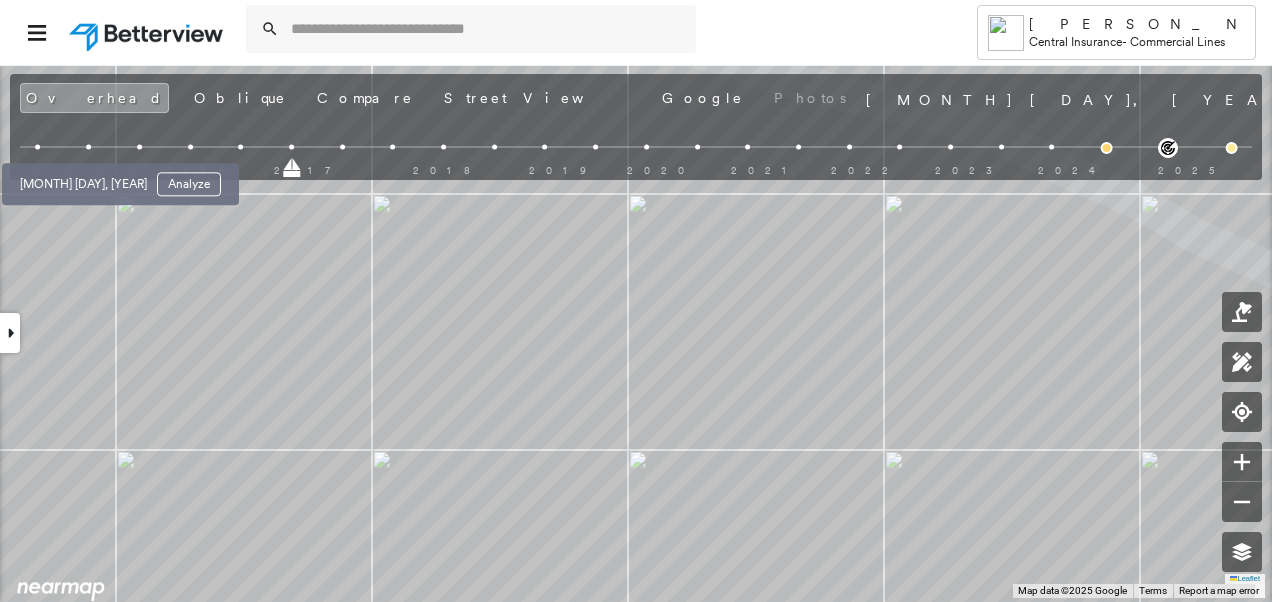 click at bounding box center (38, 147) 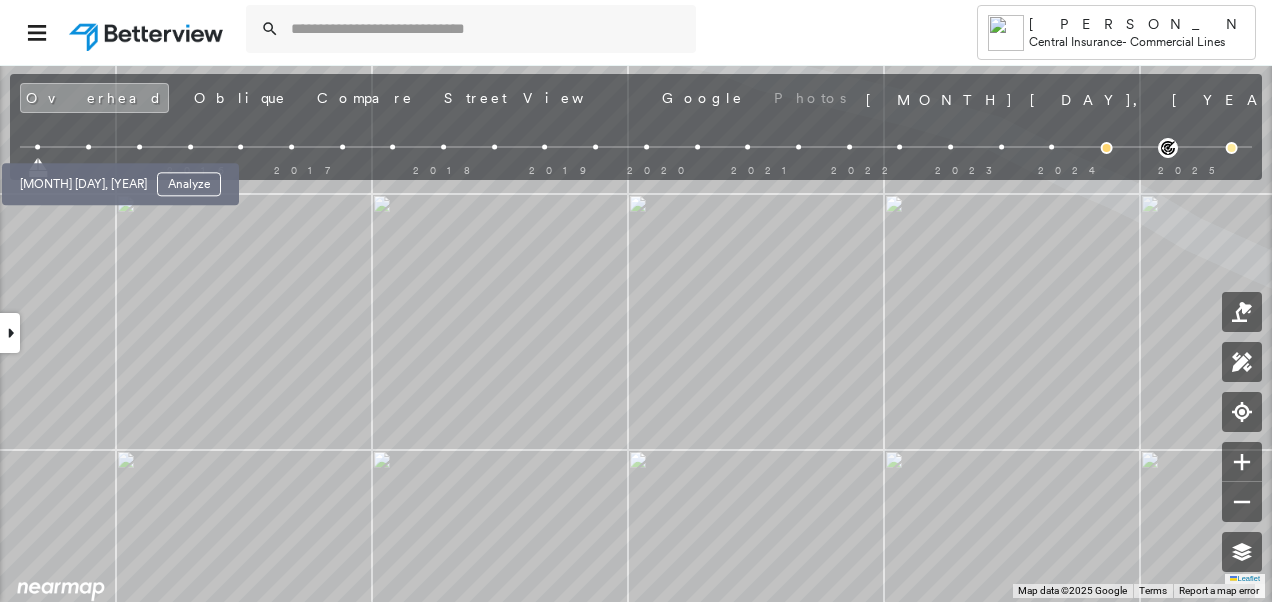 click at bounding box center [88, 147] 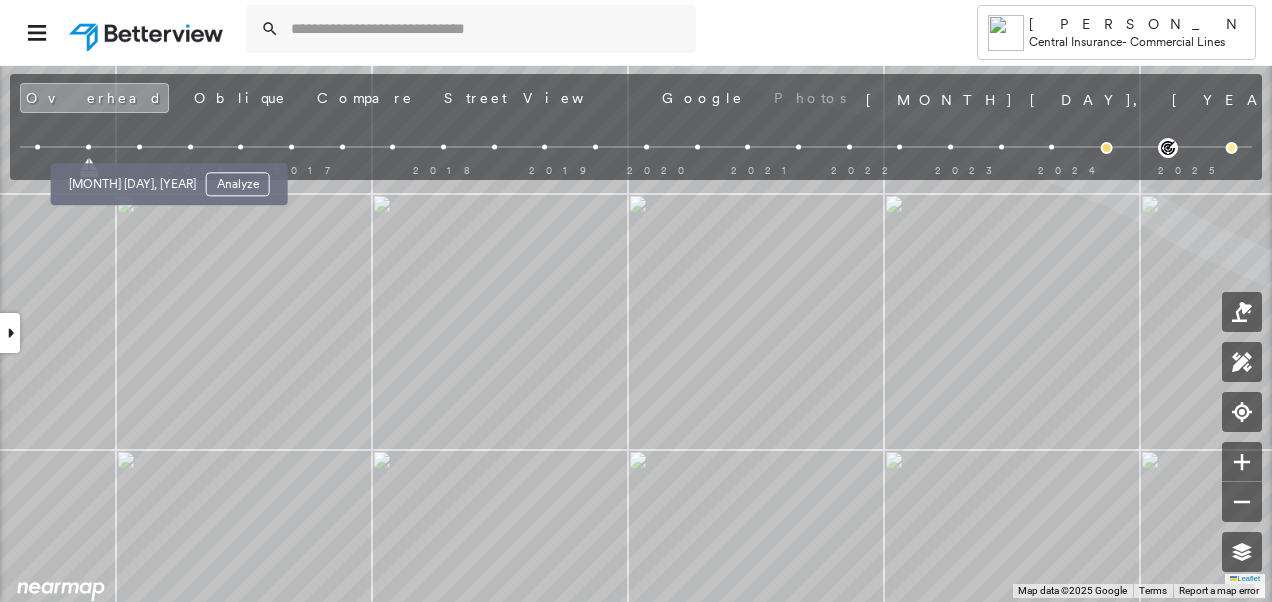click at bounding box center (139, 147) 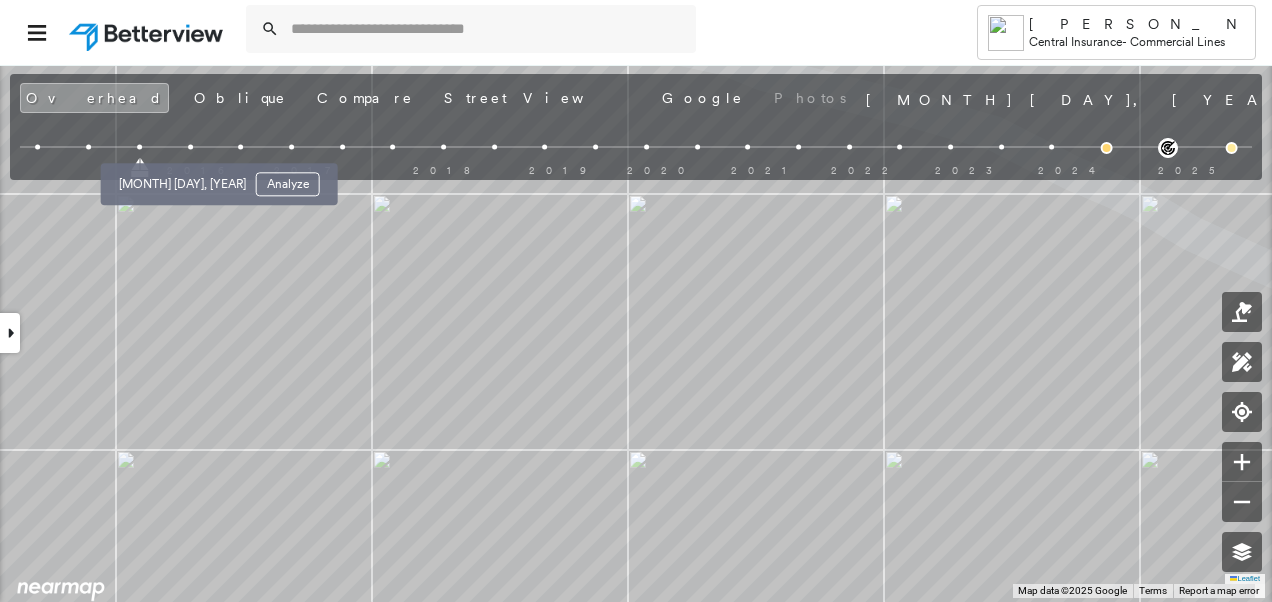 click at bounding box center [190, 147] 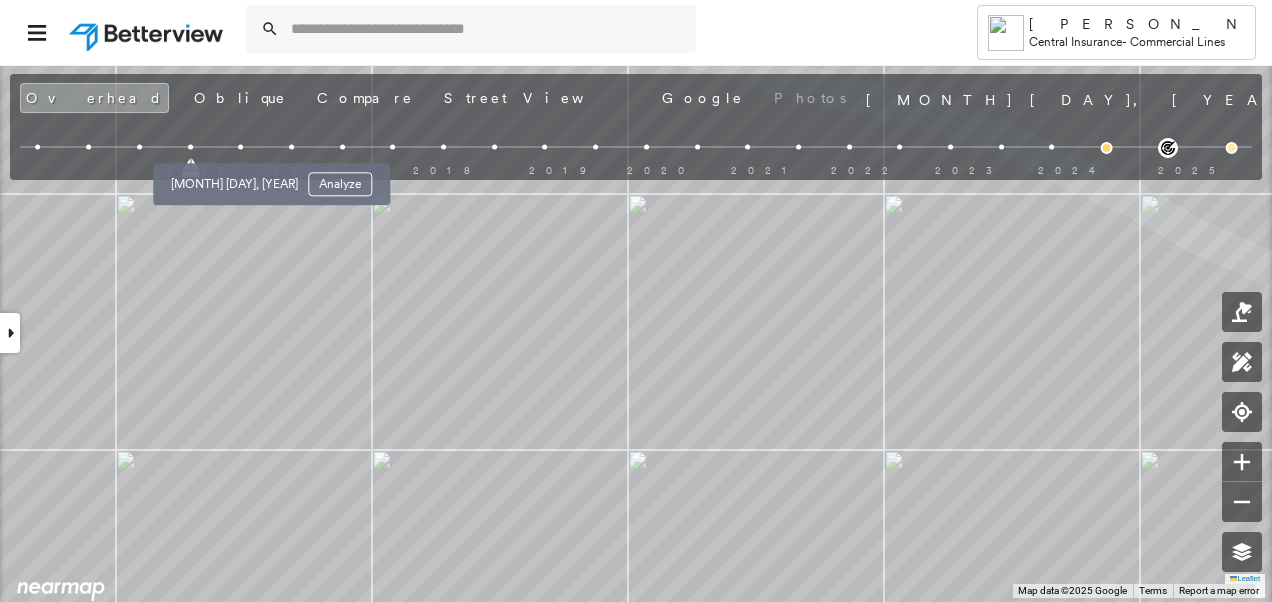 click at bounding box center (240, 147) 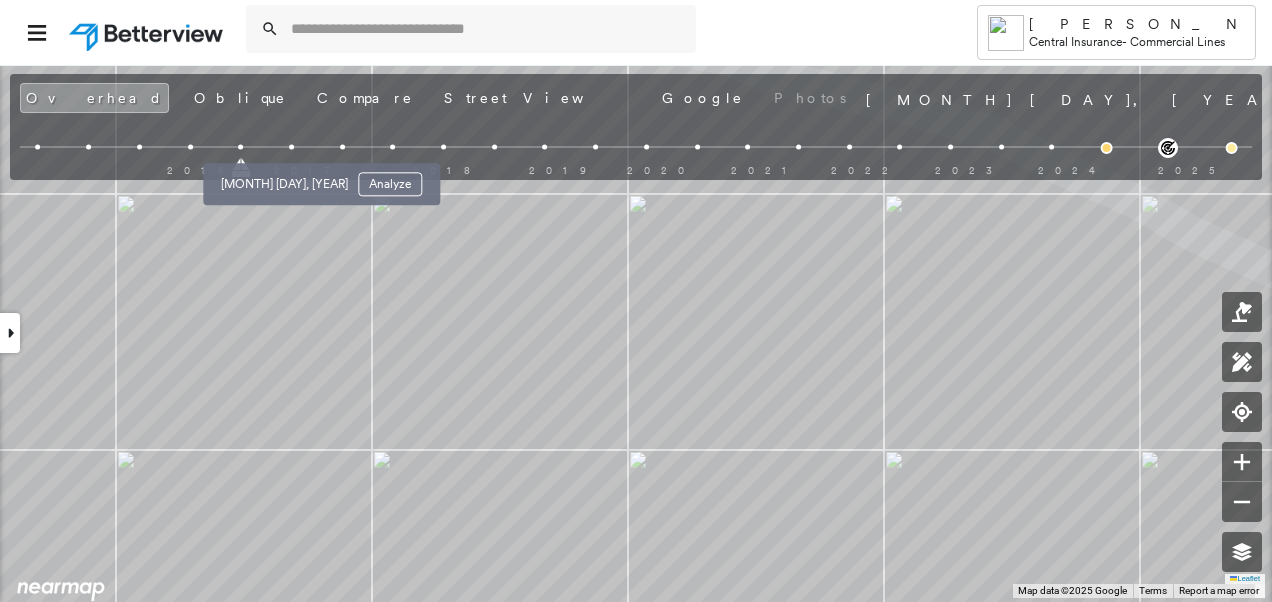 click at bounding box center (291, 147) 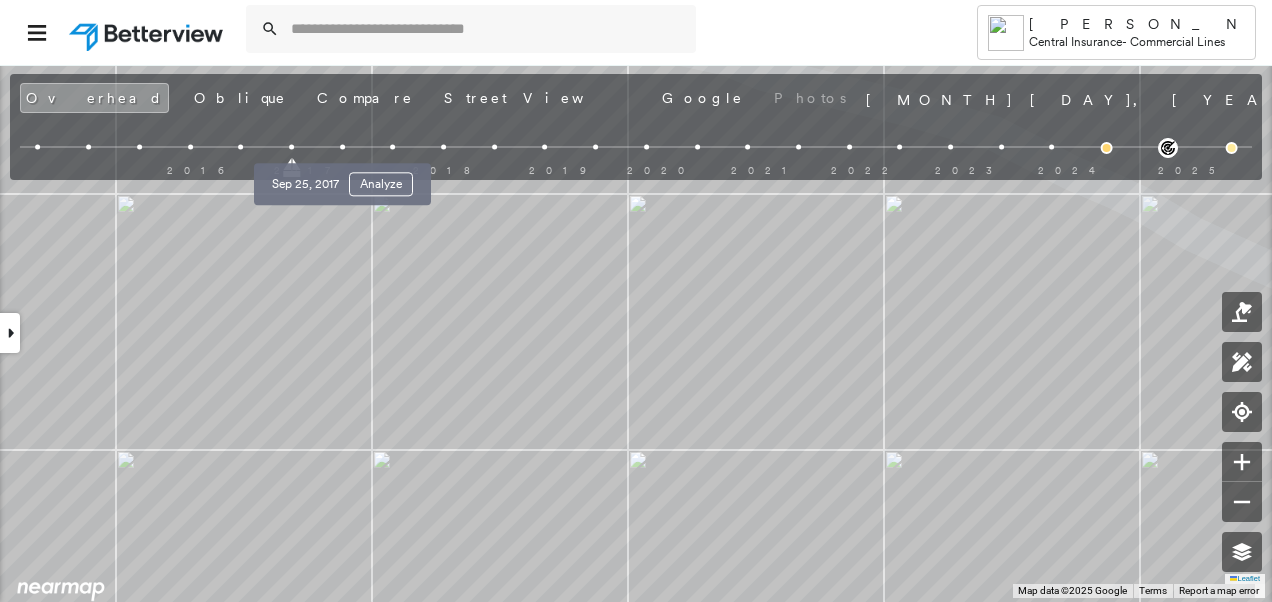 click at bounding box center [342, 147] 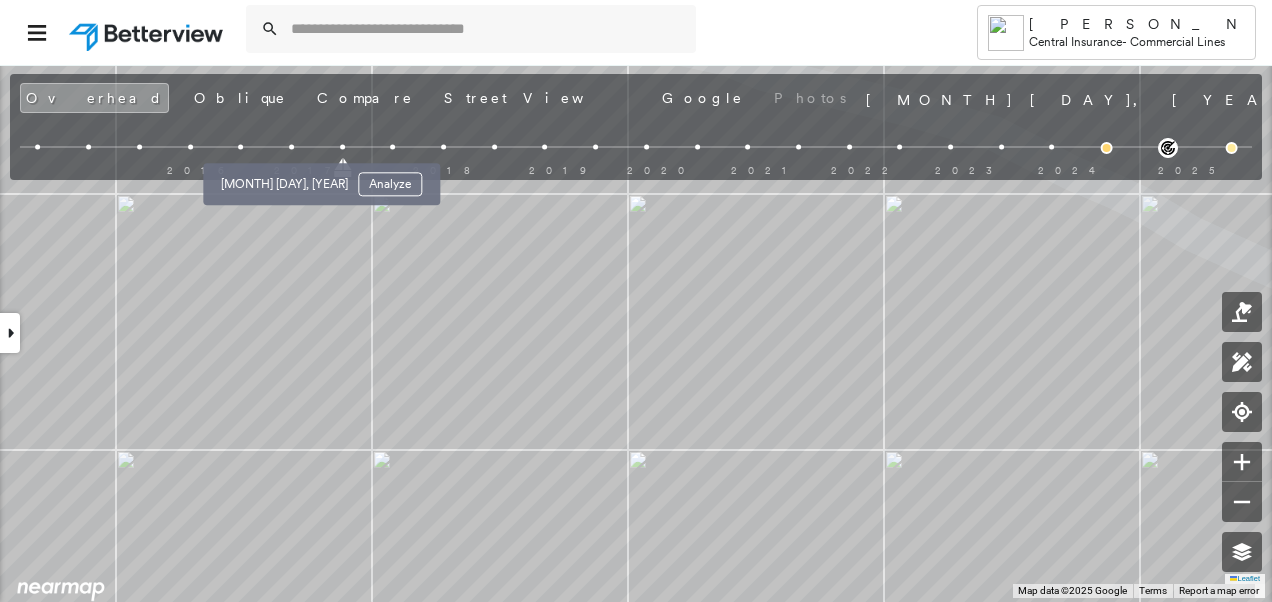 click at bounding box center [291, 147] 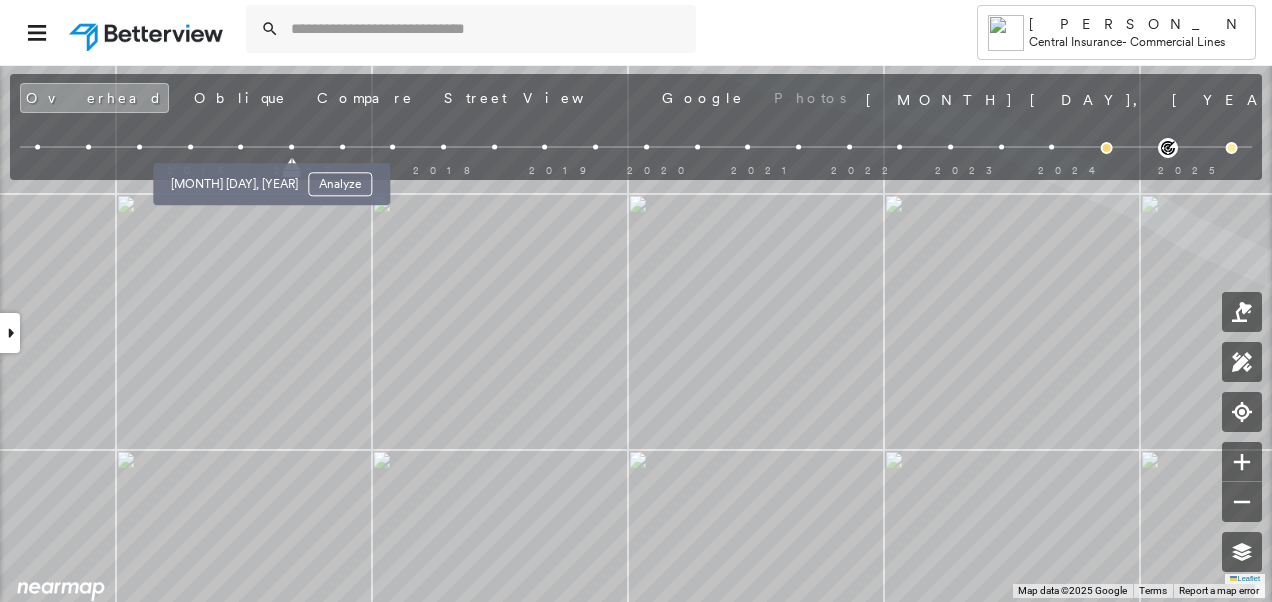 click at bounding box center (240, 147) 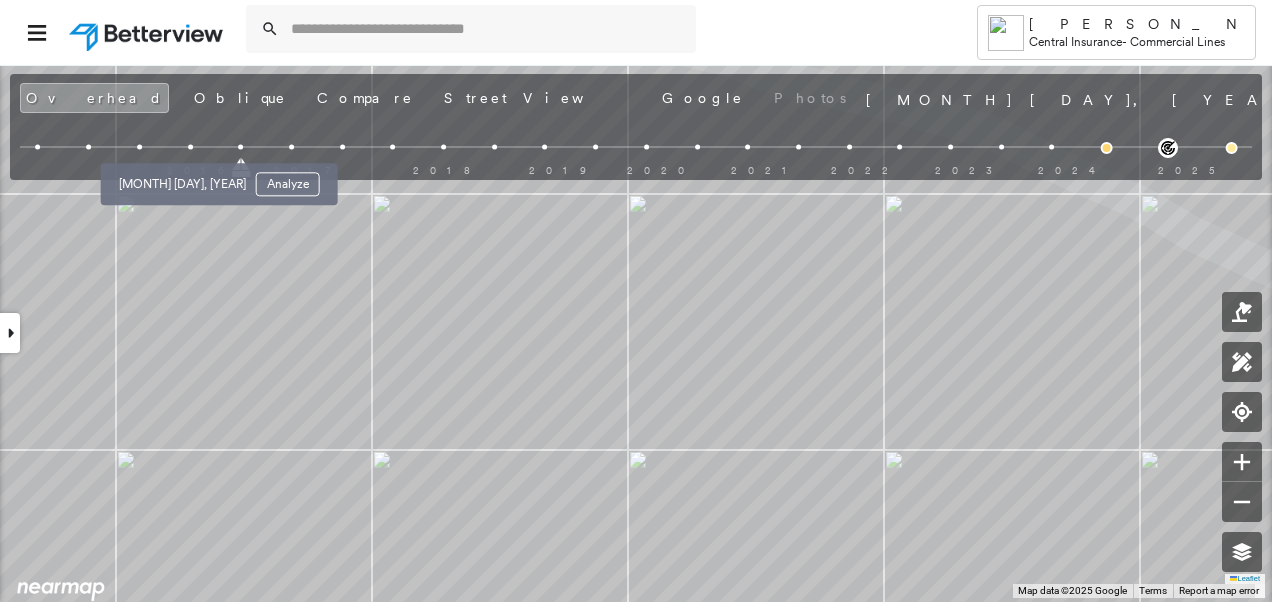 click at bounding box center [190, 147] 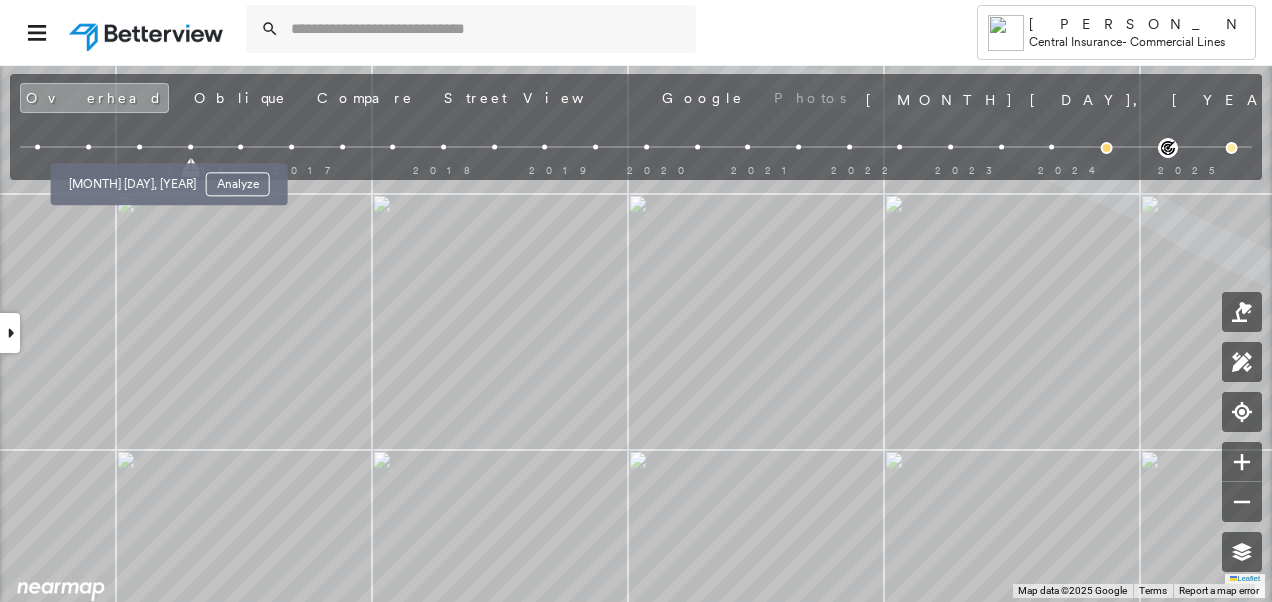 click at bounding box center [139, 147] 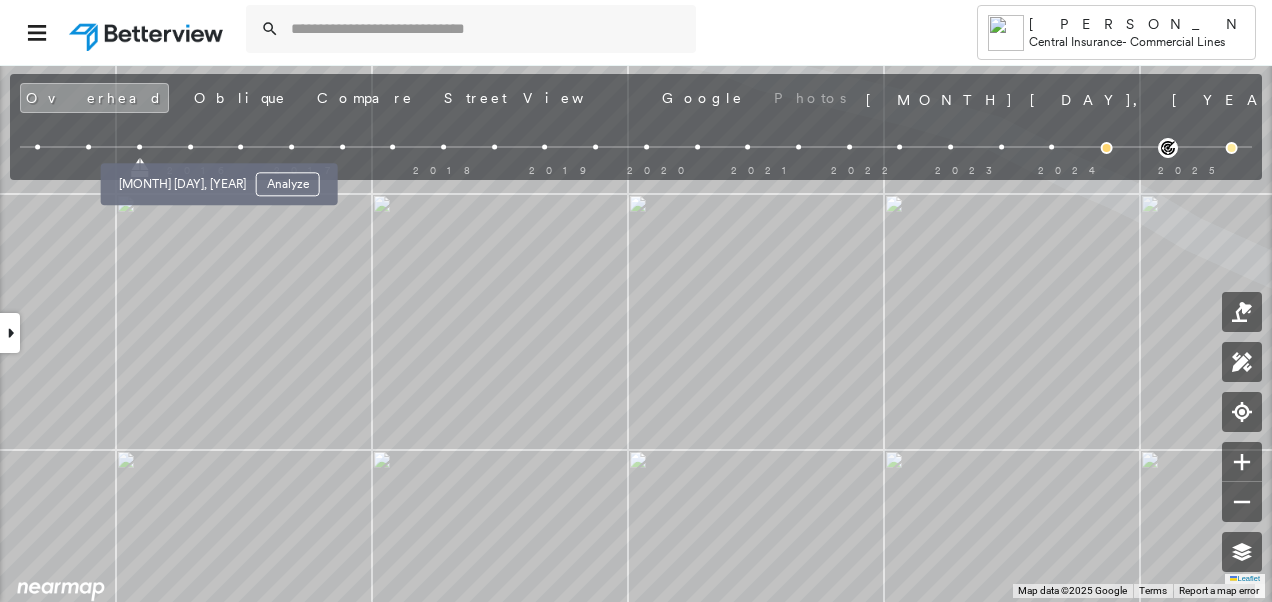 click at bounding box center [190, 147] 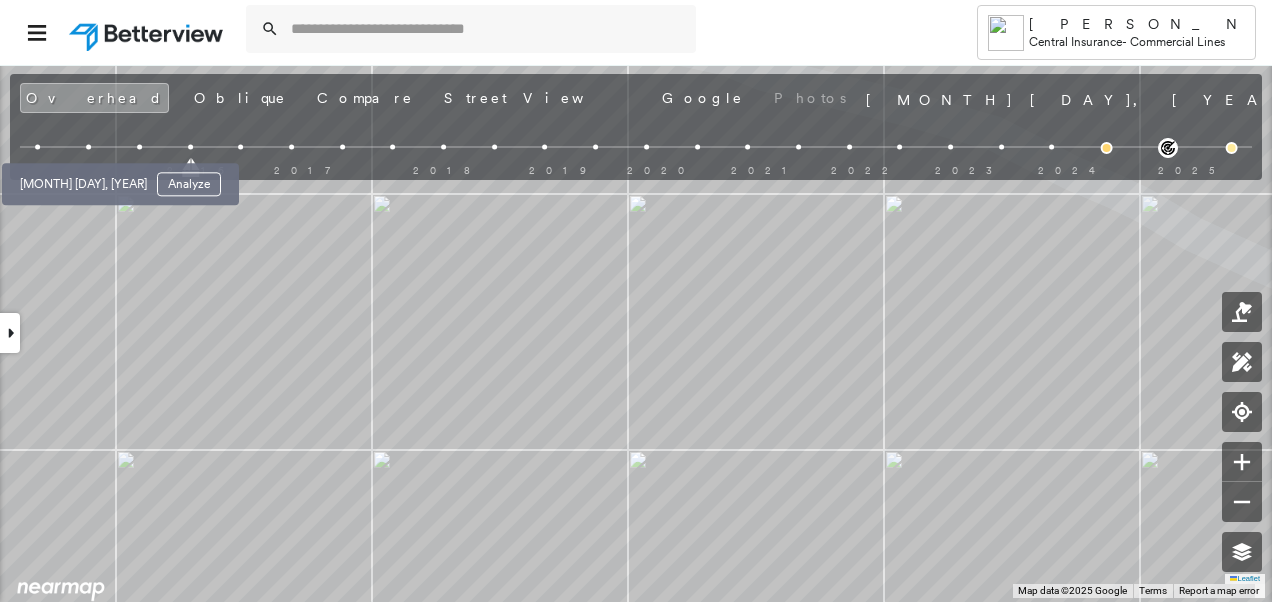 click at bounding box center [88, 147] 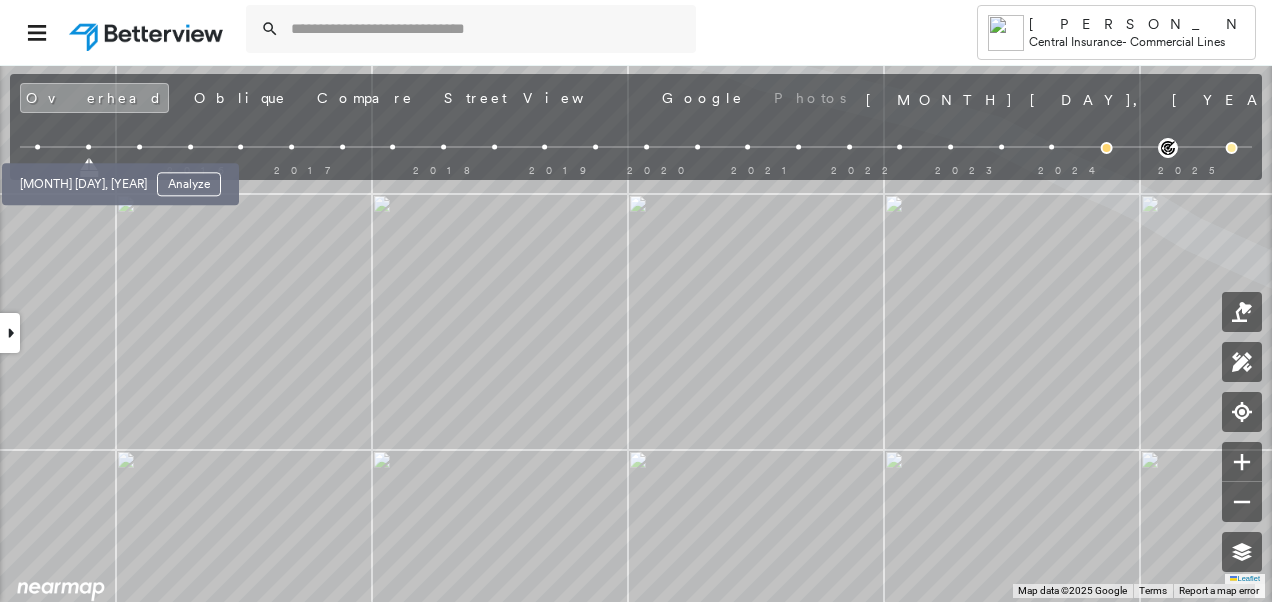 click at bounding box center (38, 147) 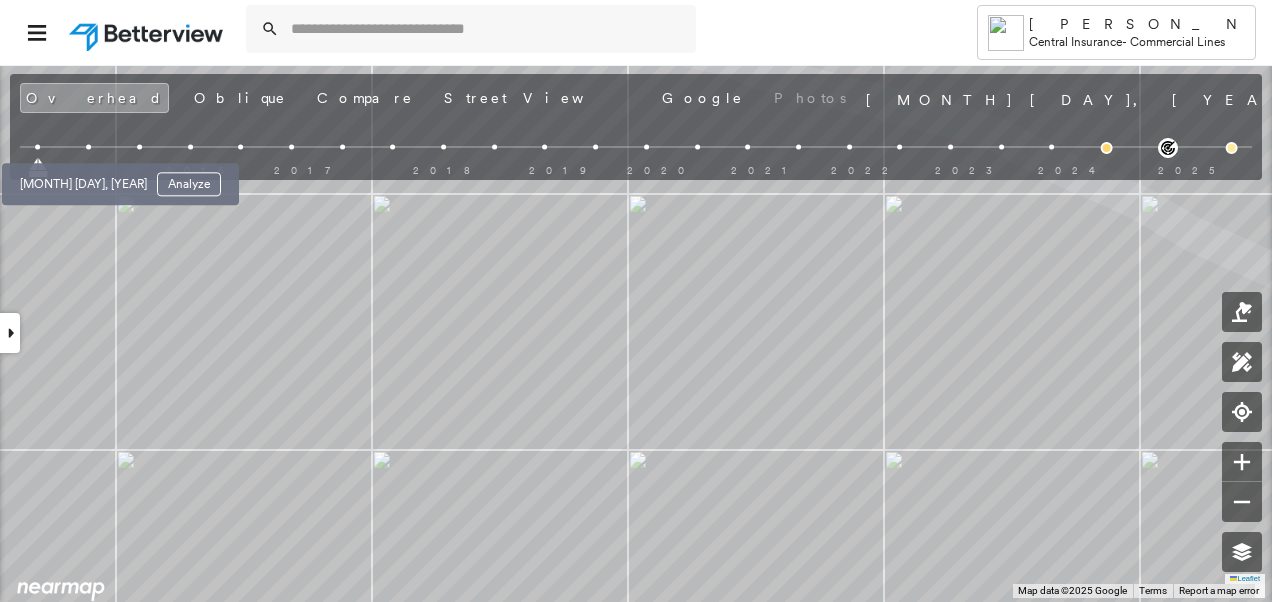 click at bounding box center (88, 147) 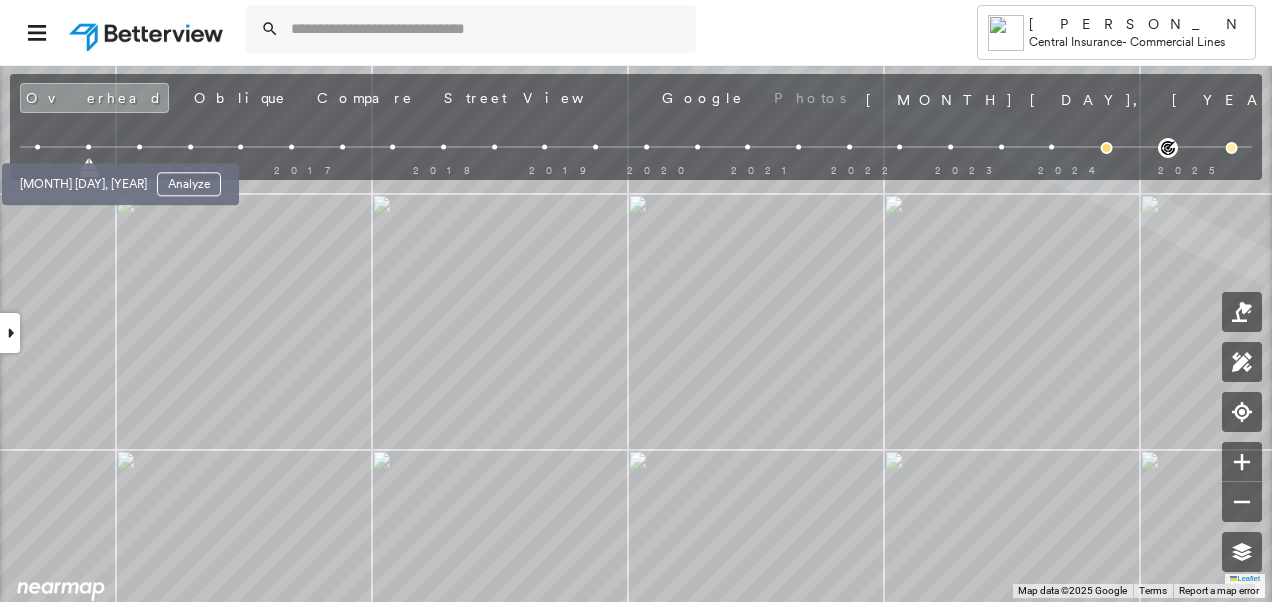 click at bounding box center [38, 147] 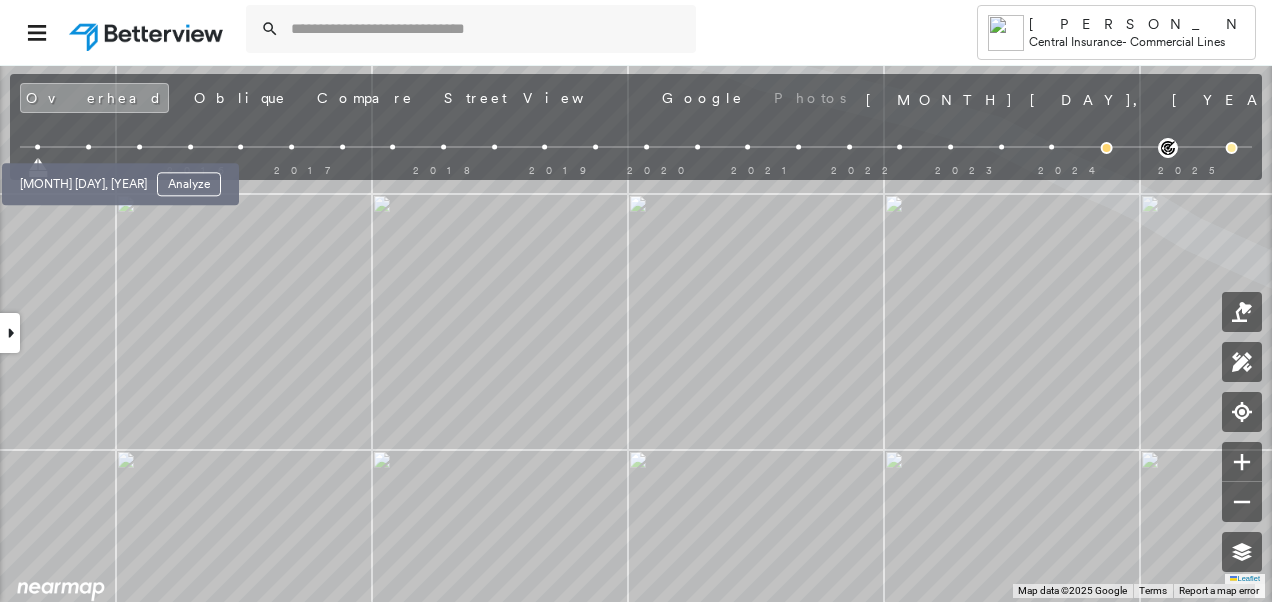 click at bounding box center (88, 147) 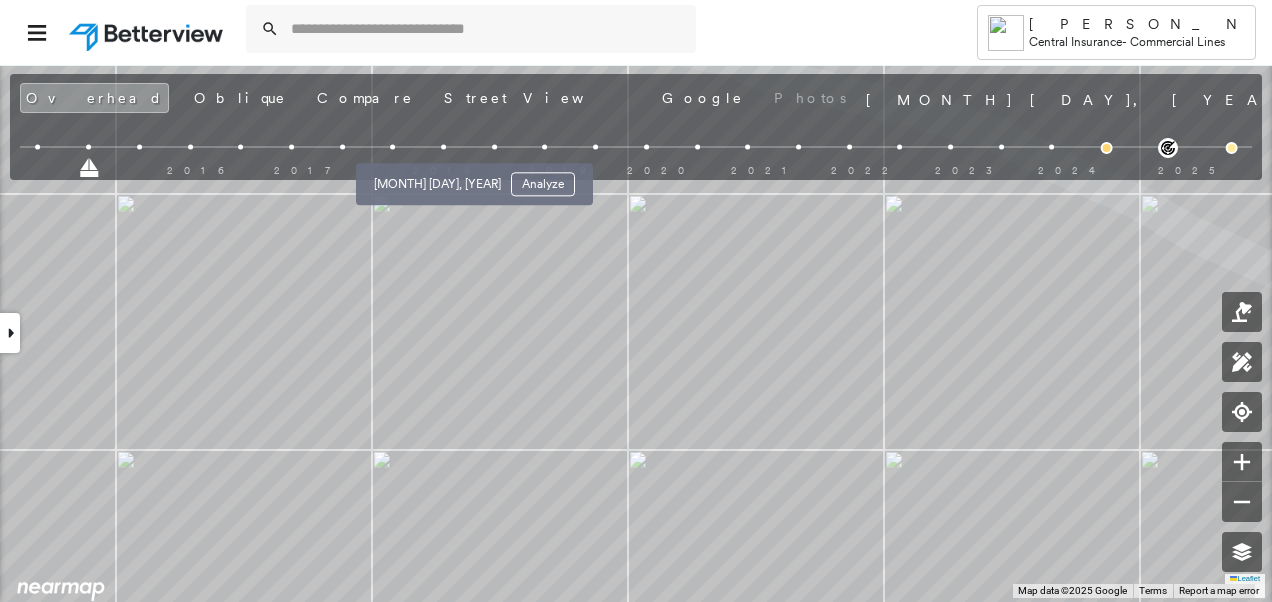 click at bounding box center [443, 147] 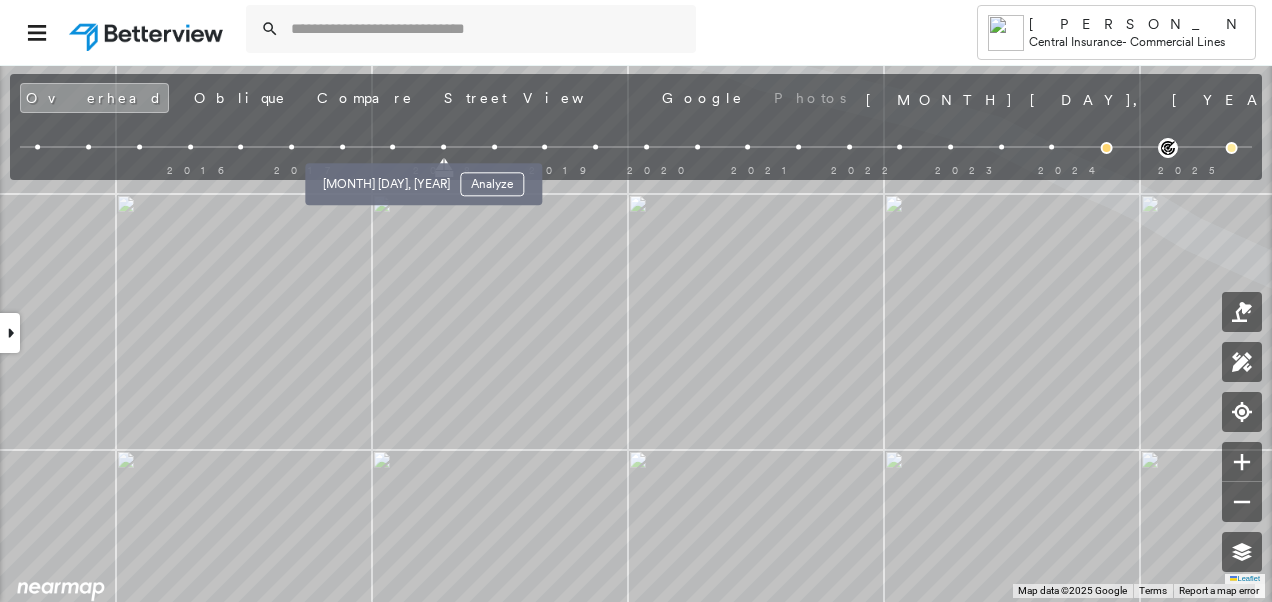 click at bounding box center (392, 147) 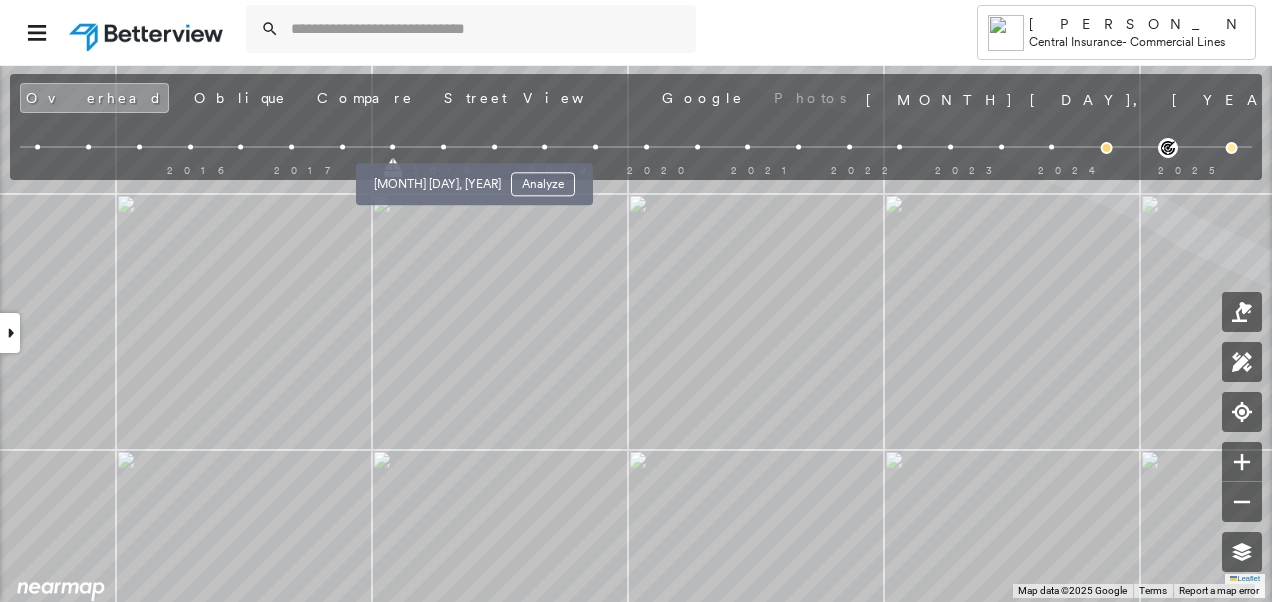 click at bounding box center [443, 147] 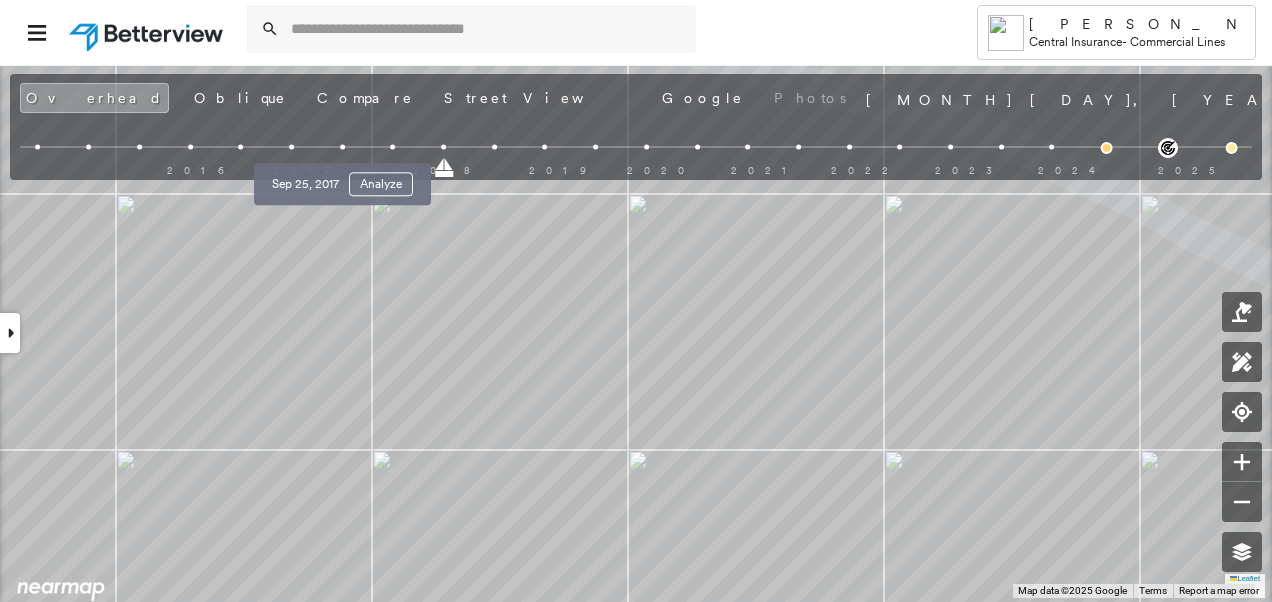 click at bounding box center (342, 147) 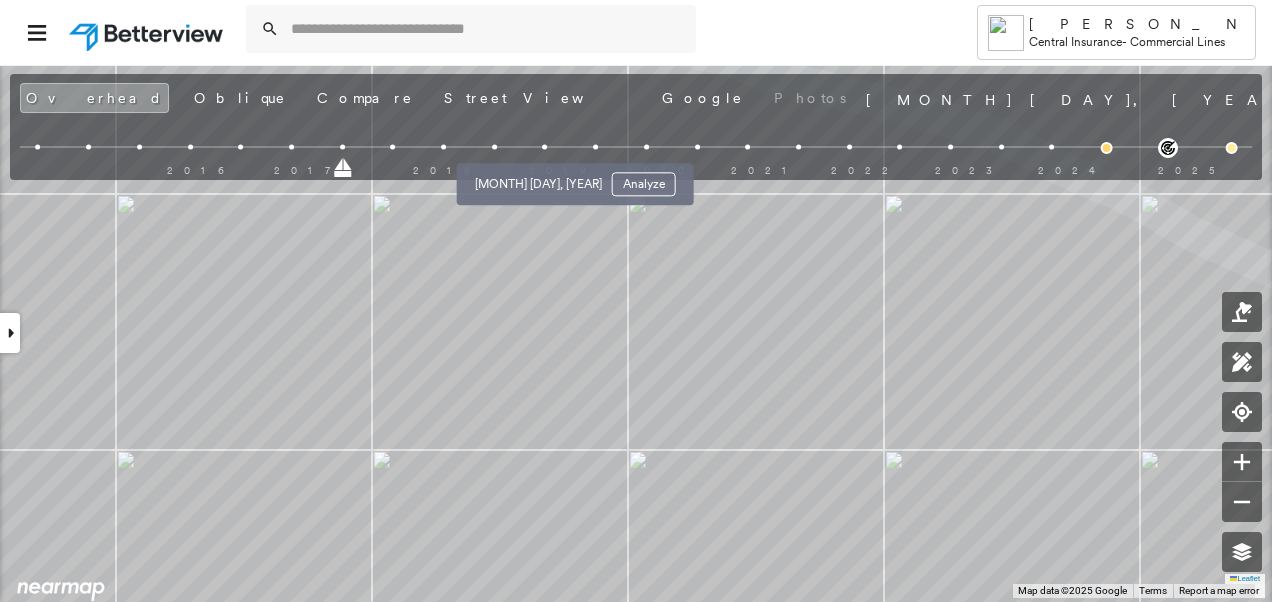 click at bounding box center (545, 147) 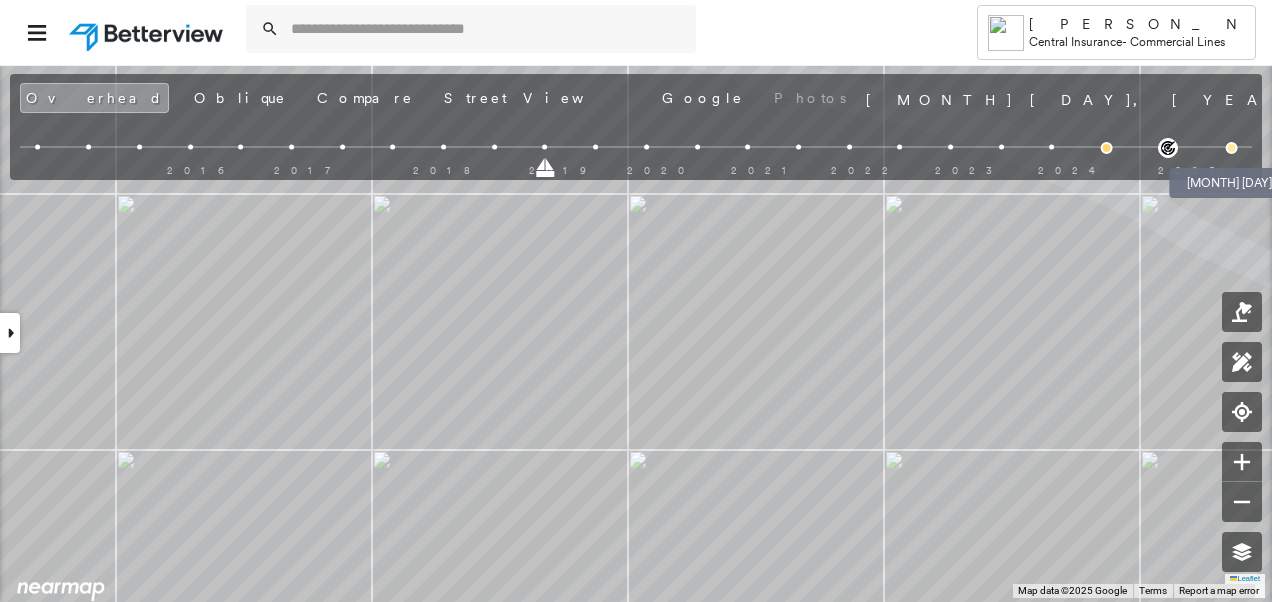 click at bounding box center (1232, 148) 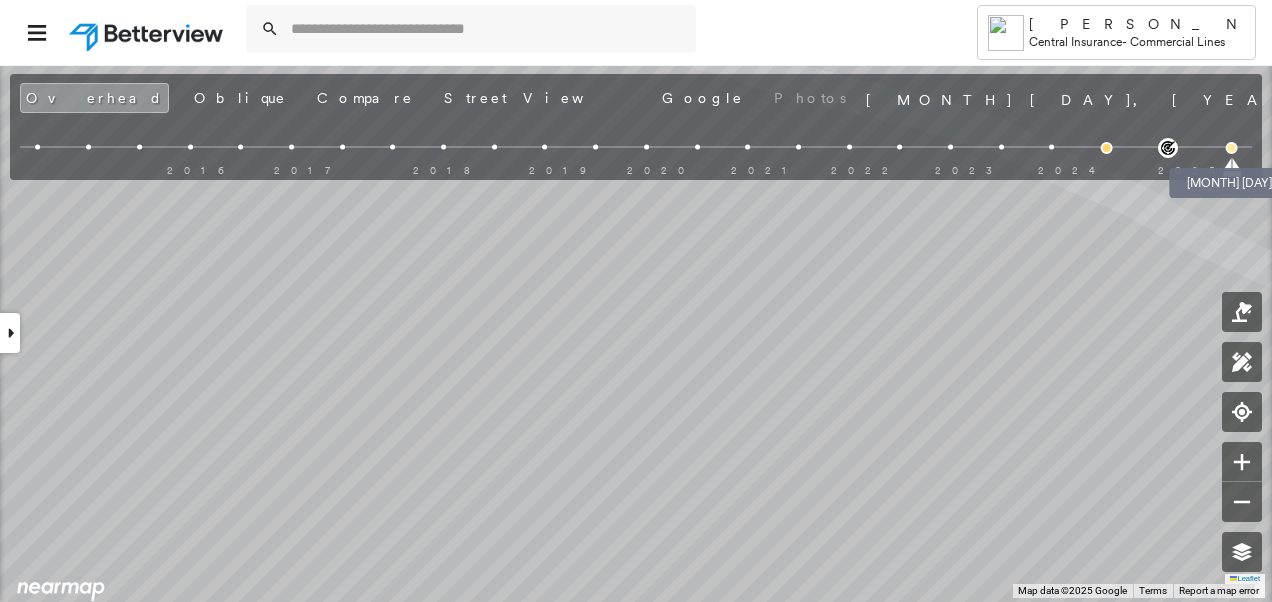 scroll, scrollTop: 838, scrollLeft: 0, axis: vertical 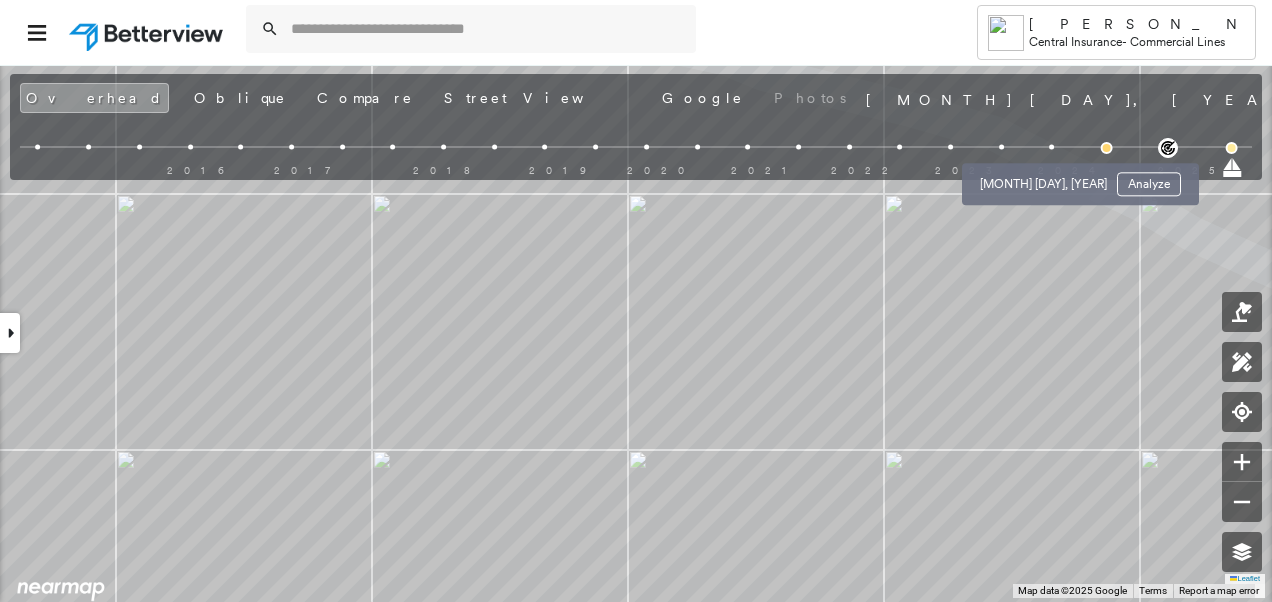 click at bounding box center (1052, 147) 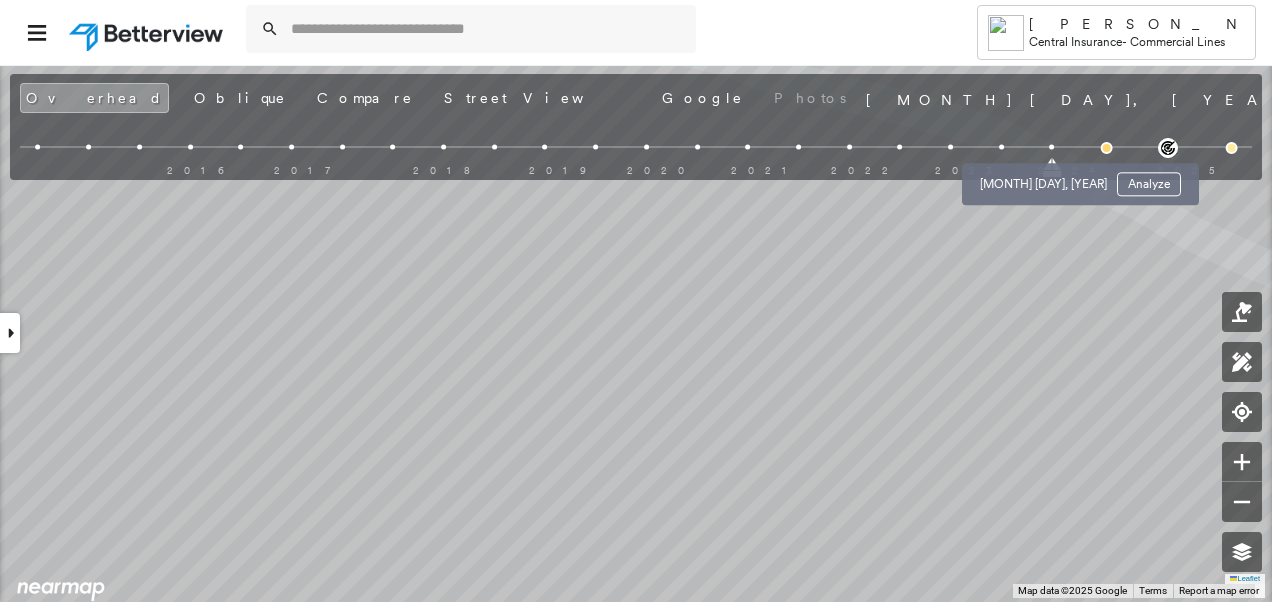 scroll, scrollTop: 888, scrollLeft: 0, axis: vertical 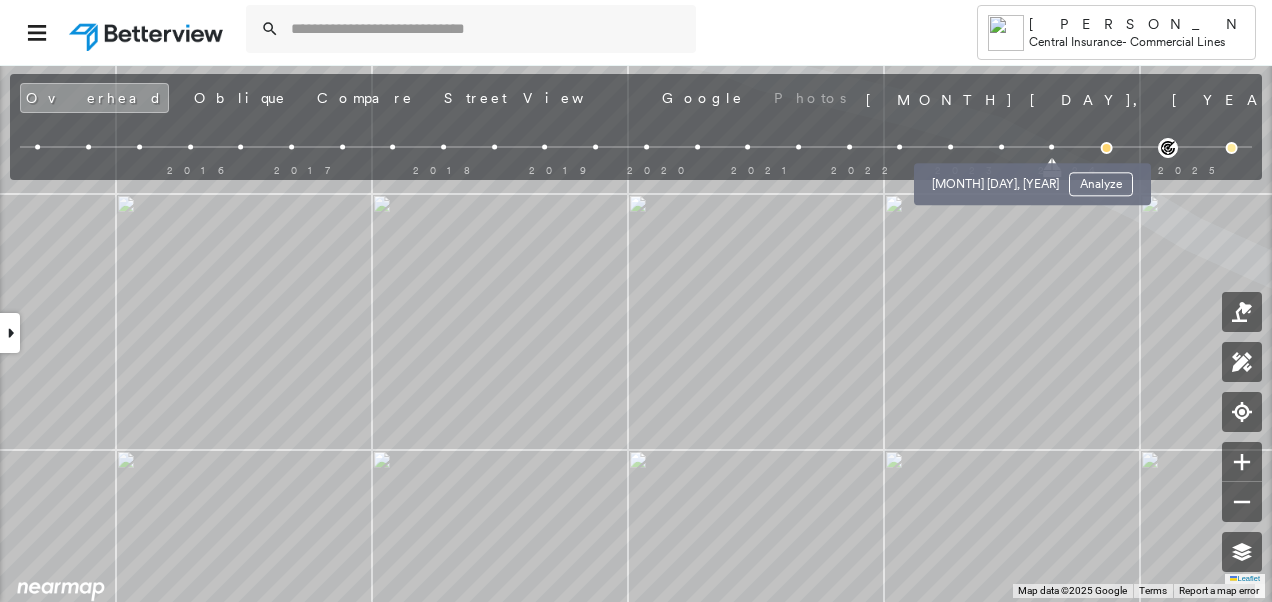 click at bounding box center (1001, 147) 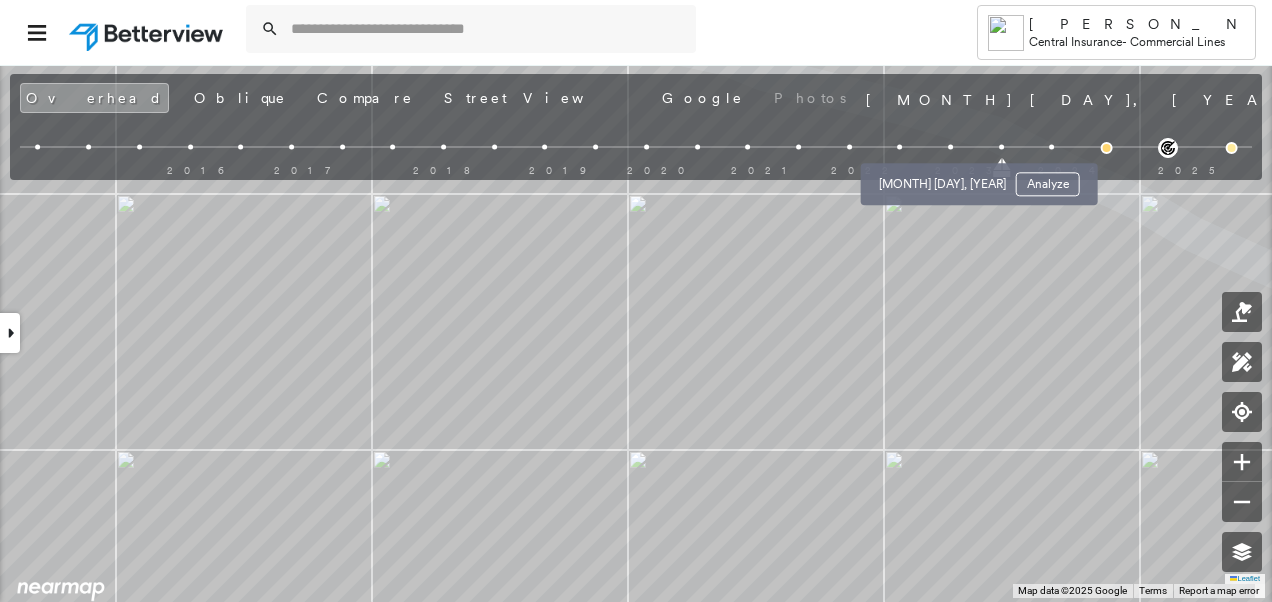 click at bounding box center (950, 147) 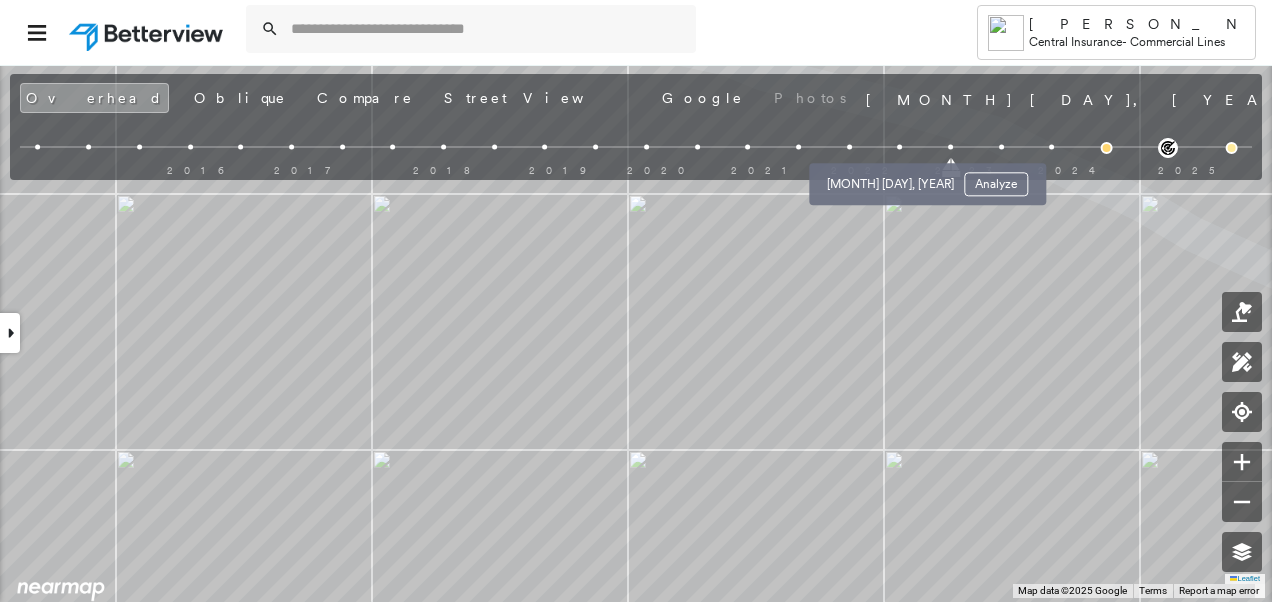 click at bounding box center (899, 147) 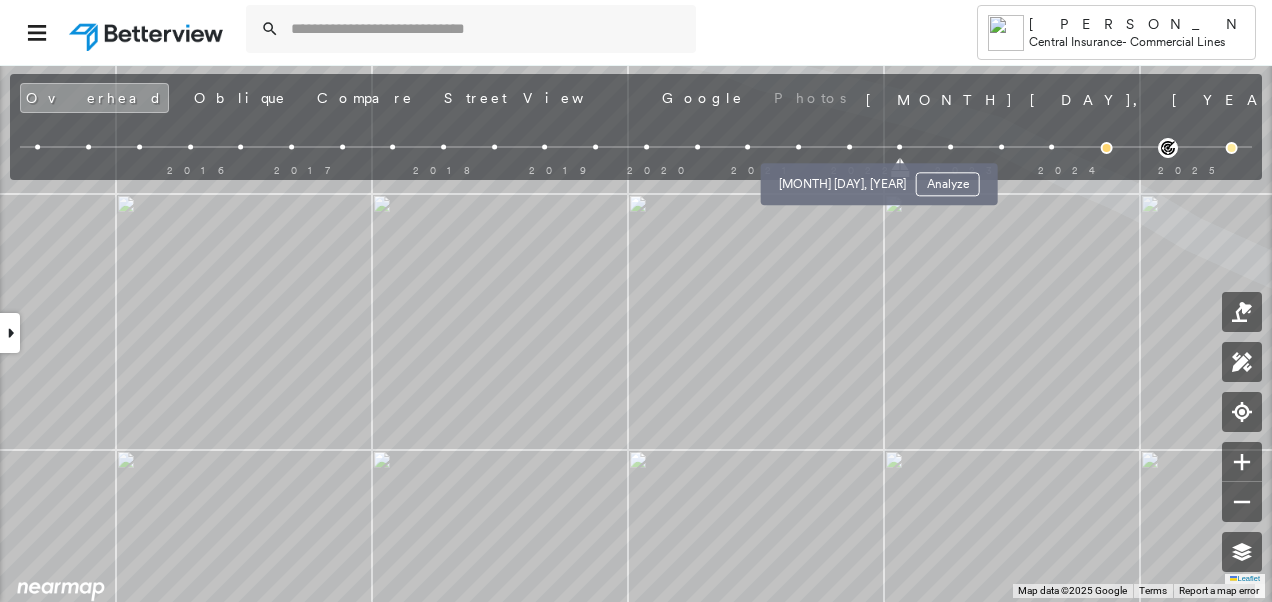 click at bounding box center [849, 147] 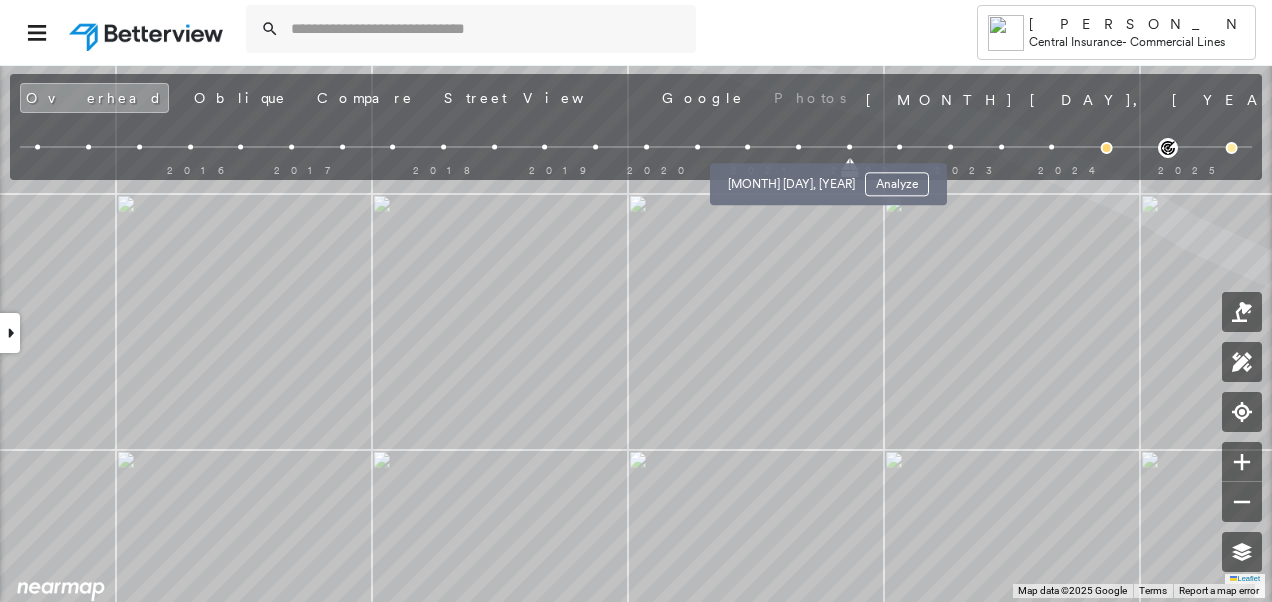 click at bounding box center [798, 147] 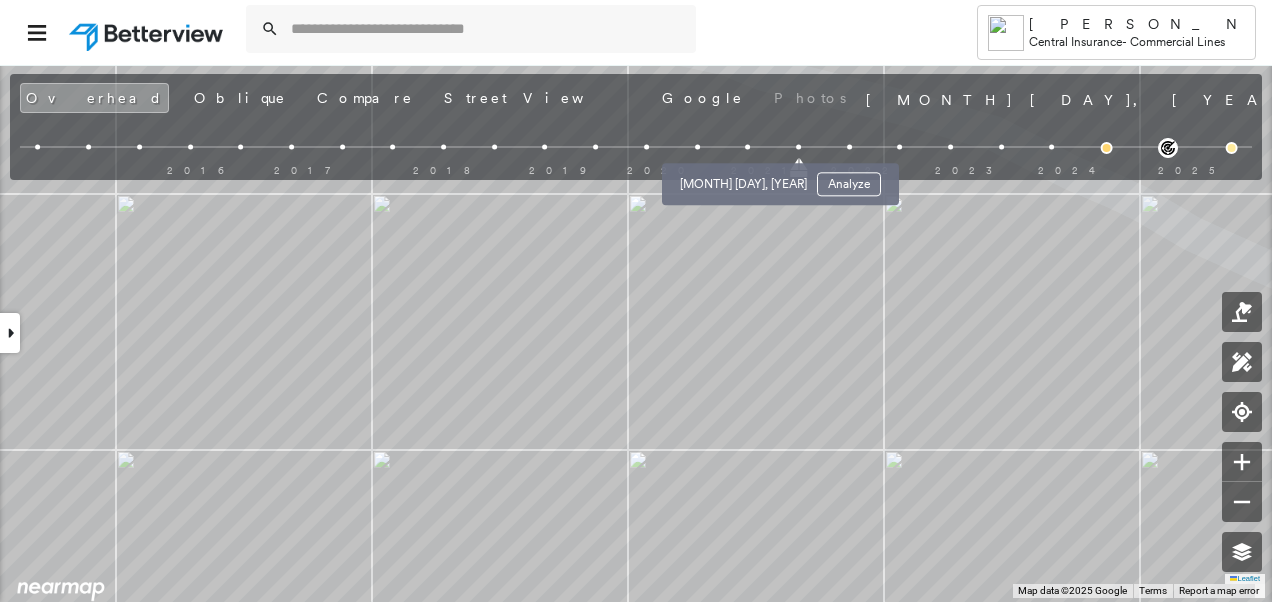 click at bounding box center [747, 147] 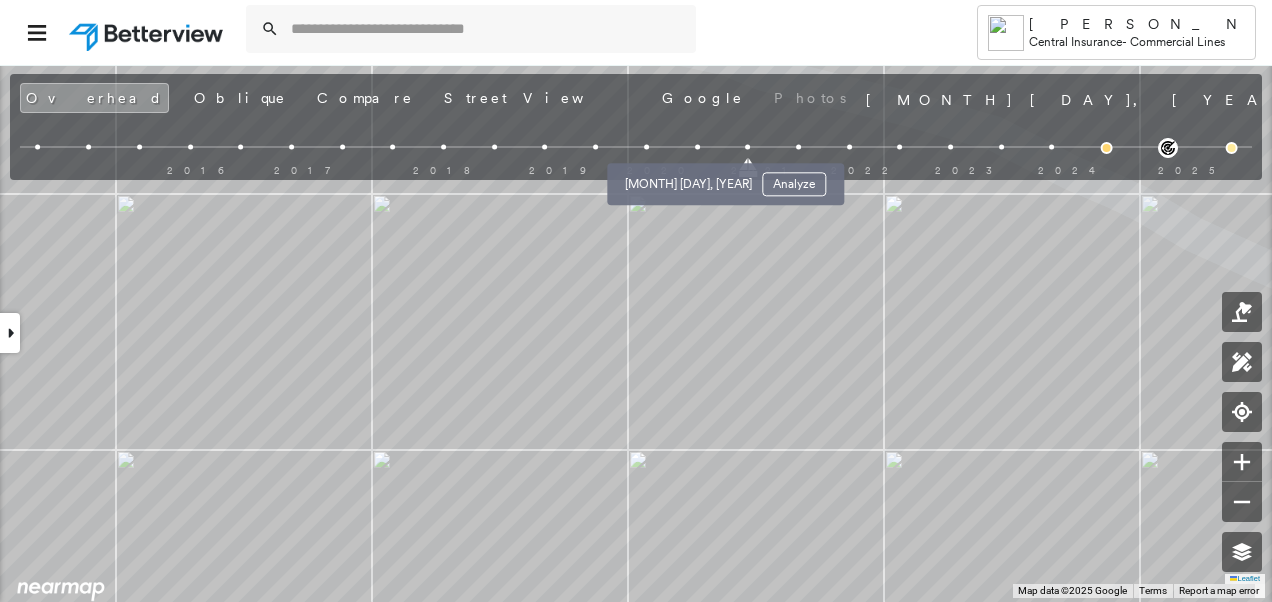 click at bounding box center (697, 147) 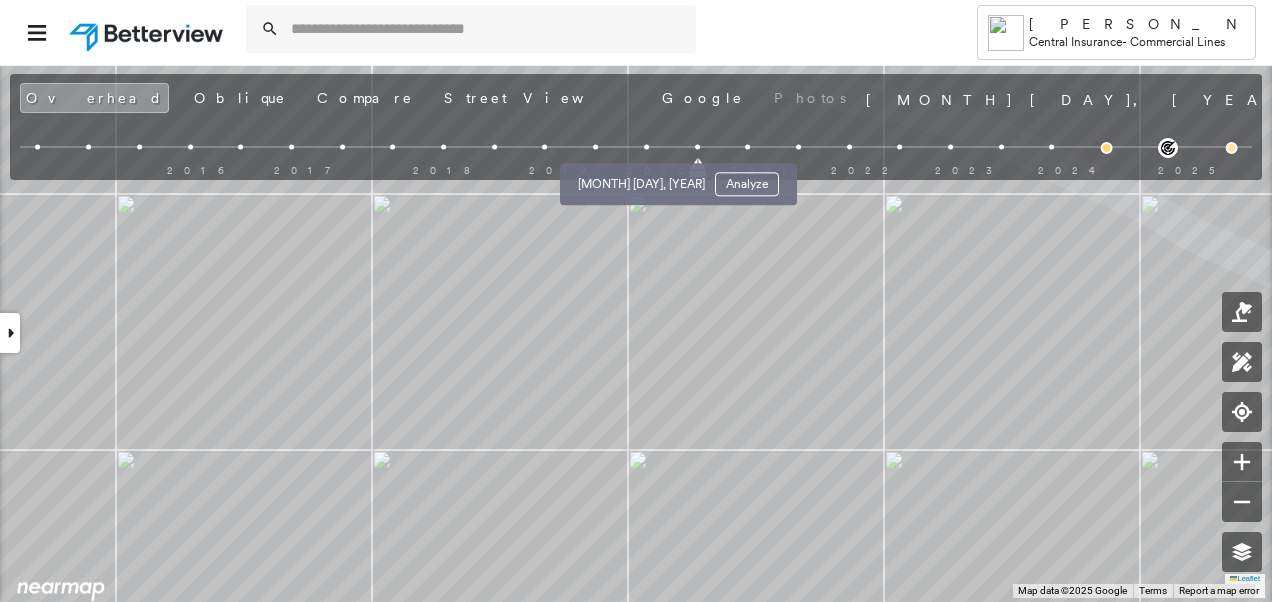 click at bounding box center [646, 147] 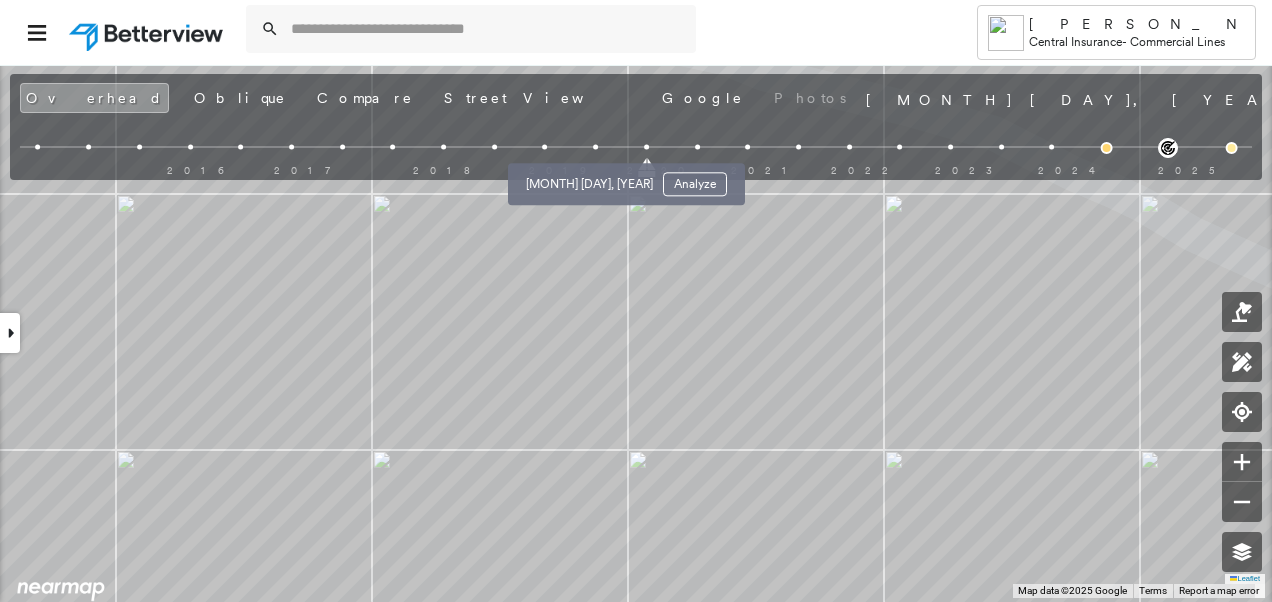 click at bounding box center (595, 147) 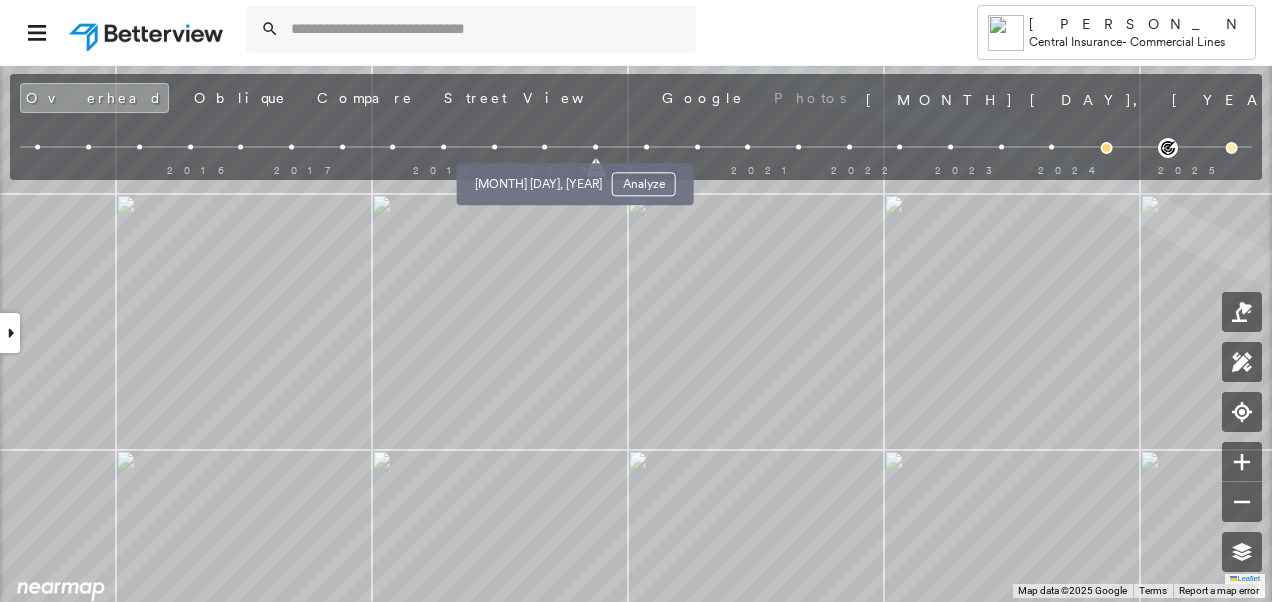 click at bounding box center (545, 147) 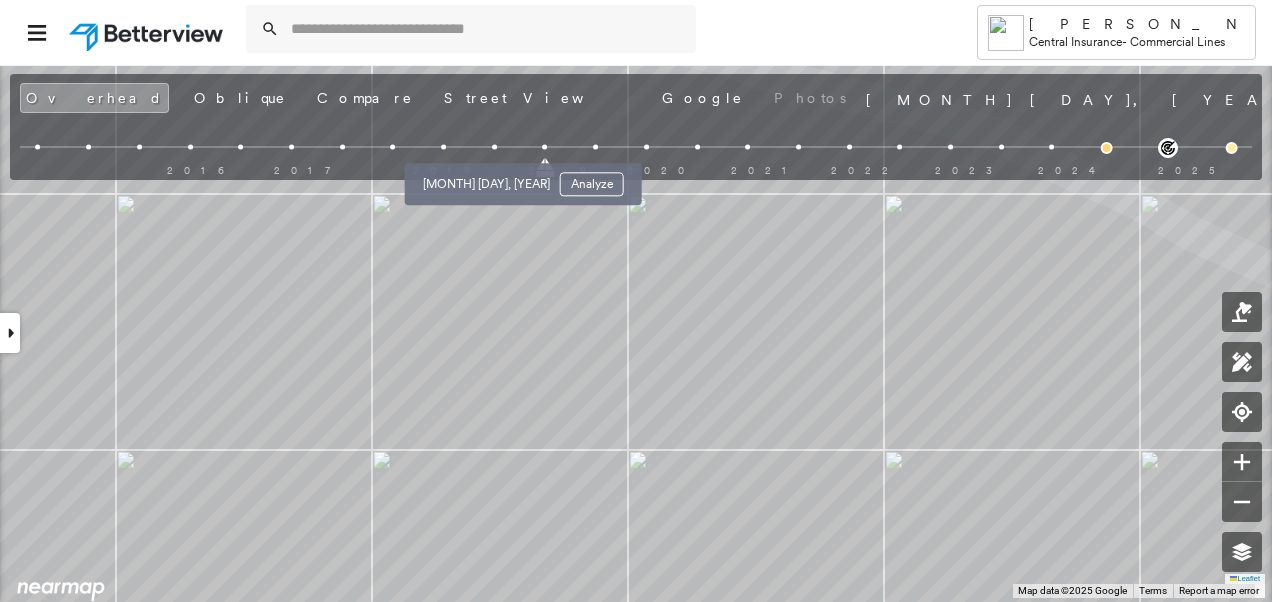 click at bounding box center [494, 147] 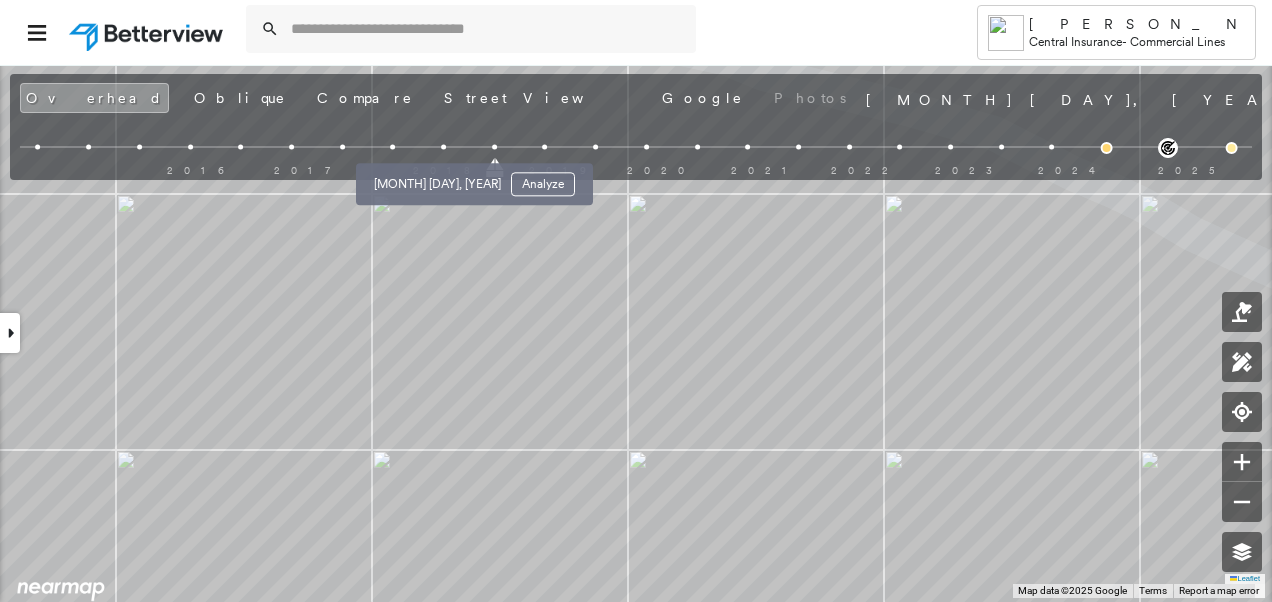click at bounding box center (443, 147) 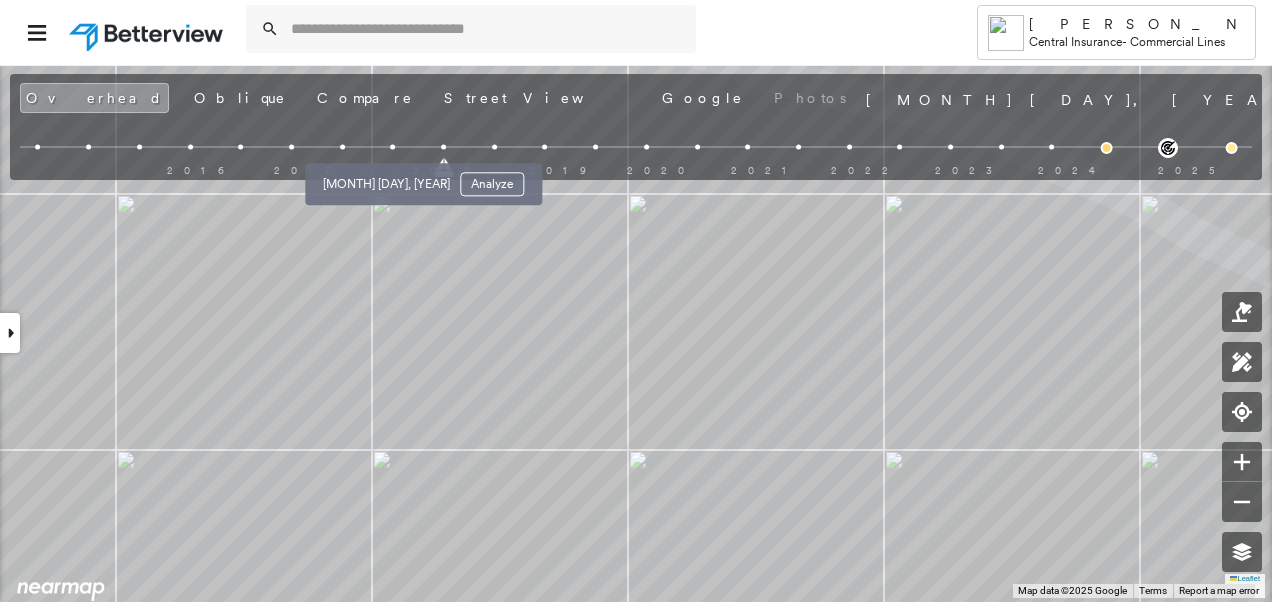 click at bounding box center [392, 147] 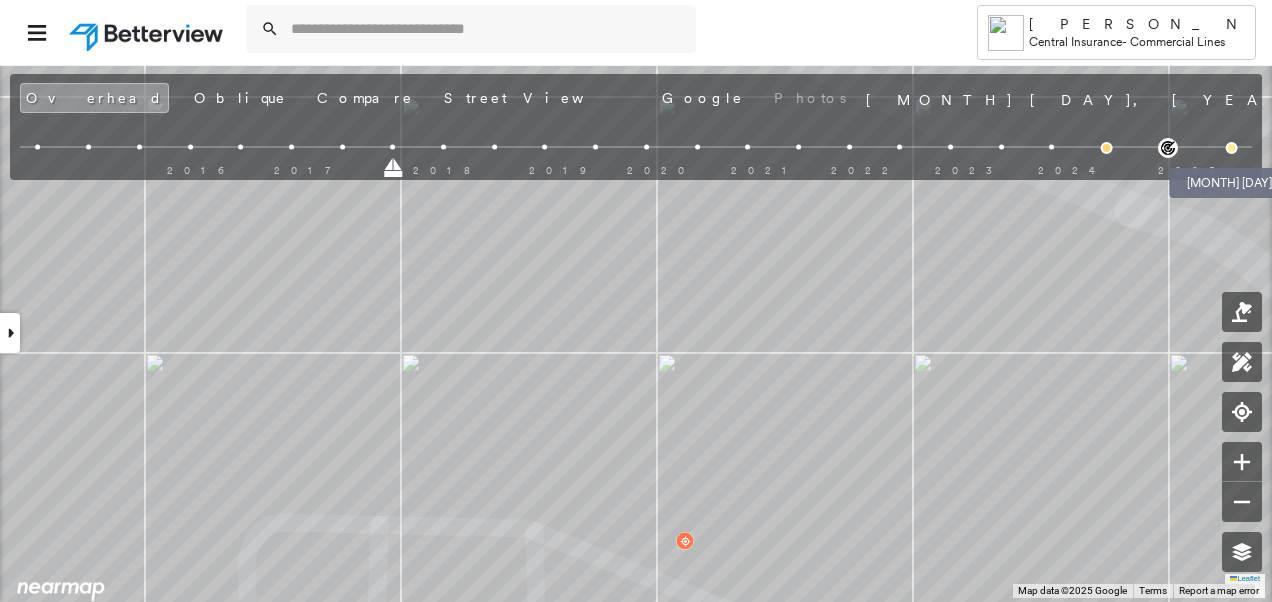 click at bounding box center (1232, 148) 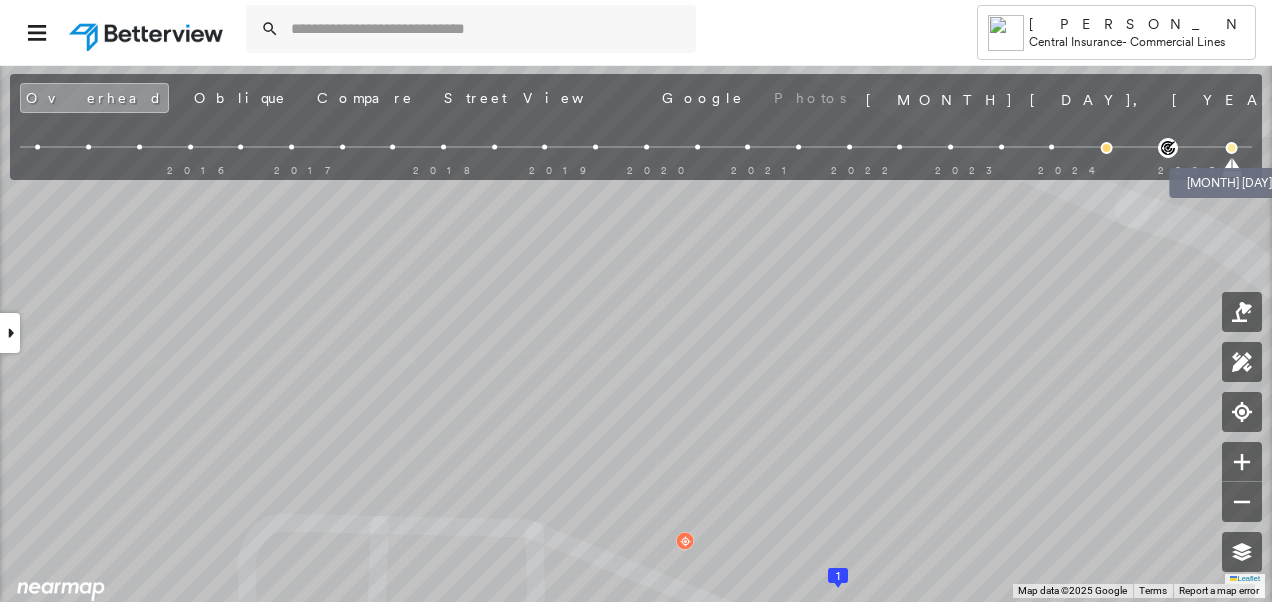 scroll, scrollTop: 838, scrollLeft: 0, axis: vertical 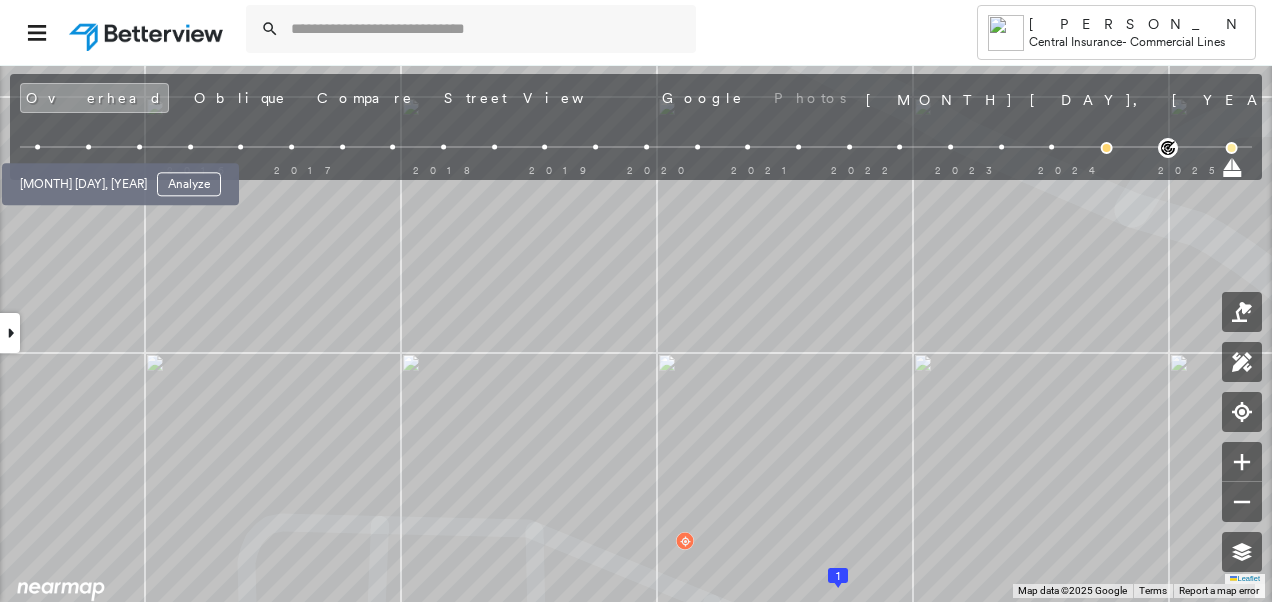 click at bounding box center [38, 147] 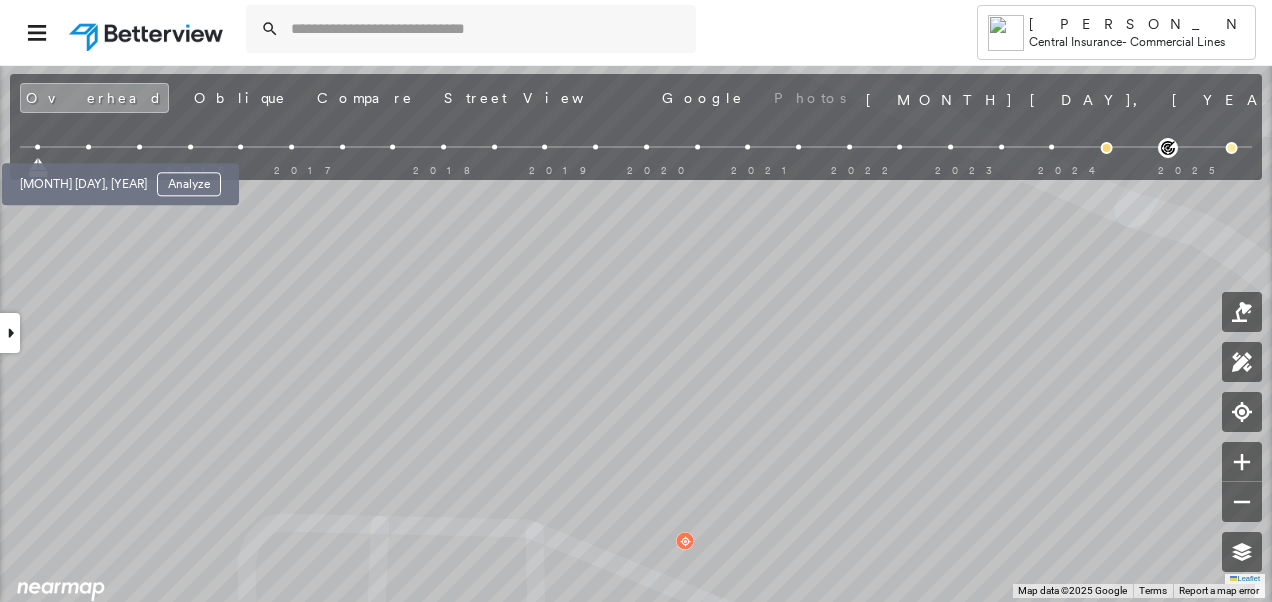scroll, scrollTop: 888, scrollLeft: 0, axis: vertical 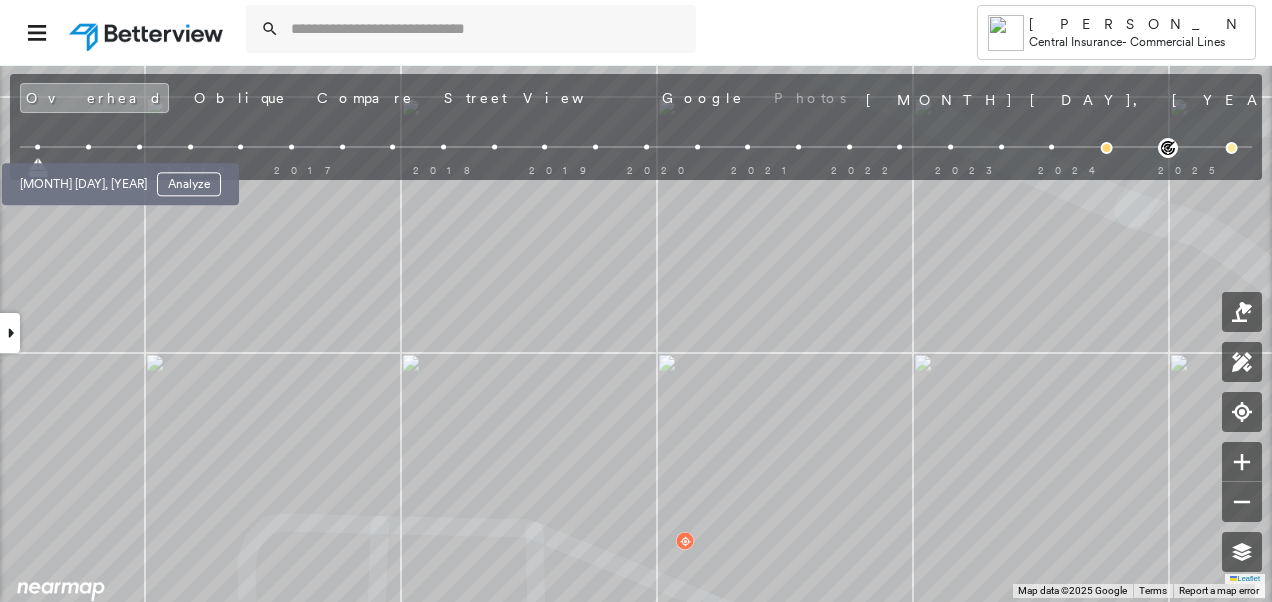click at bounding box center (88, 147) 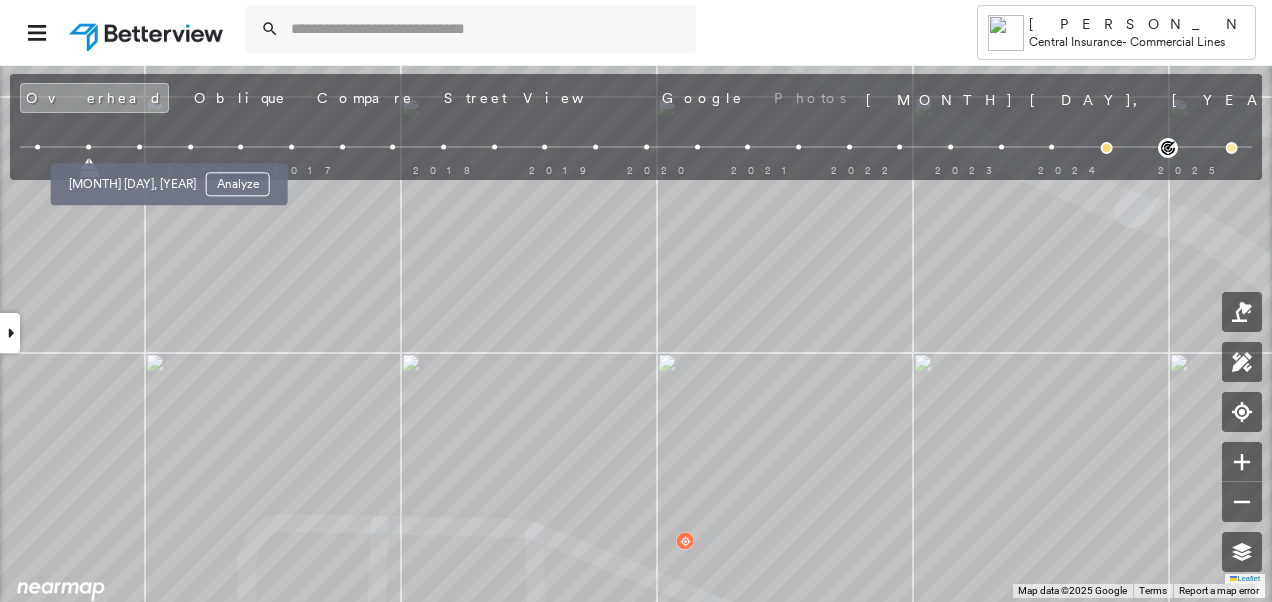 click at bounding box center [139, 147] 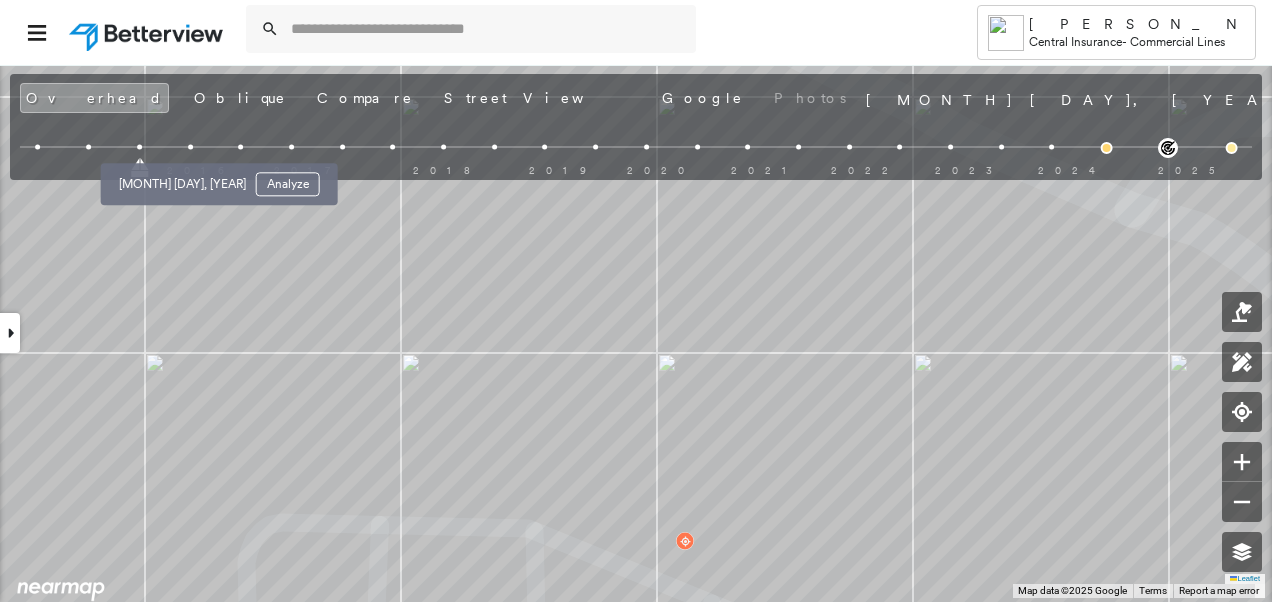 click at bounding box center [190, 147] 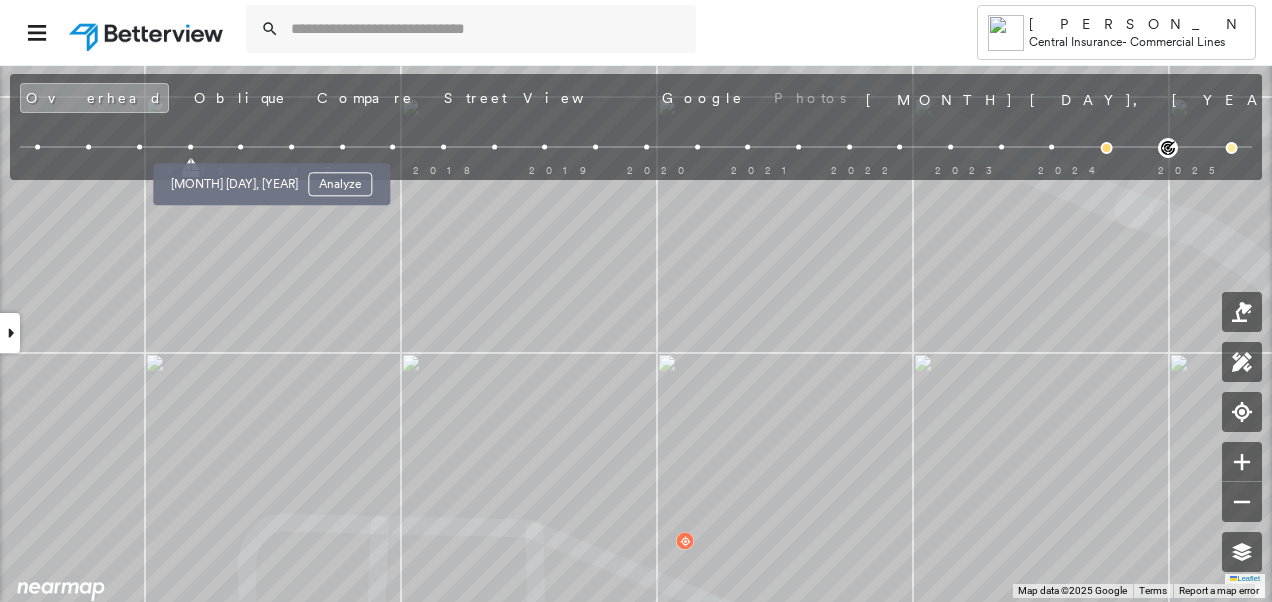 click at bounding box center (240, 147) 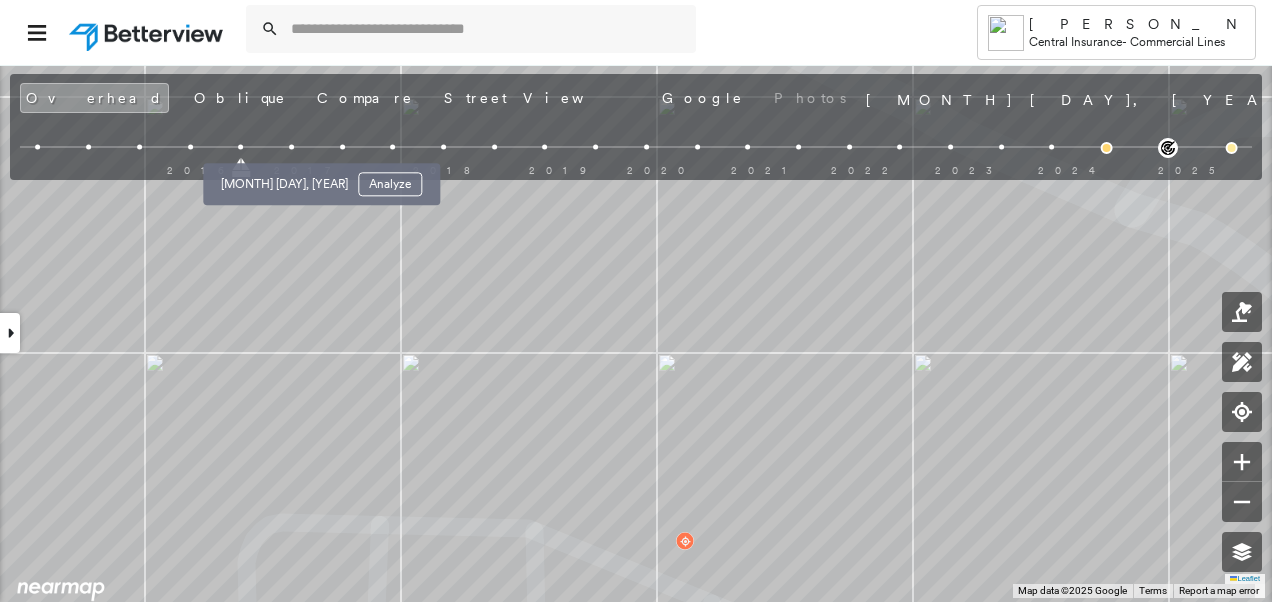 click at bounding box center (291, 147) 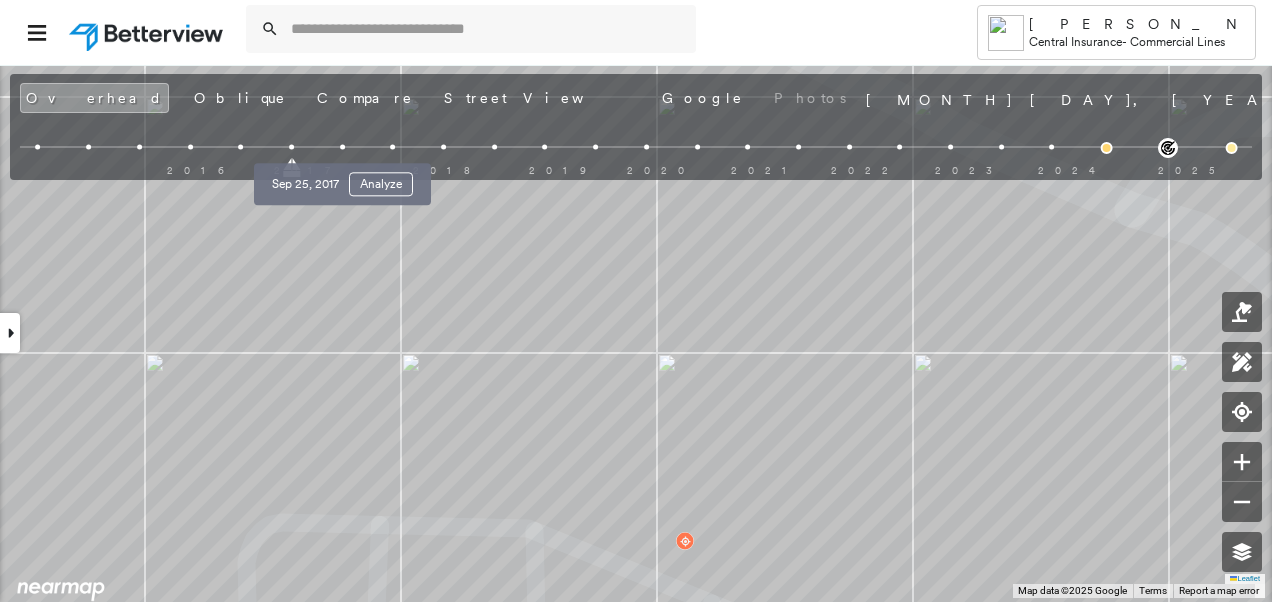 click at bounding box center (342, 147) 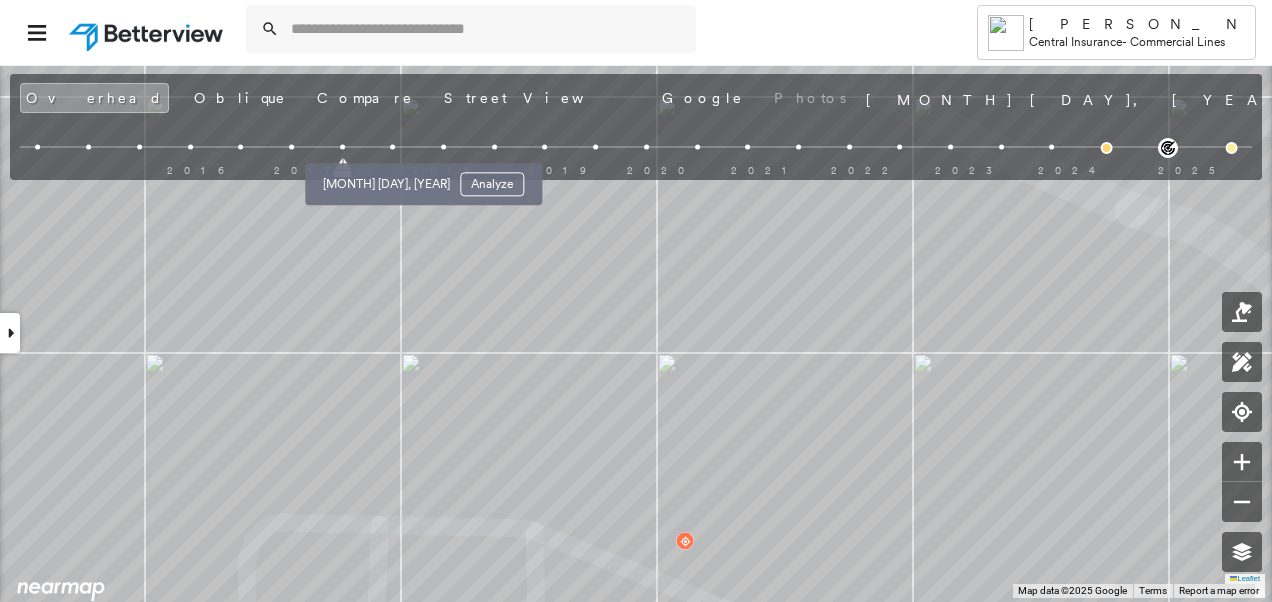 click at bounding box center (392, 147) 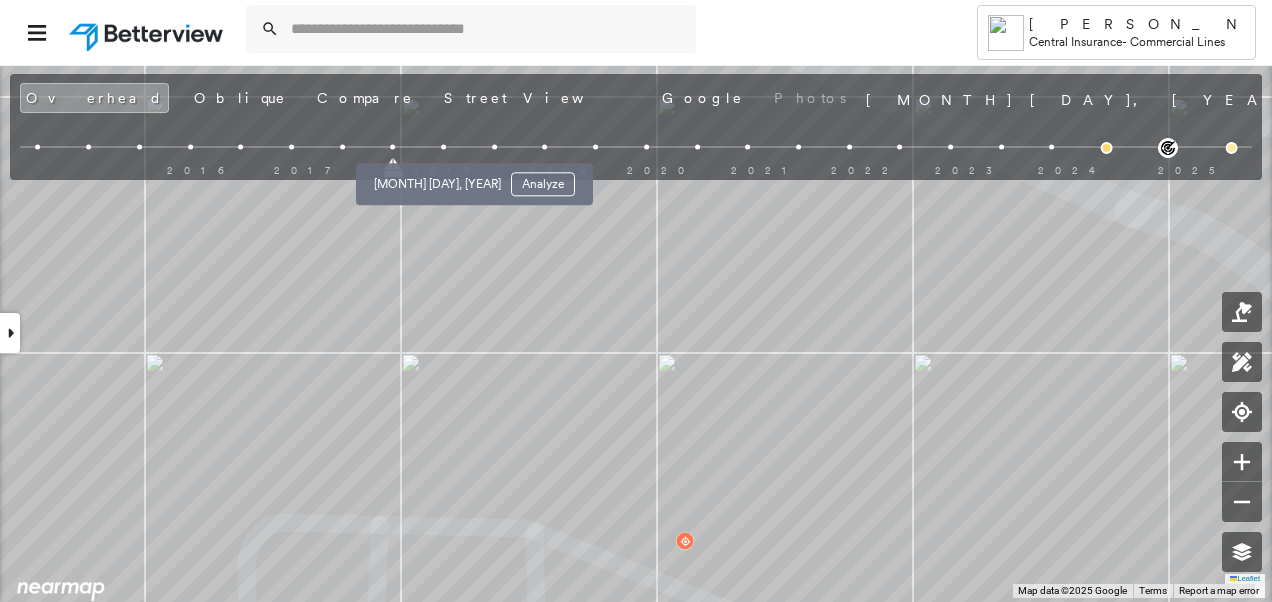 click at bounding box center [443, 147] 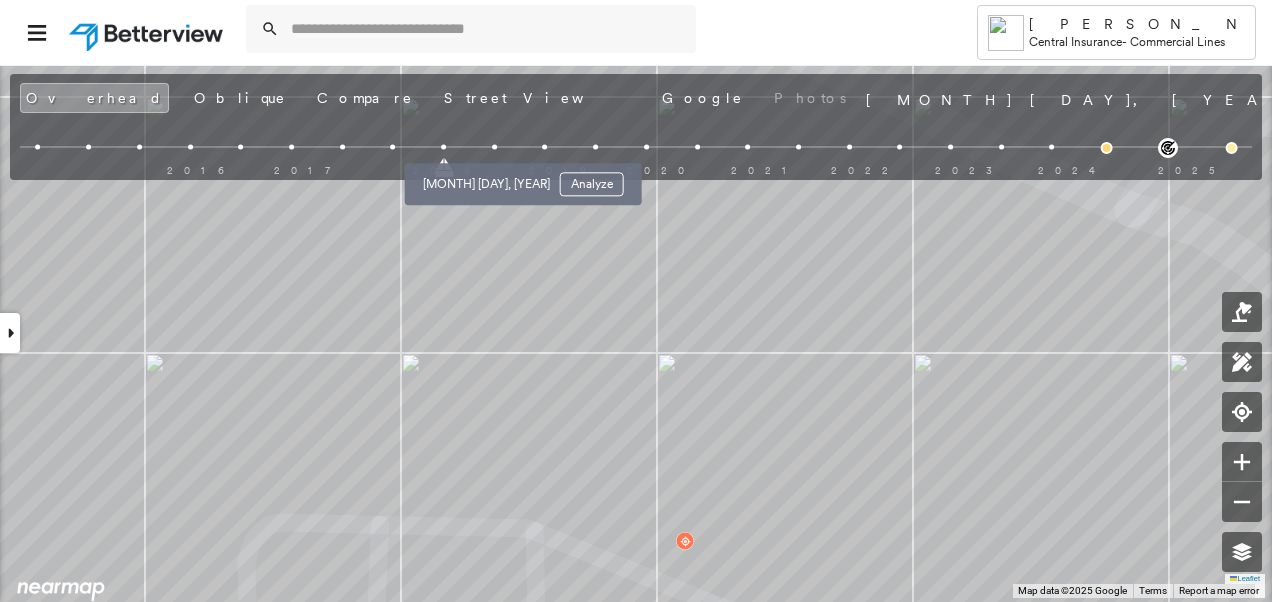 click at bounding box center (494, 147) 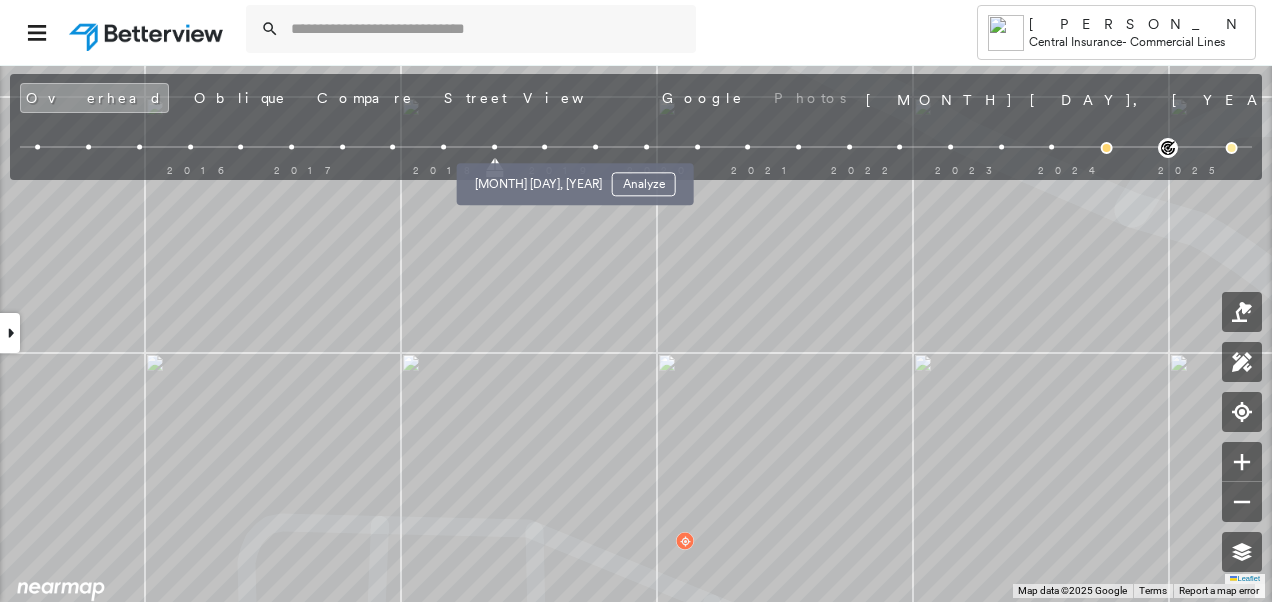 click at bounding box center (545, 147) 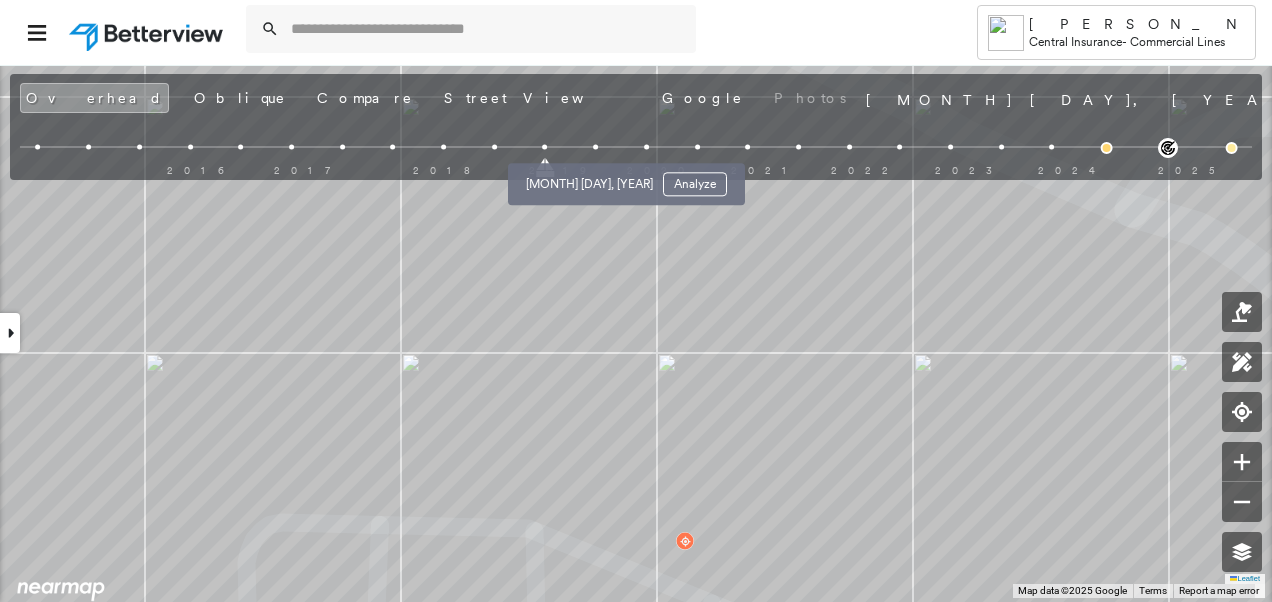 click at bounding box center [595, 147] 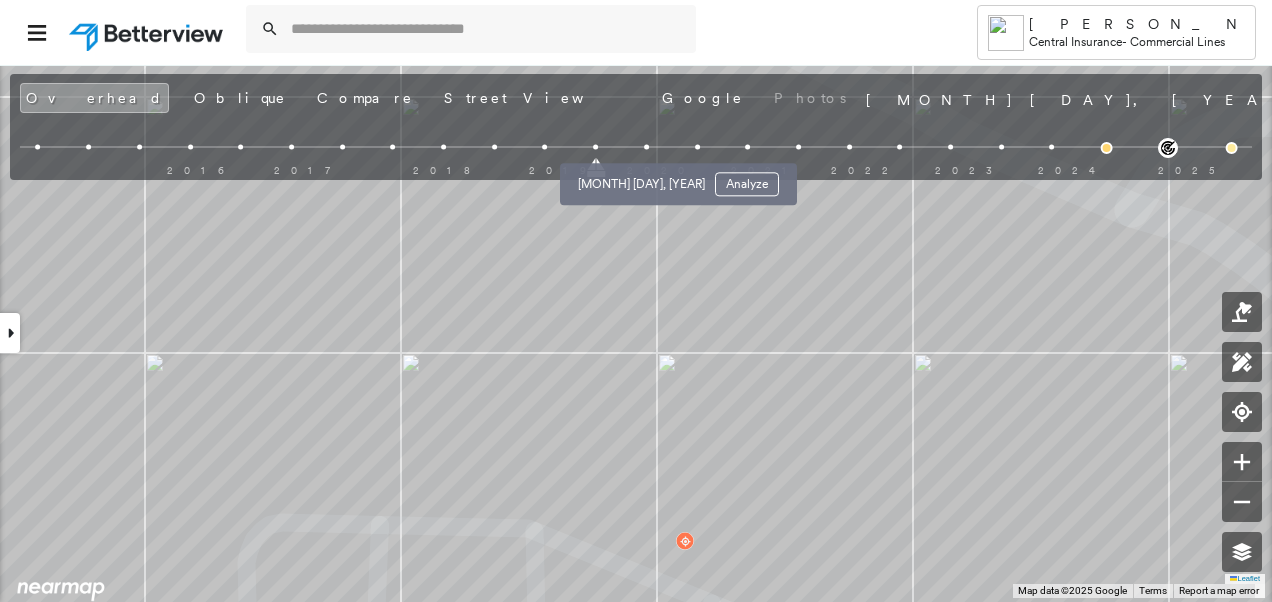 click at bounding box center (646, 147) 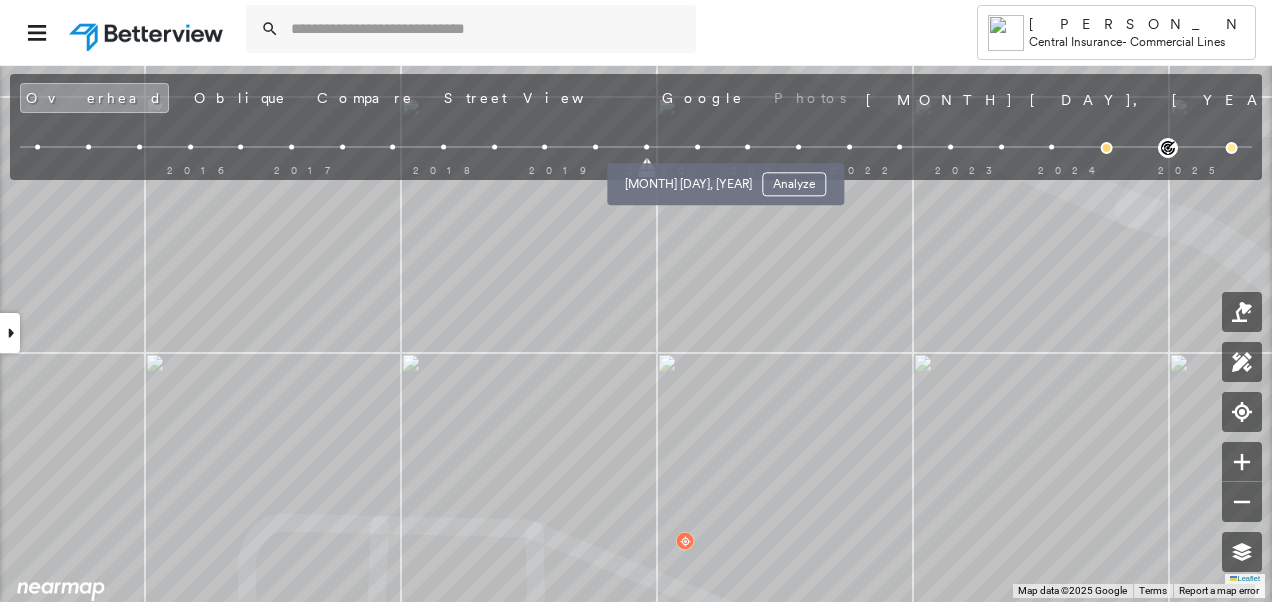 click at bounding box center [697, 147] 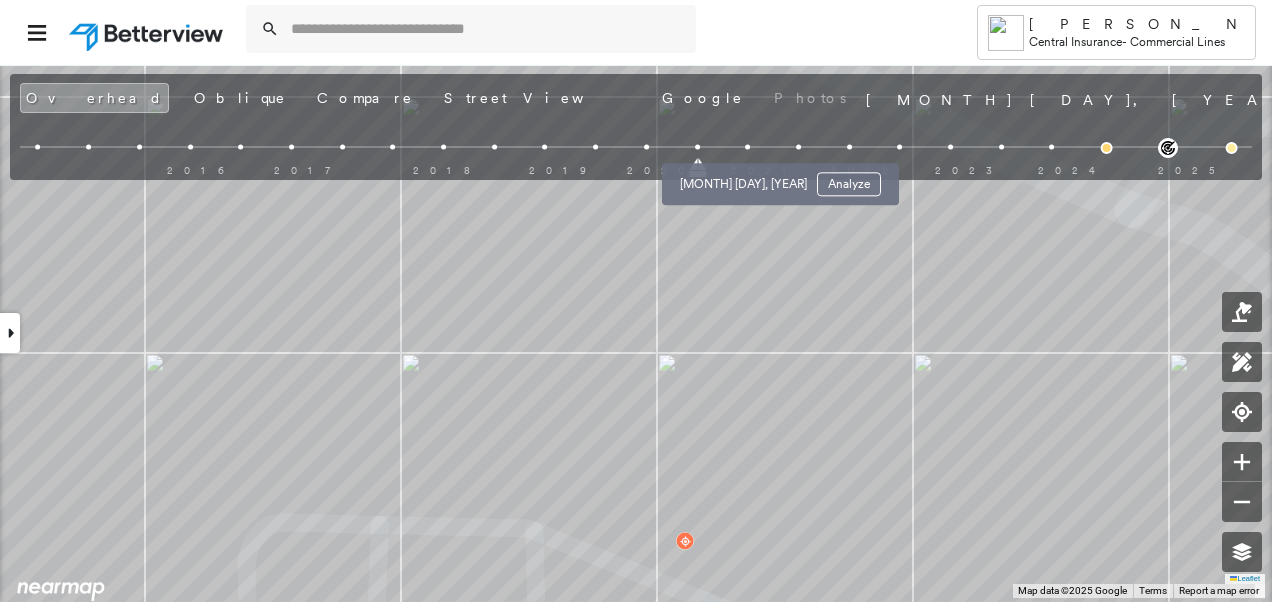 click at bounding box center [747, 147] 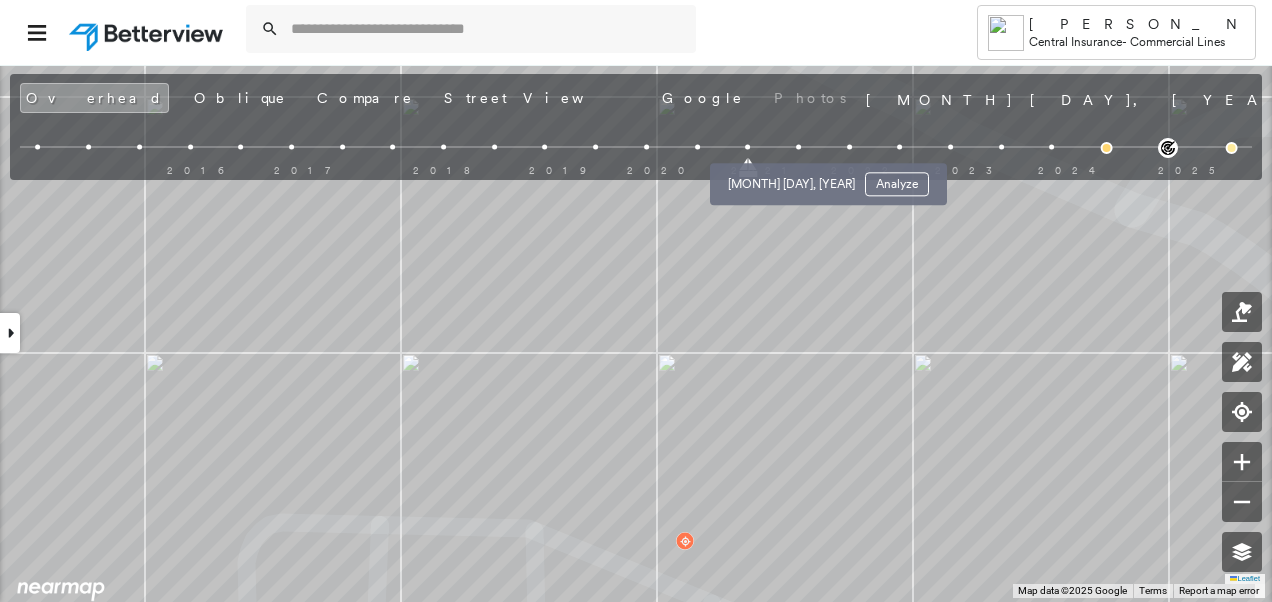 click at bounding box center (798, 147) 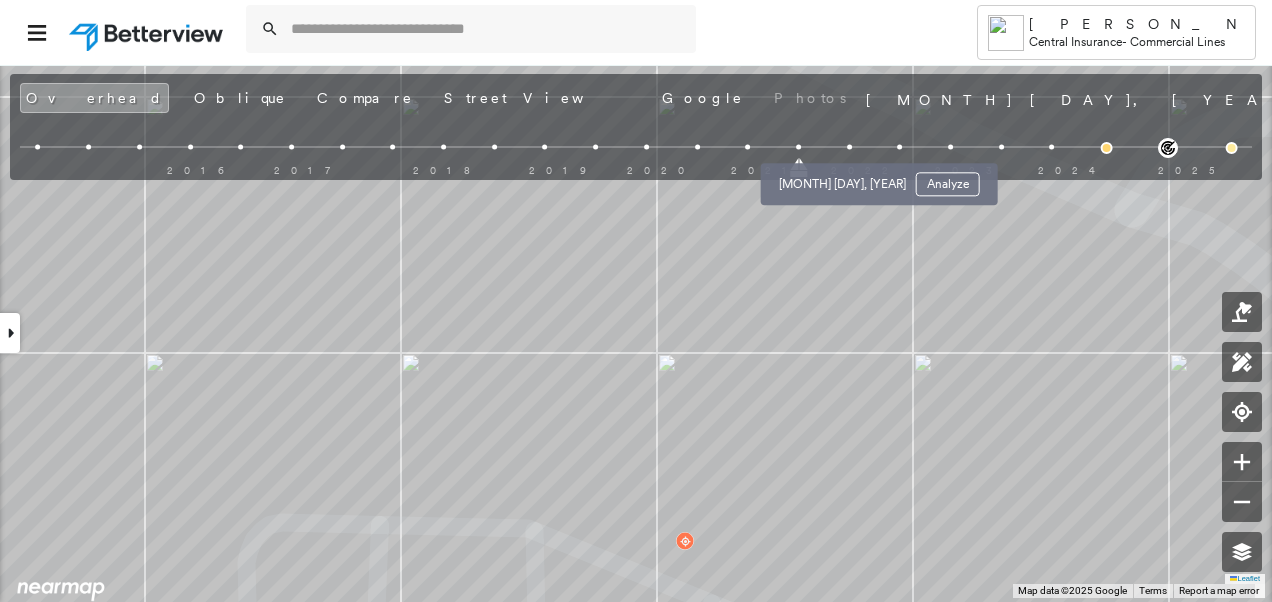click at bounding box center (849, 147) 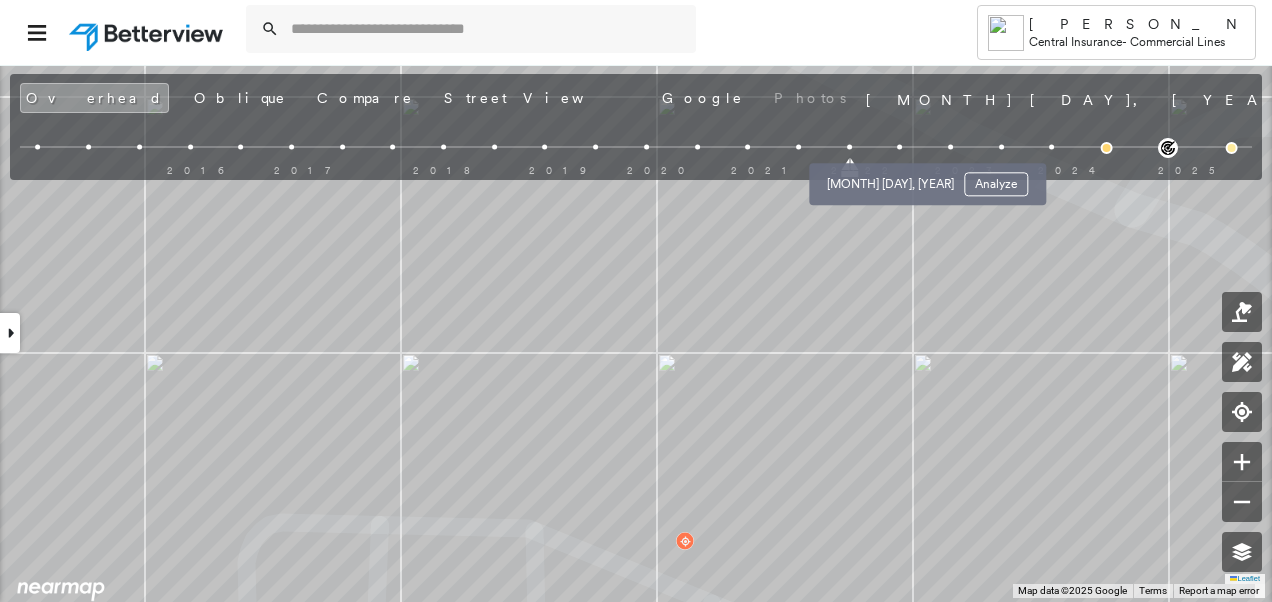 click at bounding box center [899, 147] 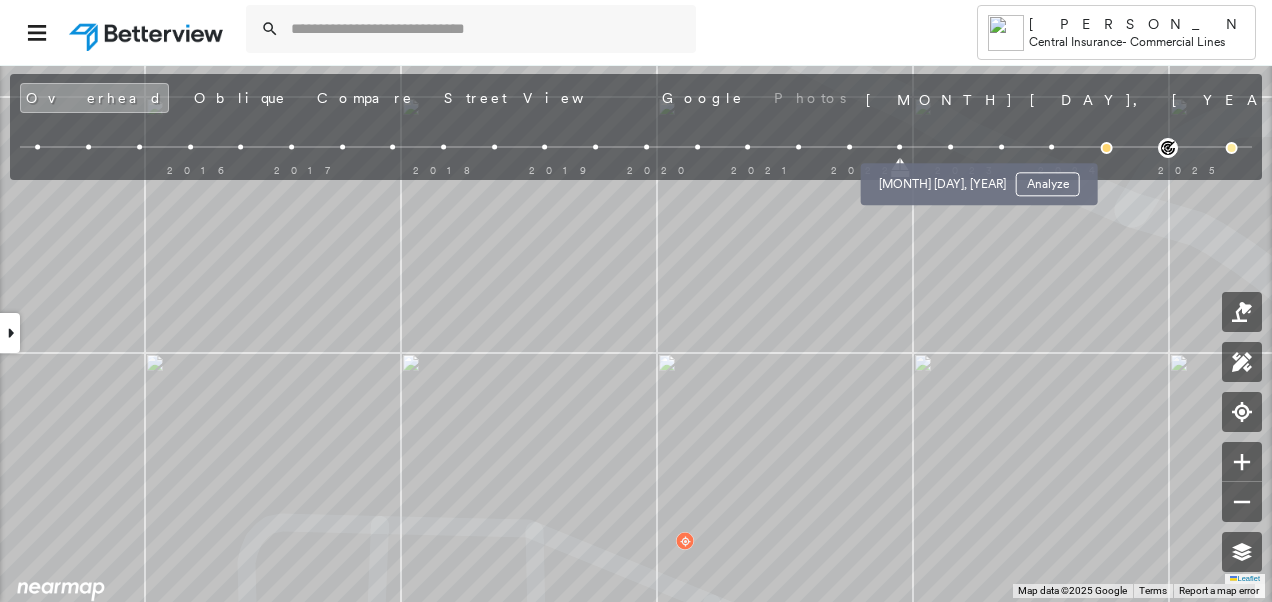 click at bounding box center [950, 147] 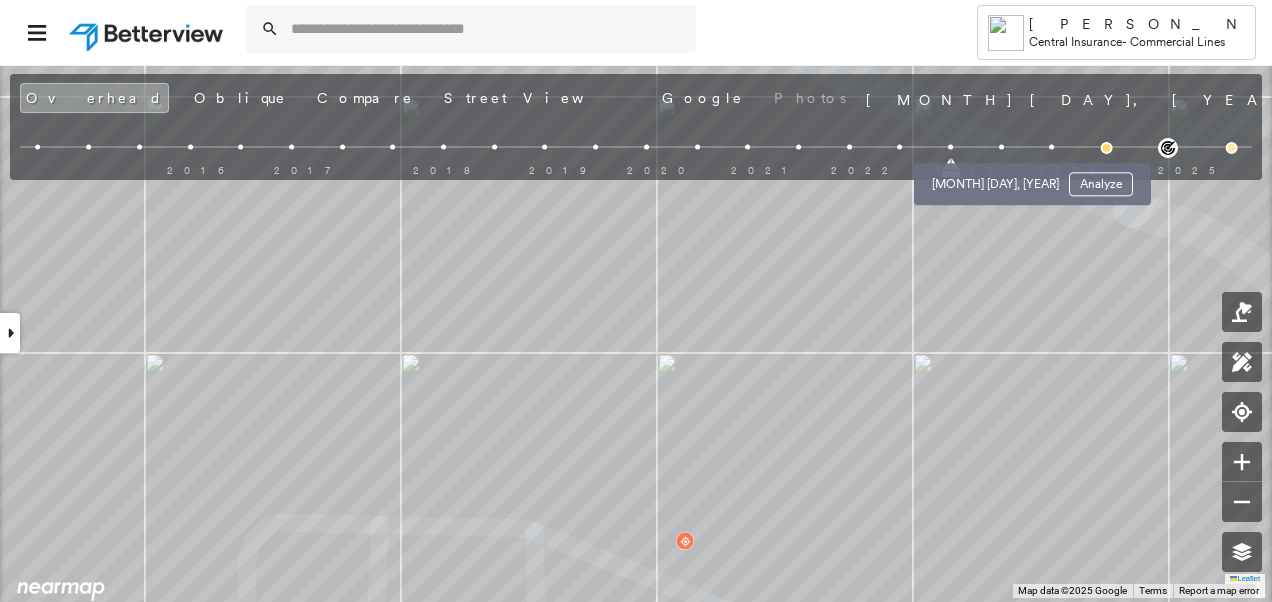 click at bounding box center [1001, 147] 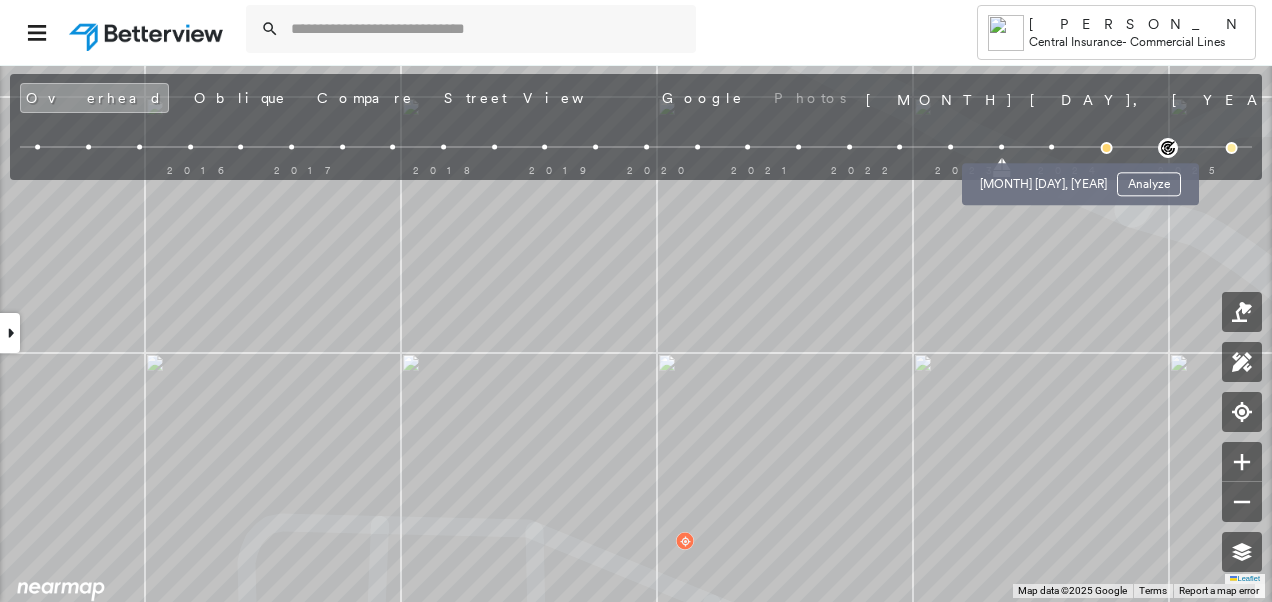 click at bounding box center (1052, 147) 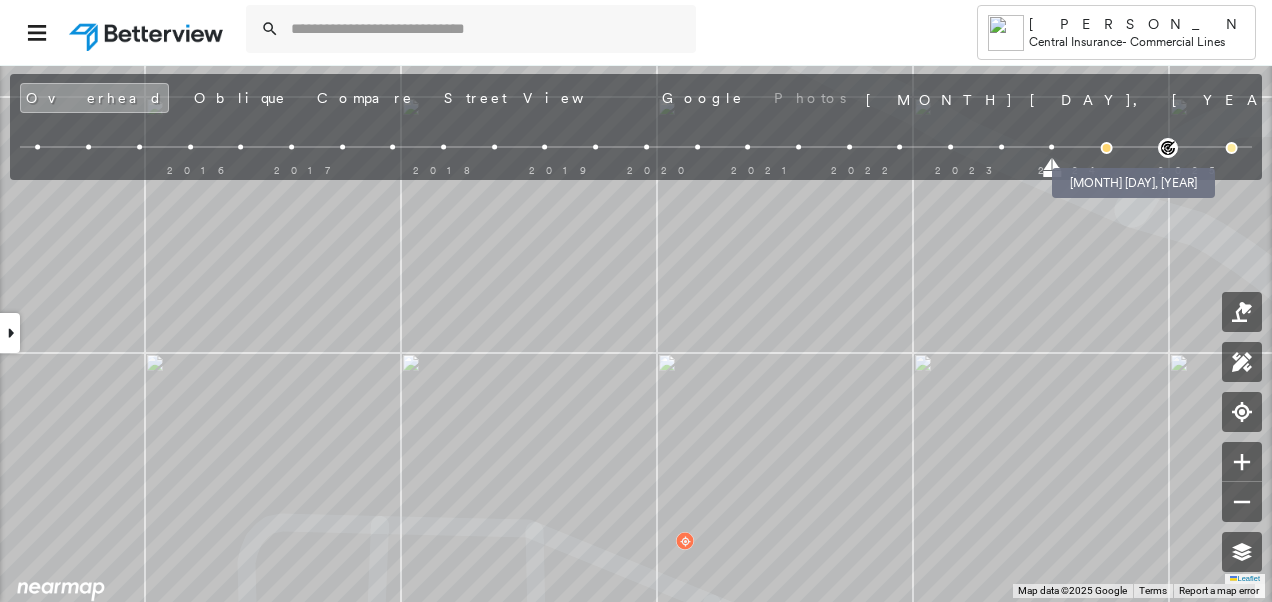 click at bounding box center (1106, 148) 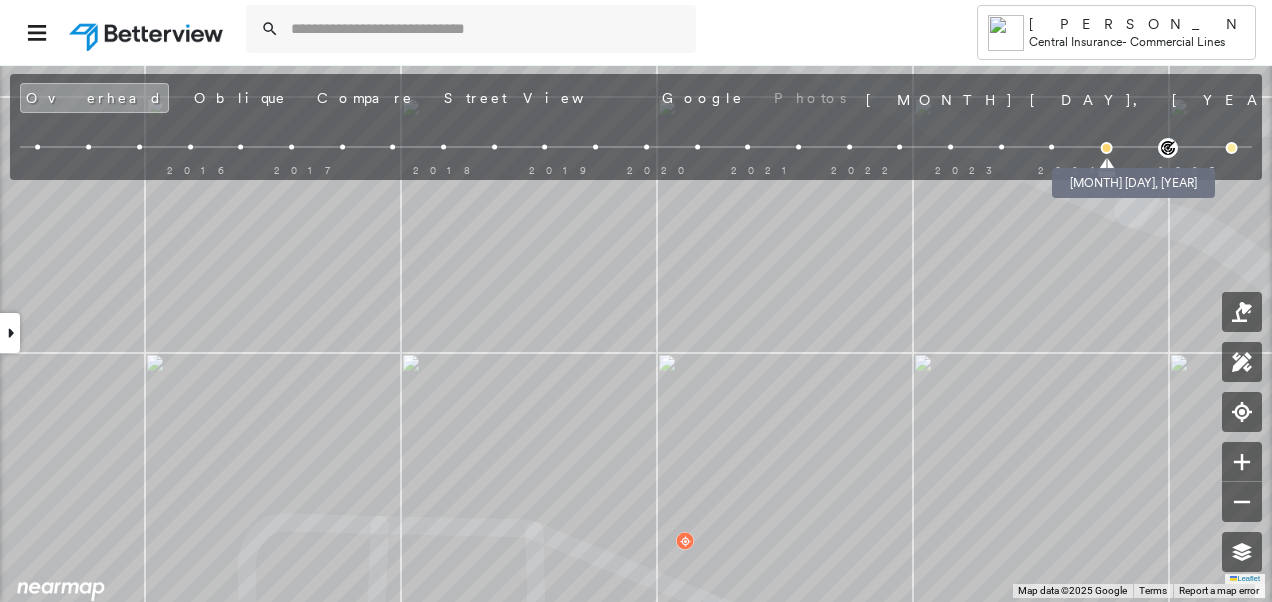 scroll, scrollTop: 838, scrollLeft: 0, axis: vertical 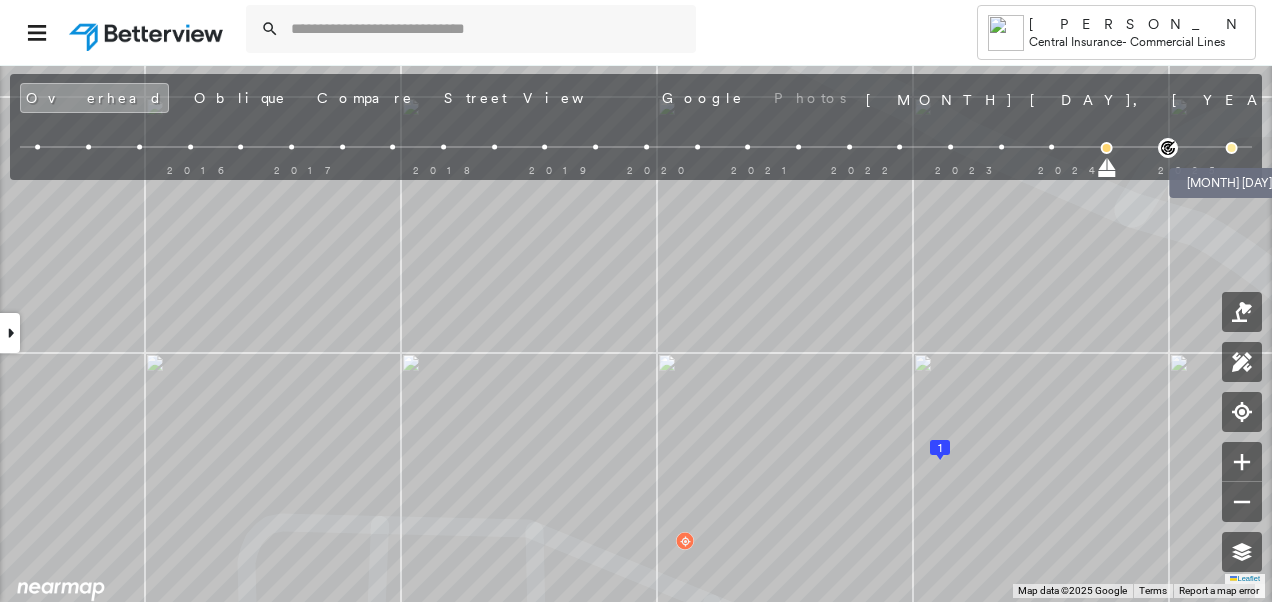 click at bounding box center [1232, 148] 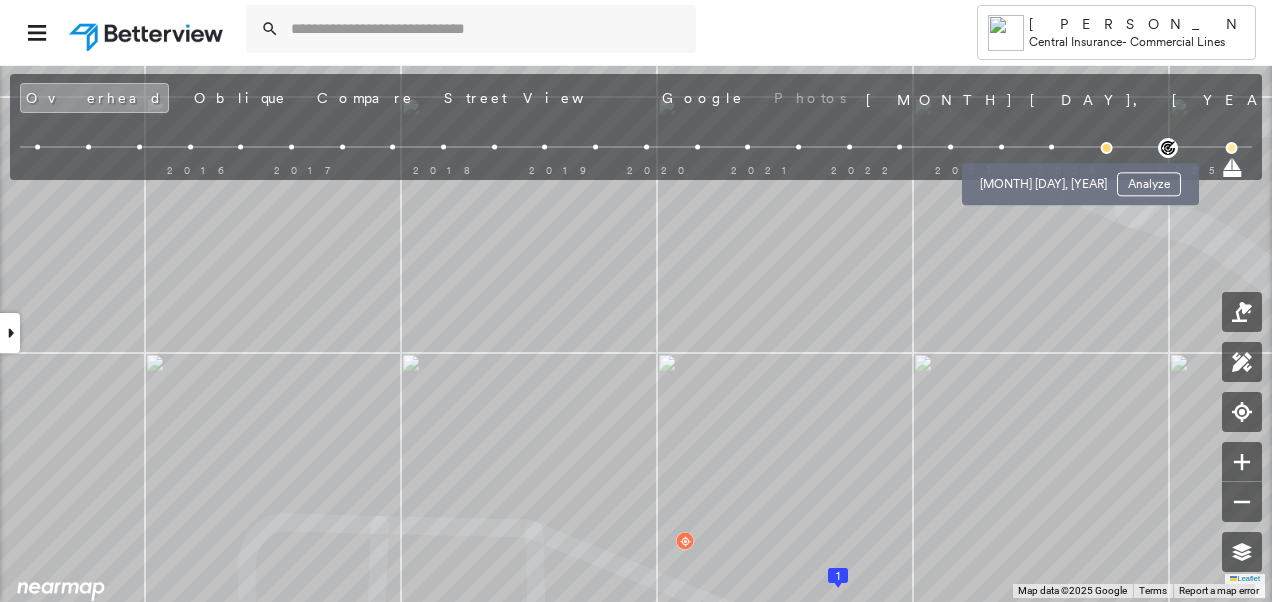 click at bounding box center (1052, 147) 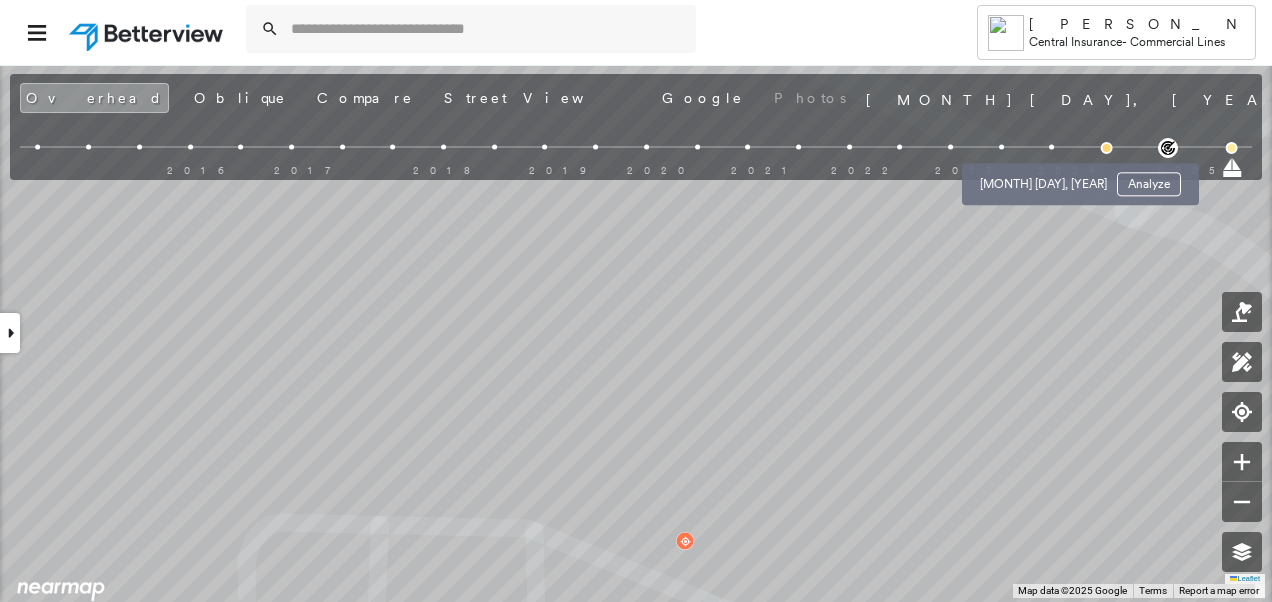 scroll, scrollTop: 888, scrollLeft: 0, axis: vertical 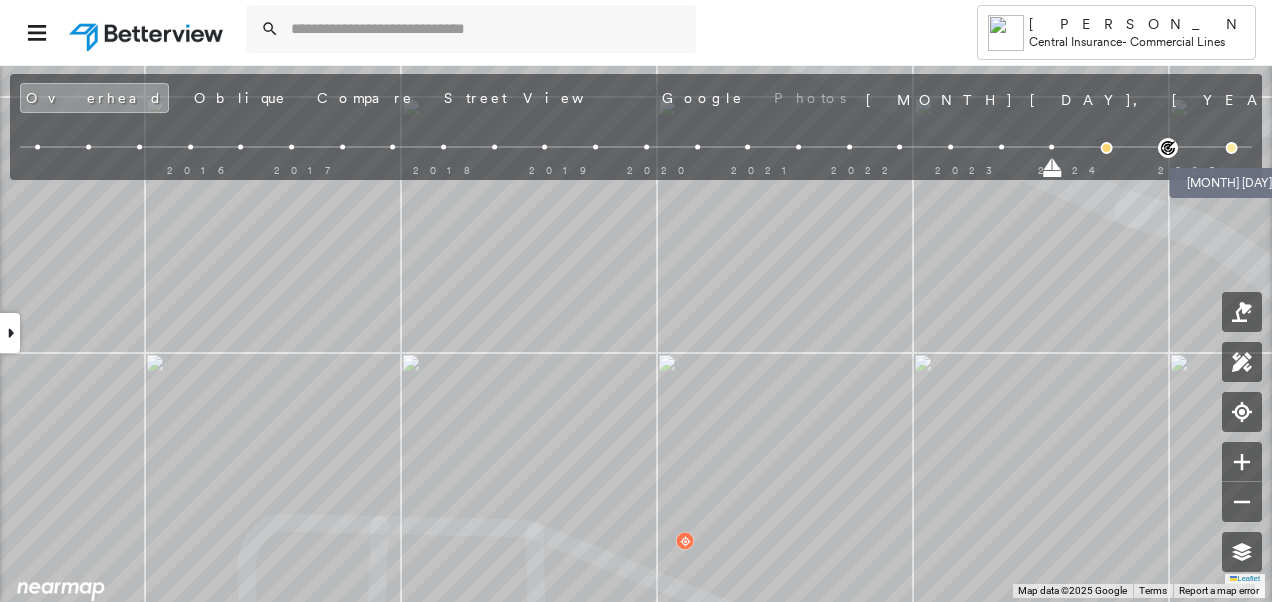 click at bounding box center (1232, 148) 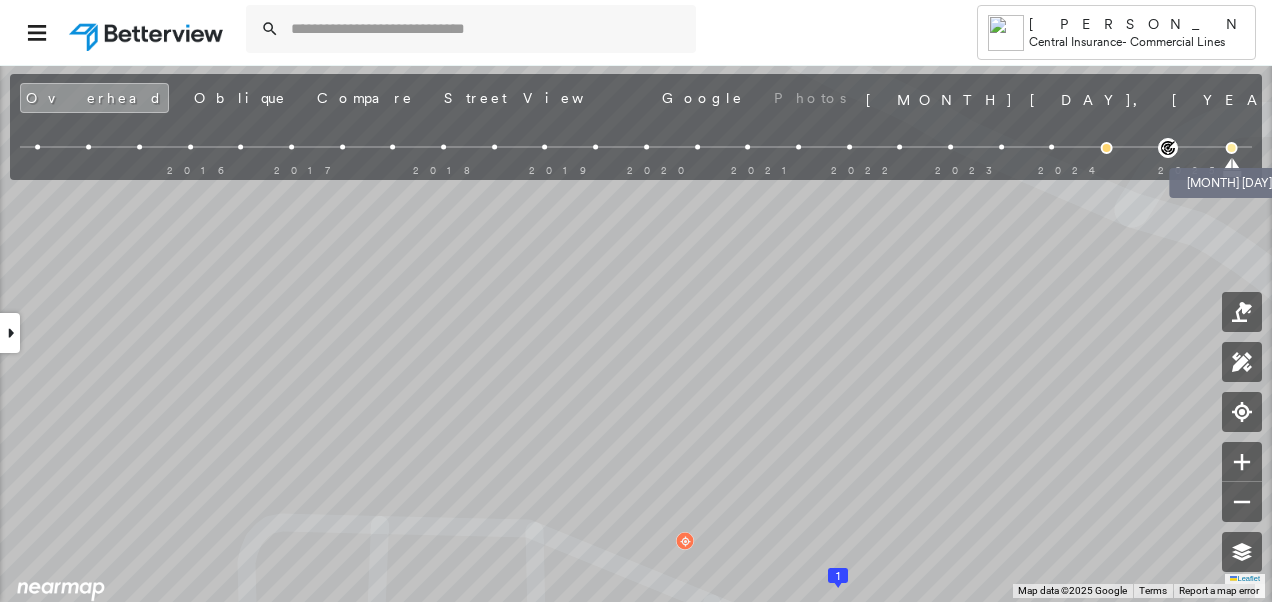 scroll, scrollTop: 838, scrollLeft: 0, axis: vertical 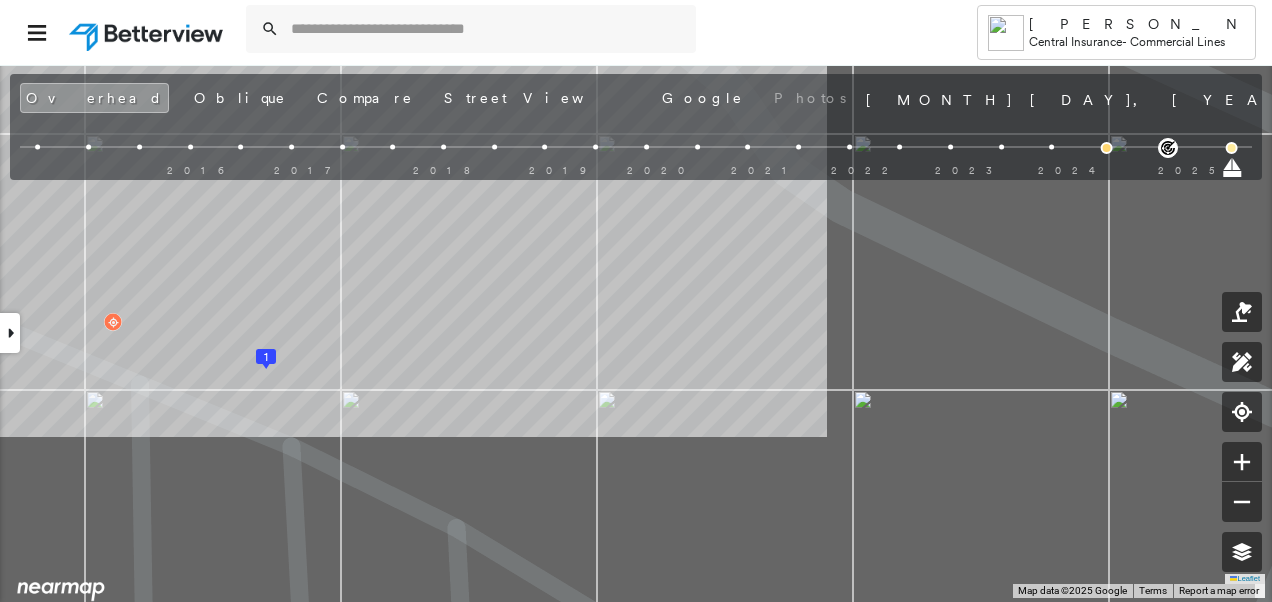 click on "Roof Spotlights :  Patching, Ponding, Staining, HVAC, Chimney and 3 more Property Features :  Shipping Container Roof Size & Shape :  1 building  - Flat | Metal Panel Assessor and MLS Details BuildZoom - Building Permit Data and Analysis Property Lookup Occupancy Ownership   Last Sale Price $1,212,500 Last Sale Date 20011114 Owner Zip 45208-1982 Owner State OH Owner City Cincinnati Owner Address [NUMBER] [STREET] Owner Name [ORGANIZATION] Protection Protection Exposure FEMA Risk Index Crime Regional Hazard: 3   out of  5 Additional Perils Guidewire HazardHub HazardHub Risks :" at bounding box center (636, 333) 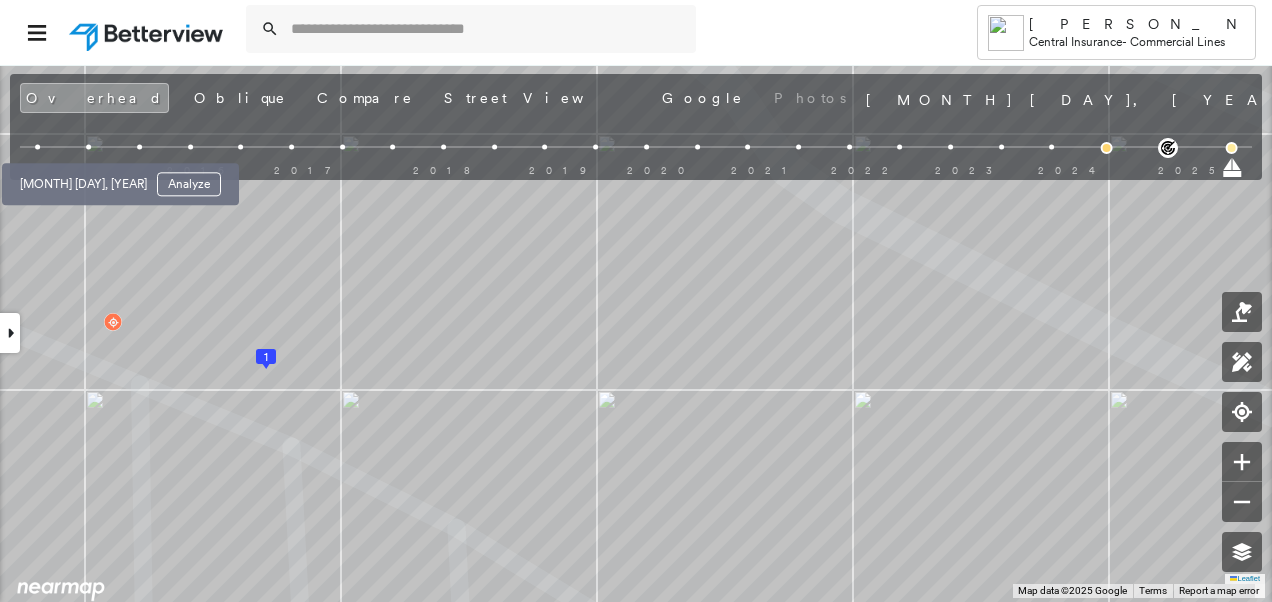 click at bounding box center [38, 147] 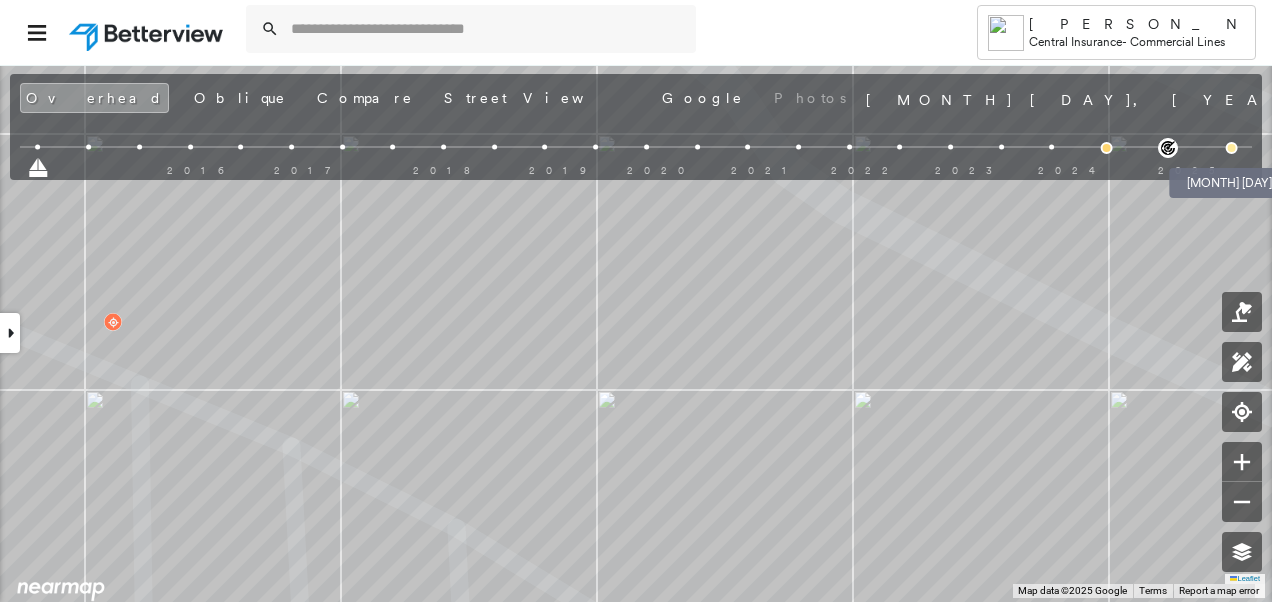 click at bounding box center [1232, 148] 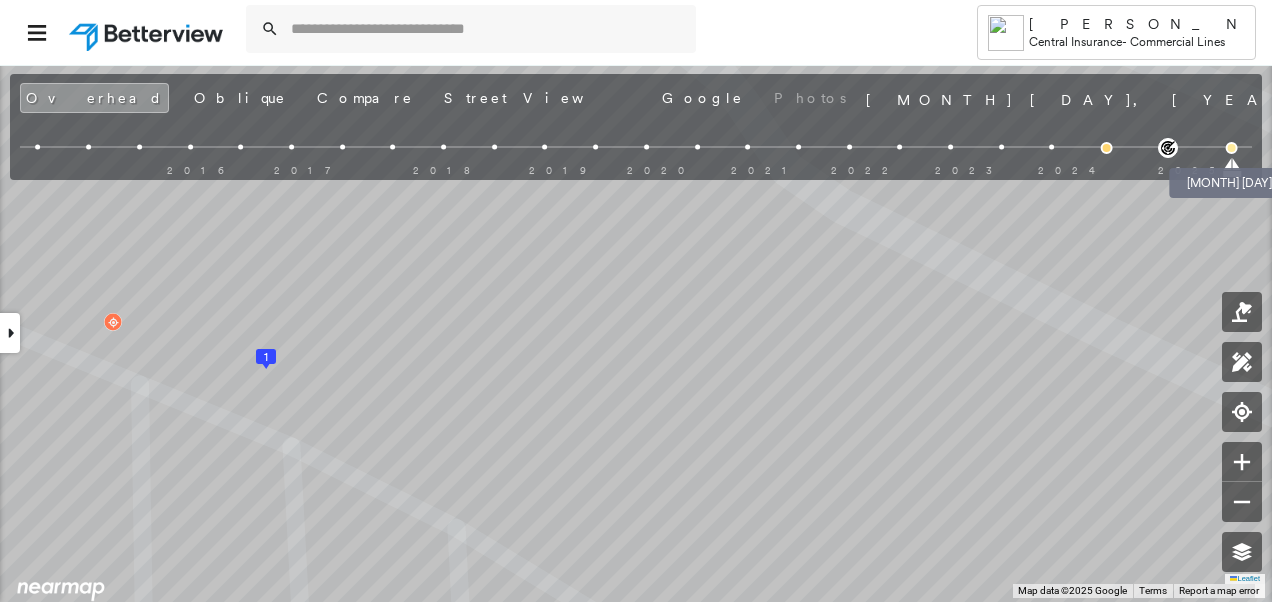 scroll, scrollTop: 838, scrollLeft: 0, axis: vertical 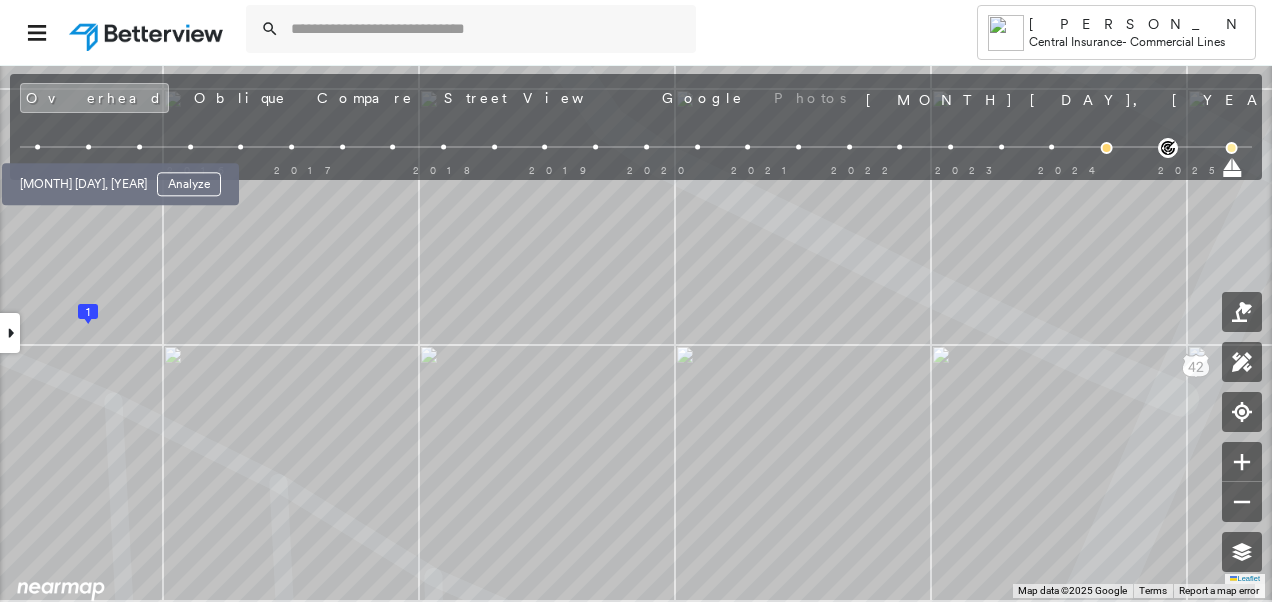 click at bounding box center [38, 147] 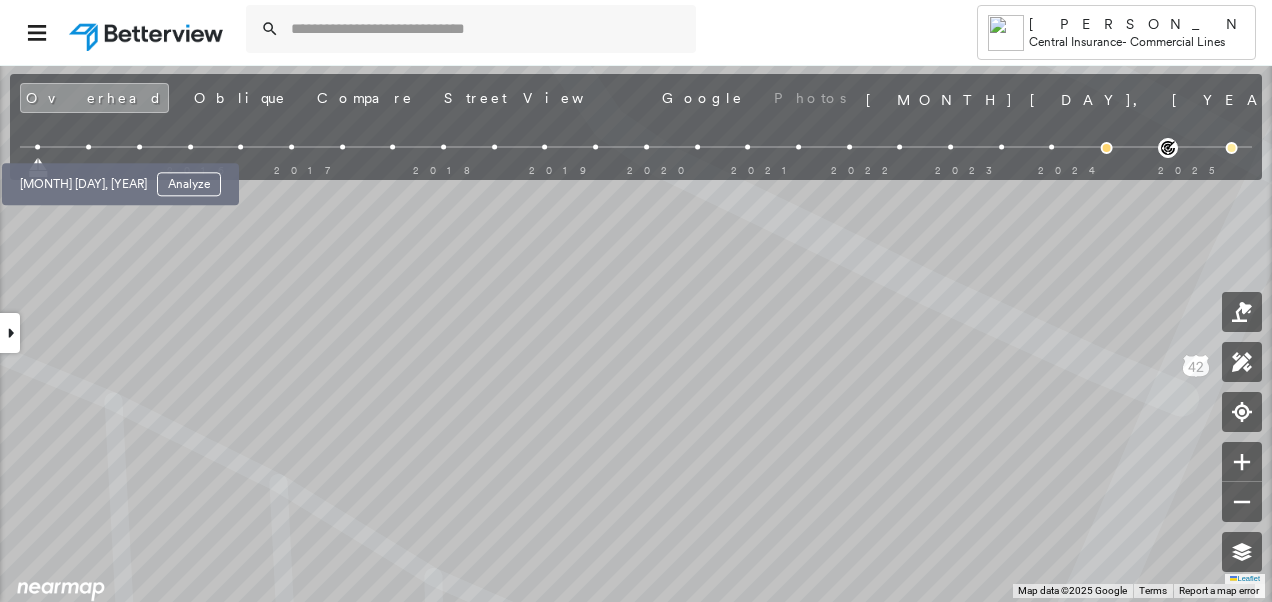 scroll, scrollTop: 888, scrollLeft: 0, axis: vertical 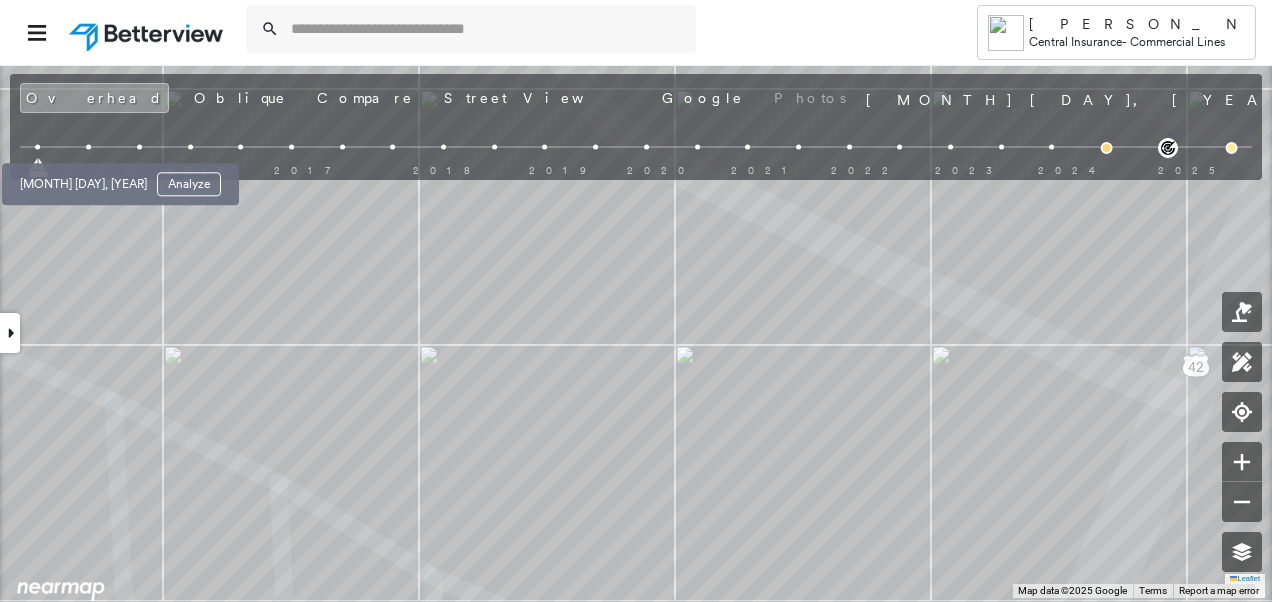 click at bounding box center [88, 147] 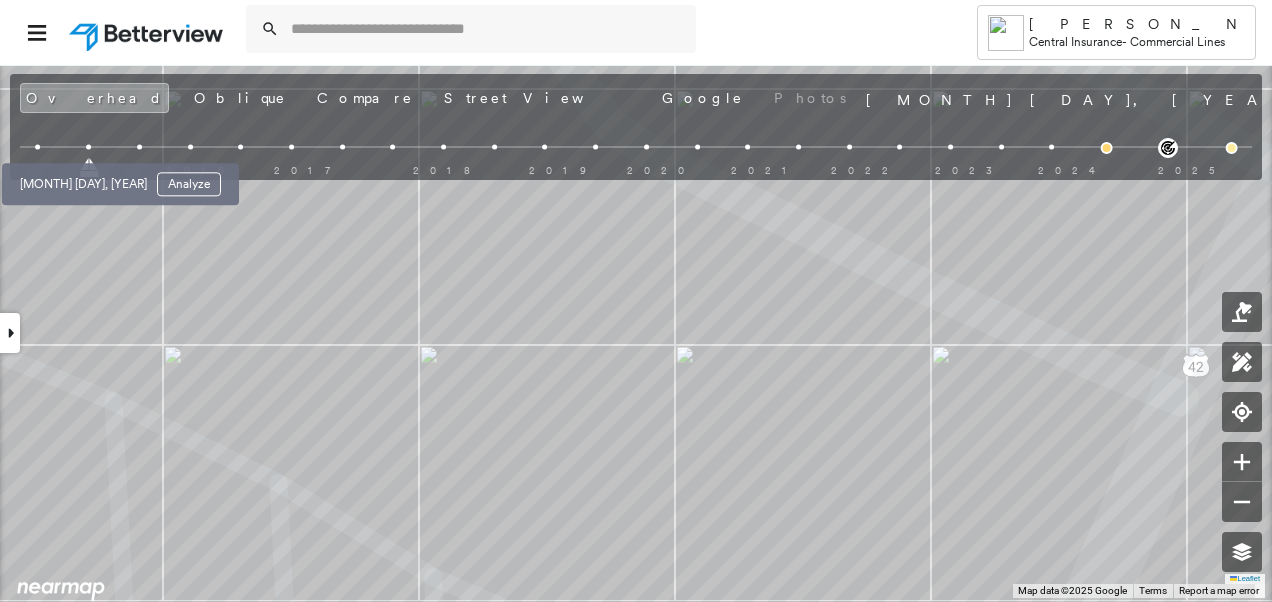 click at bounding box center (38, 147) 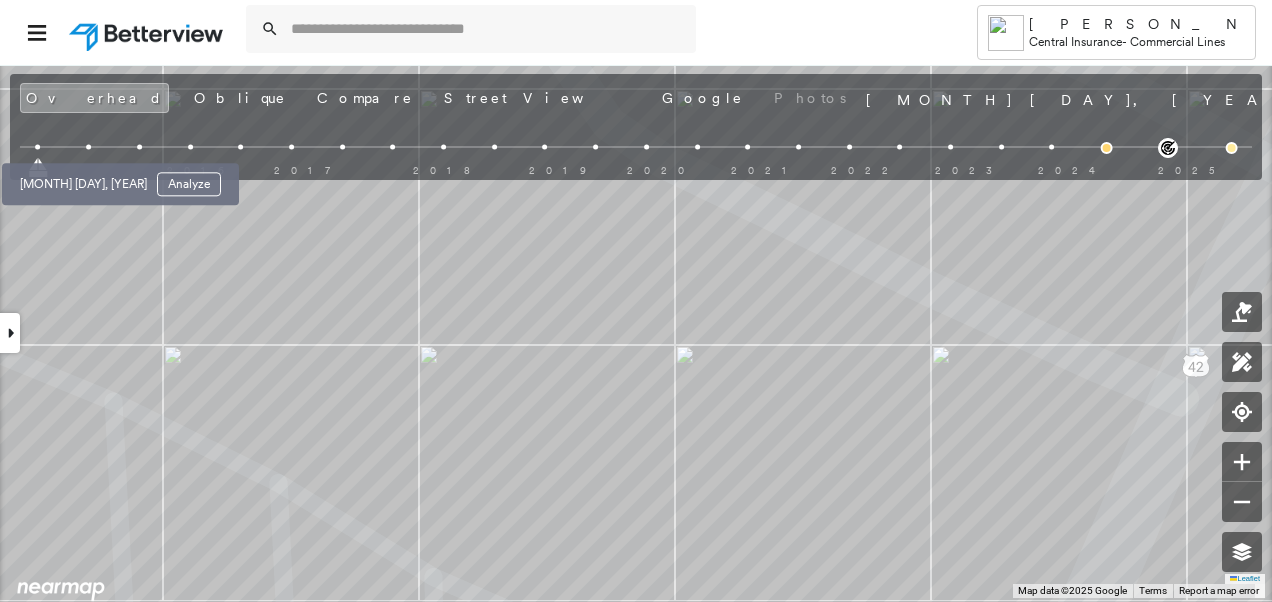 click at bounding box center (88, 147) 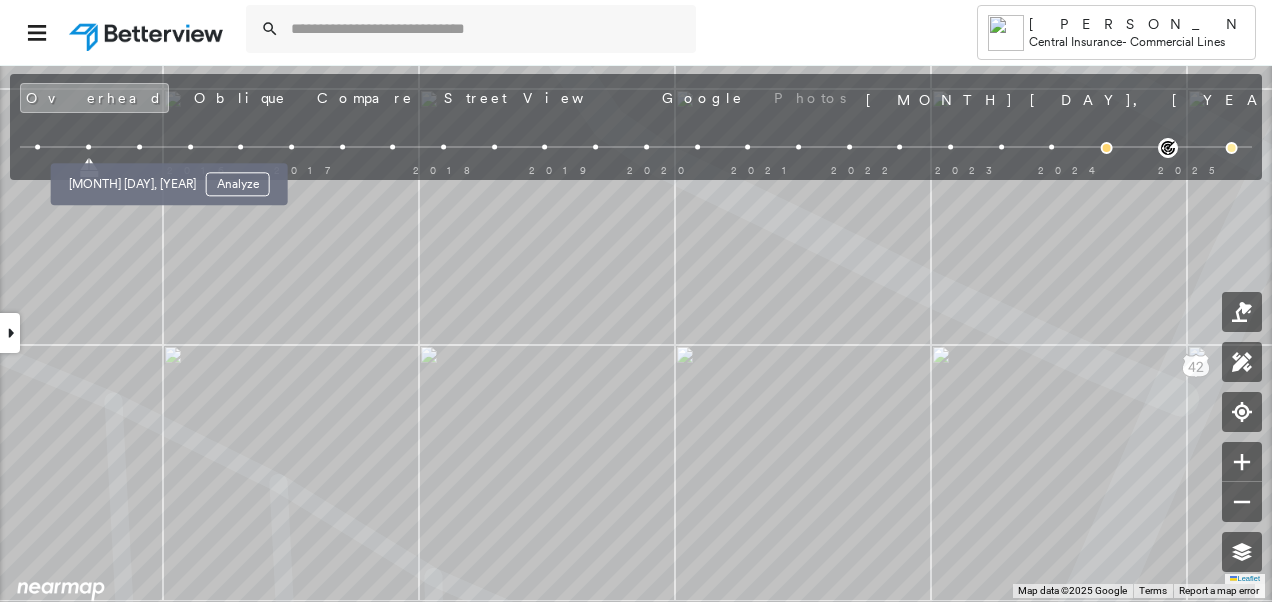click at bounding box center [139, 147] 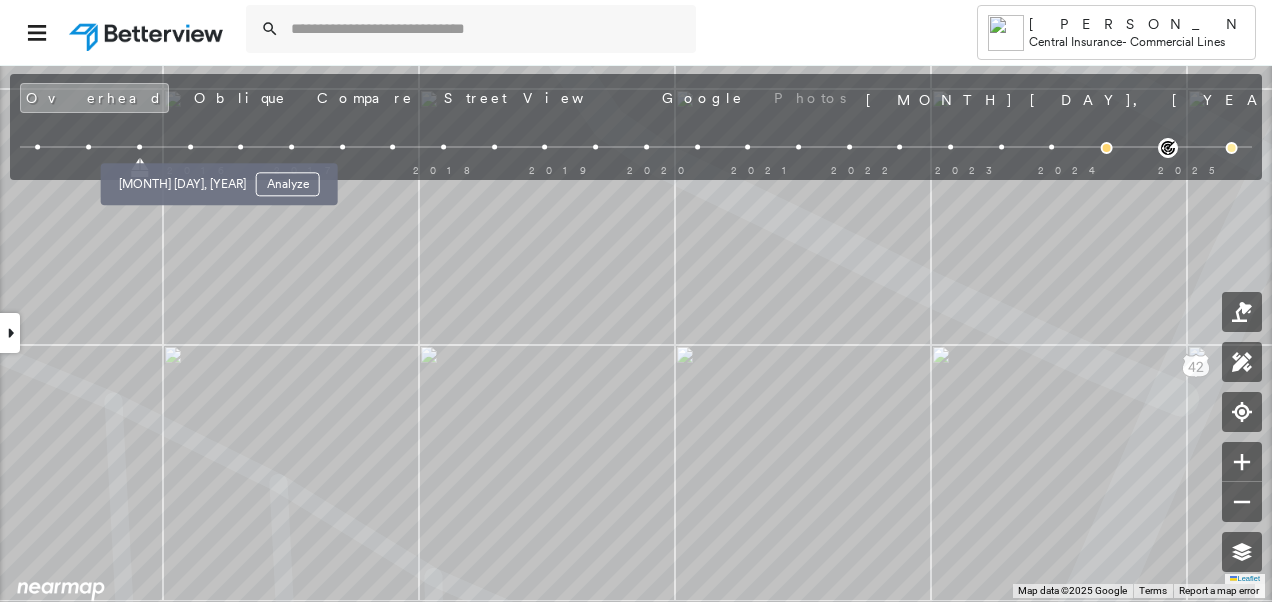 click at bounding box center (190, 147) 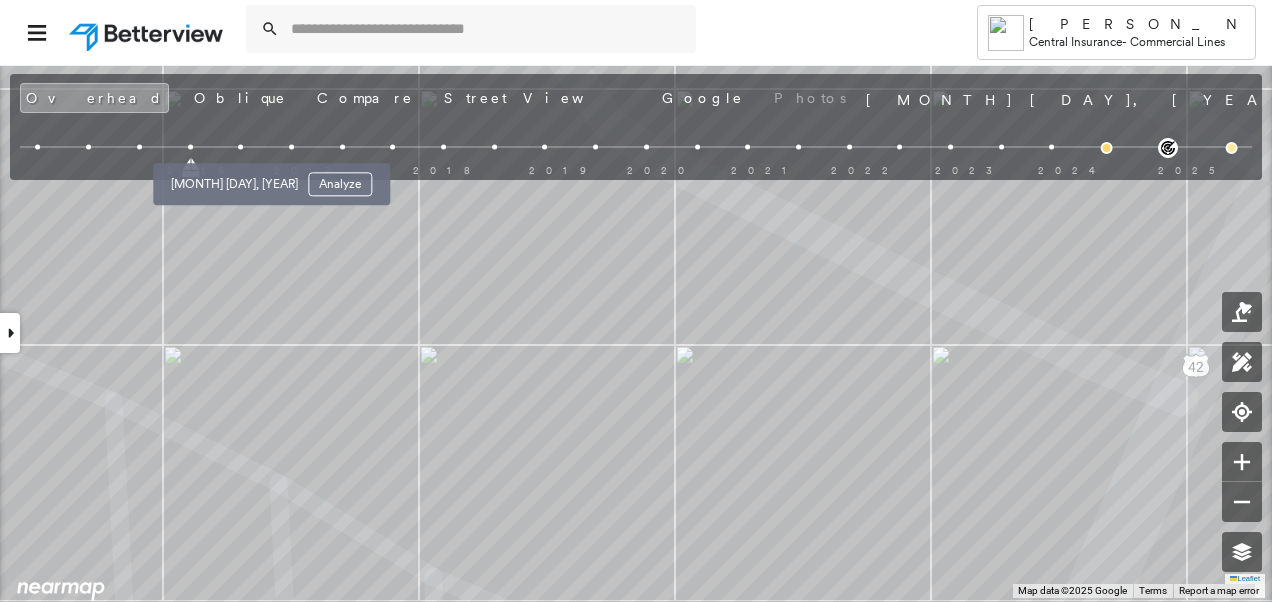 click at bounding box center [240, 147] 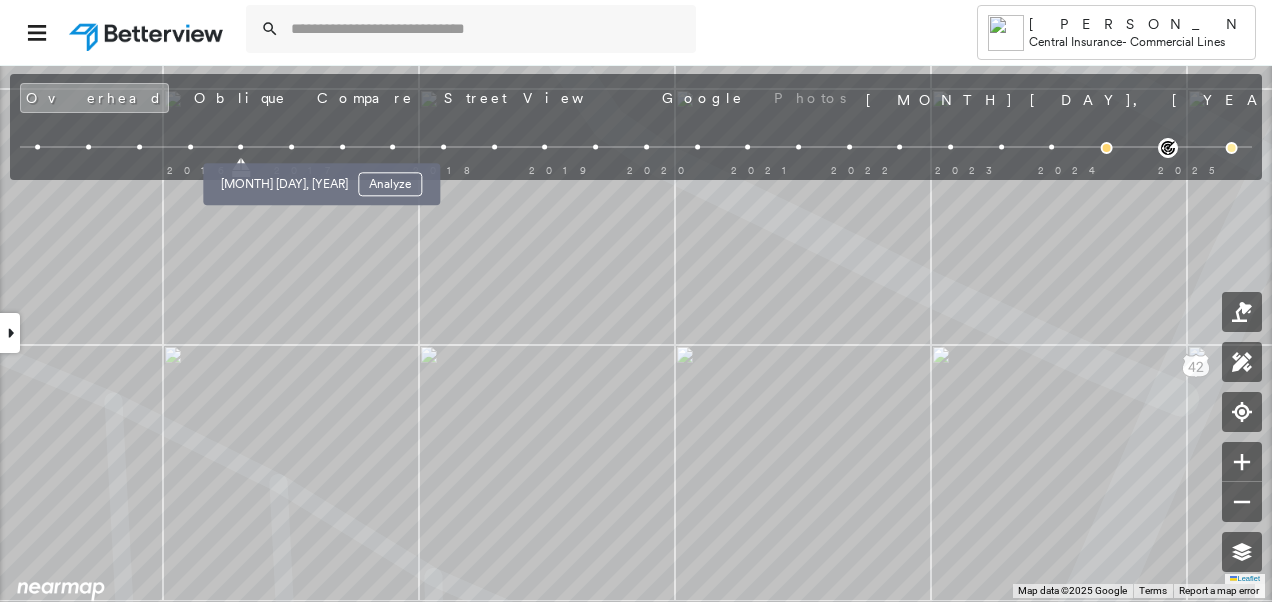 click at bounding box center [291, 147] 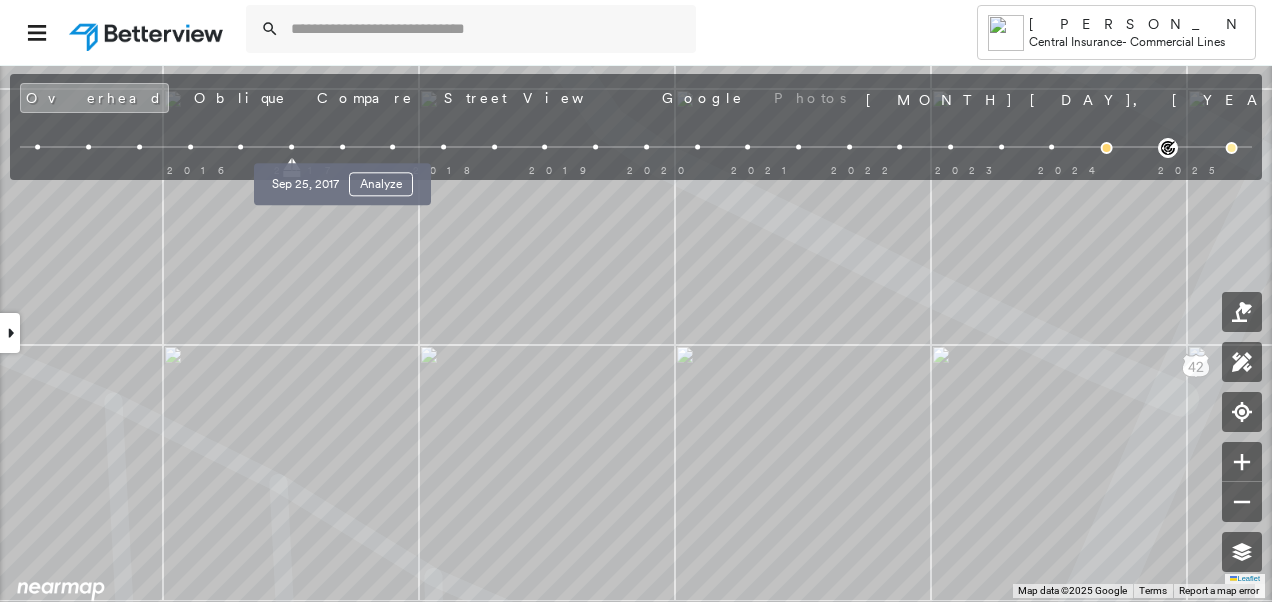 click at bounding box center (342, 147) 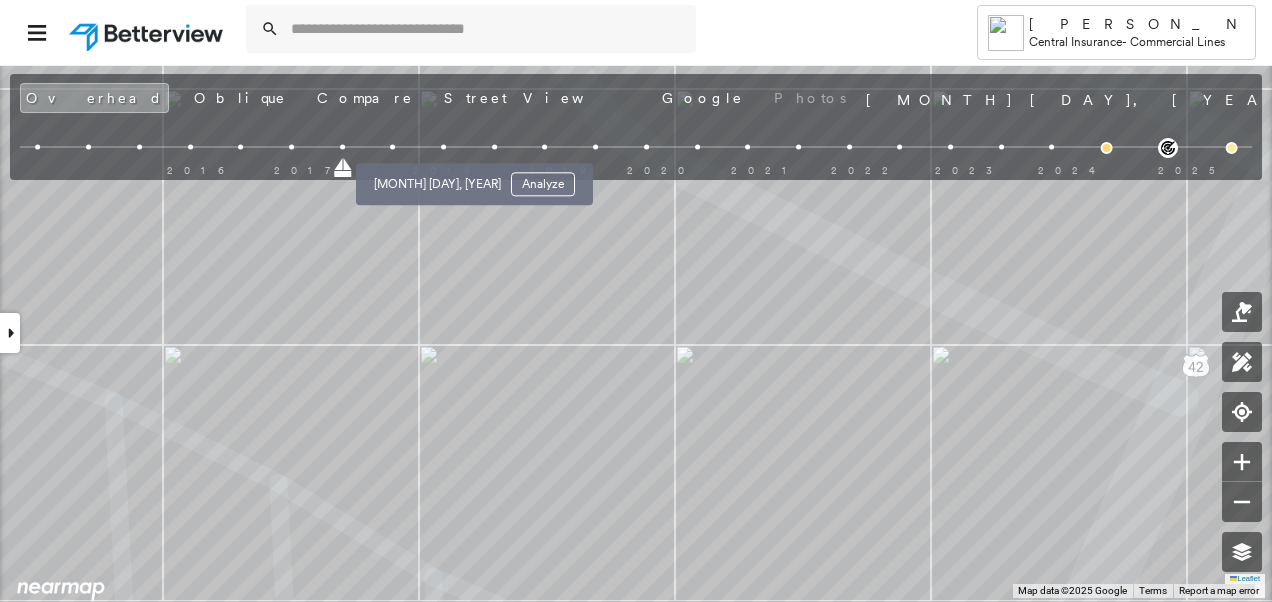 click at bounding box center (443, 147) 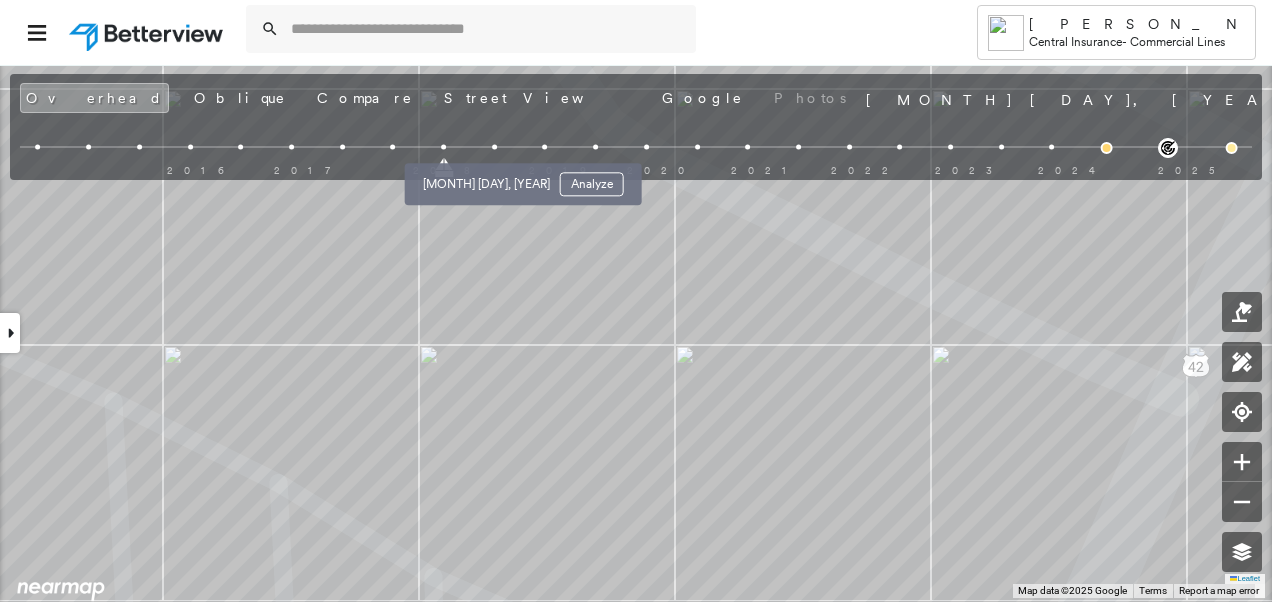 click at bounding box center [494, 147] 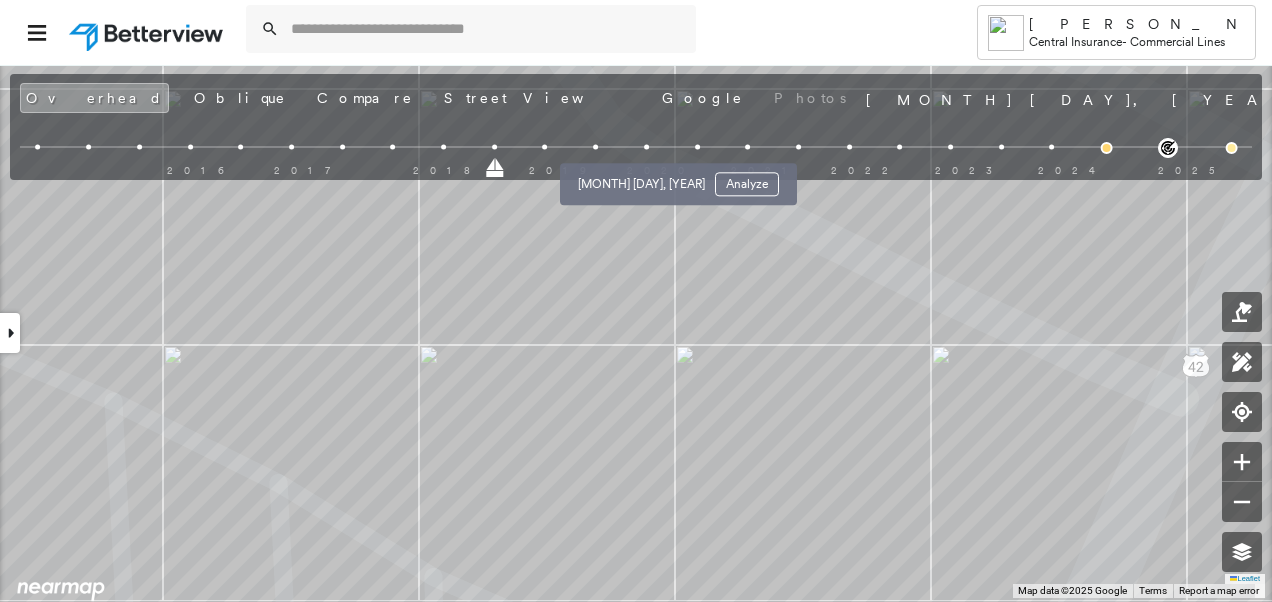 click at bounding box center [646, 147] 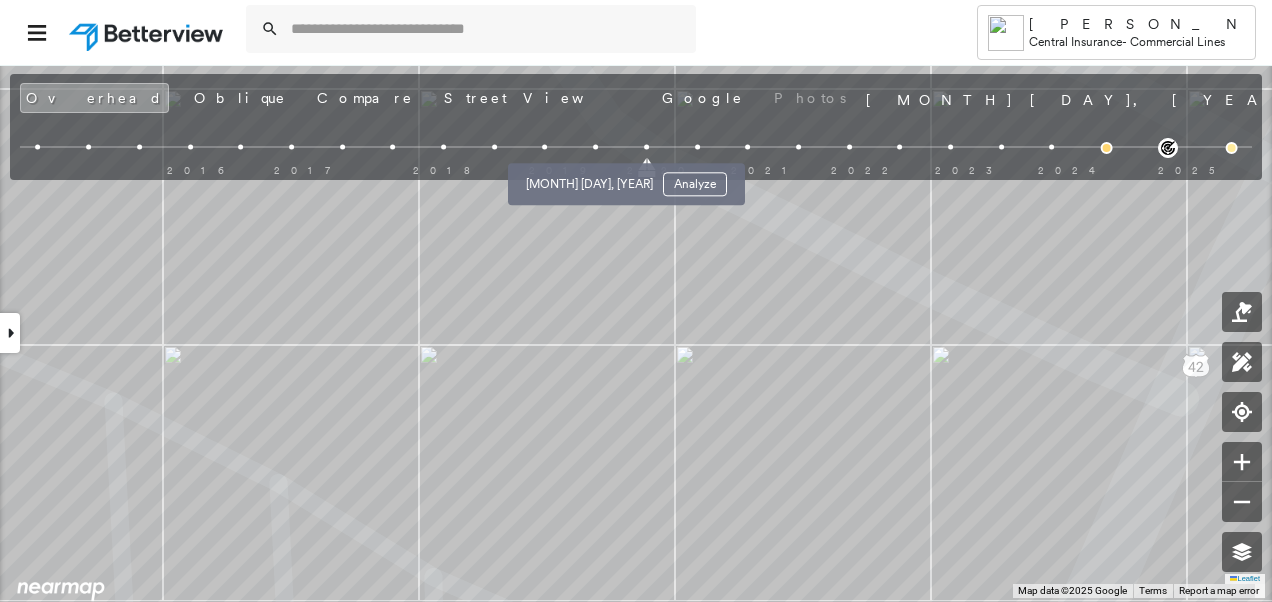 click at bounding box center (595, 147) 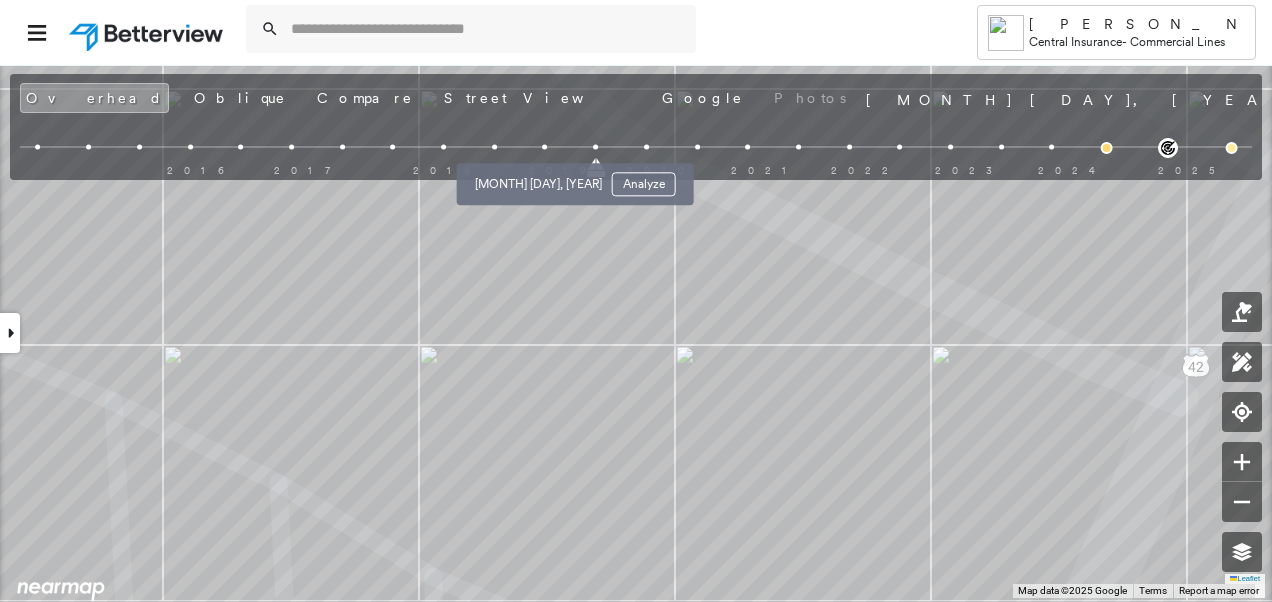 click at bounding box center [545, 147] 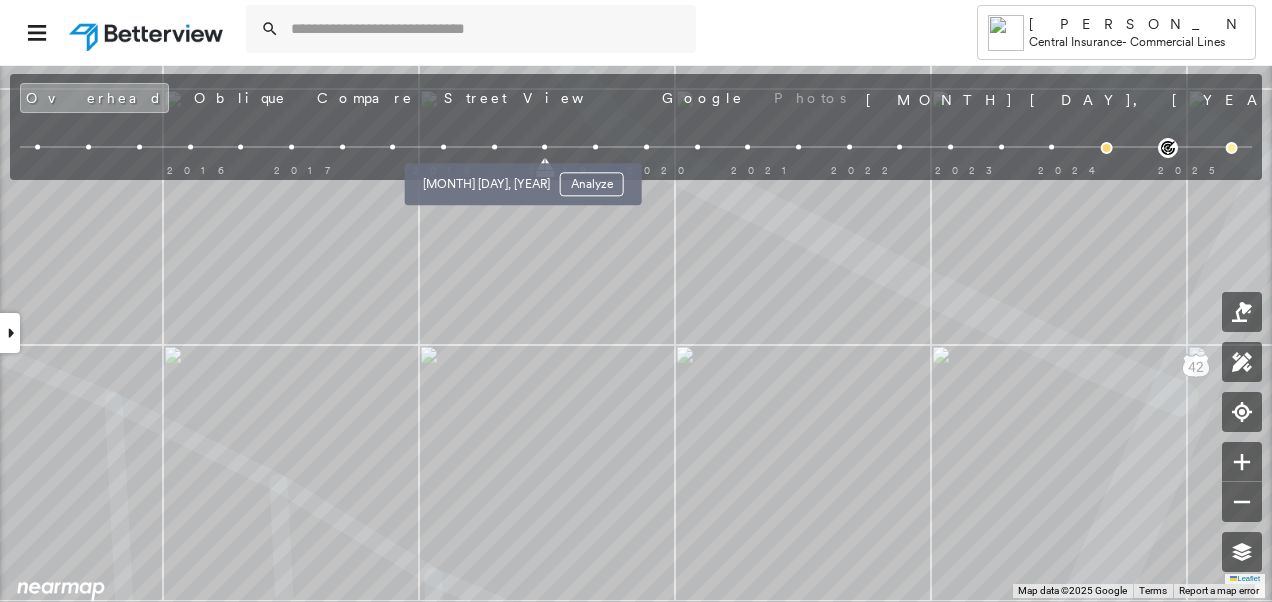 click at bounding box center [494, 147] 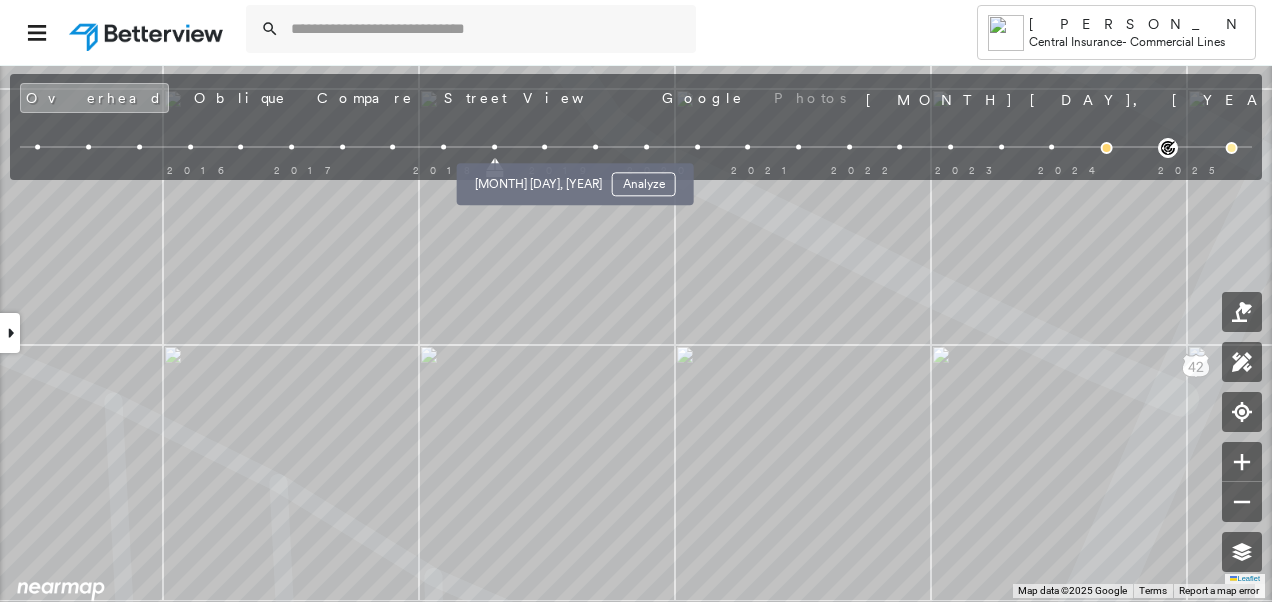 click at bounding box center [545, 147] 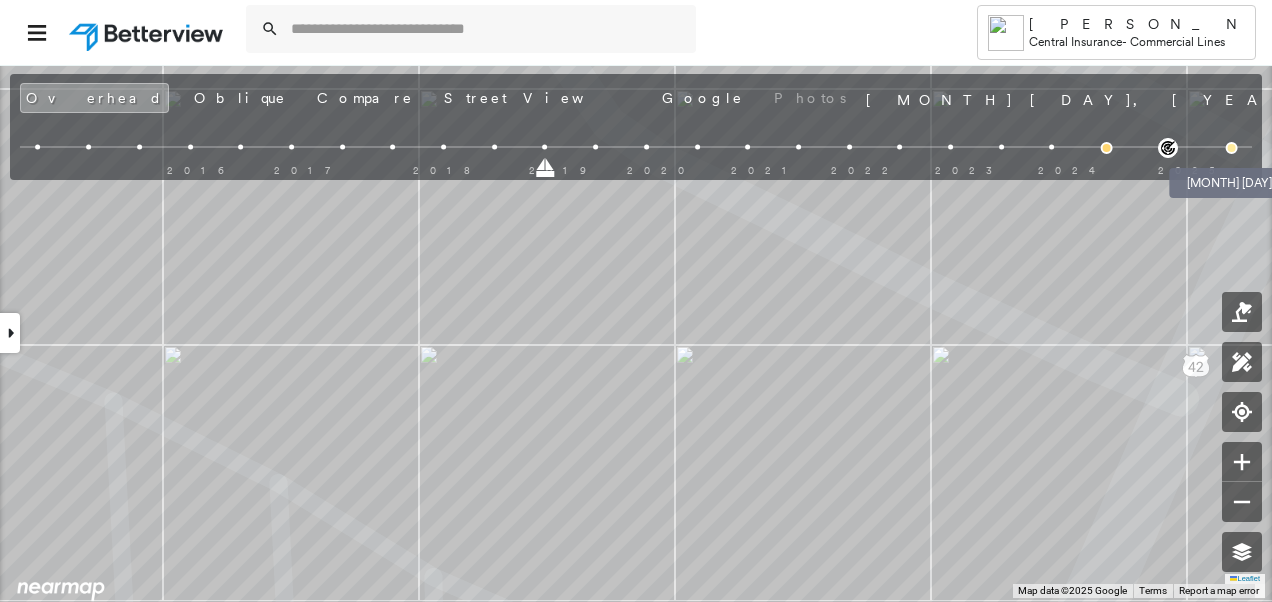 click at bounding box center [1232, 148] 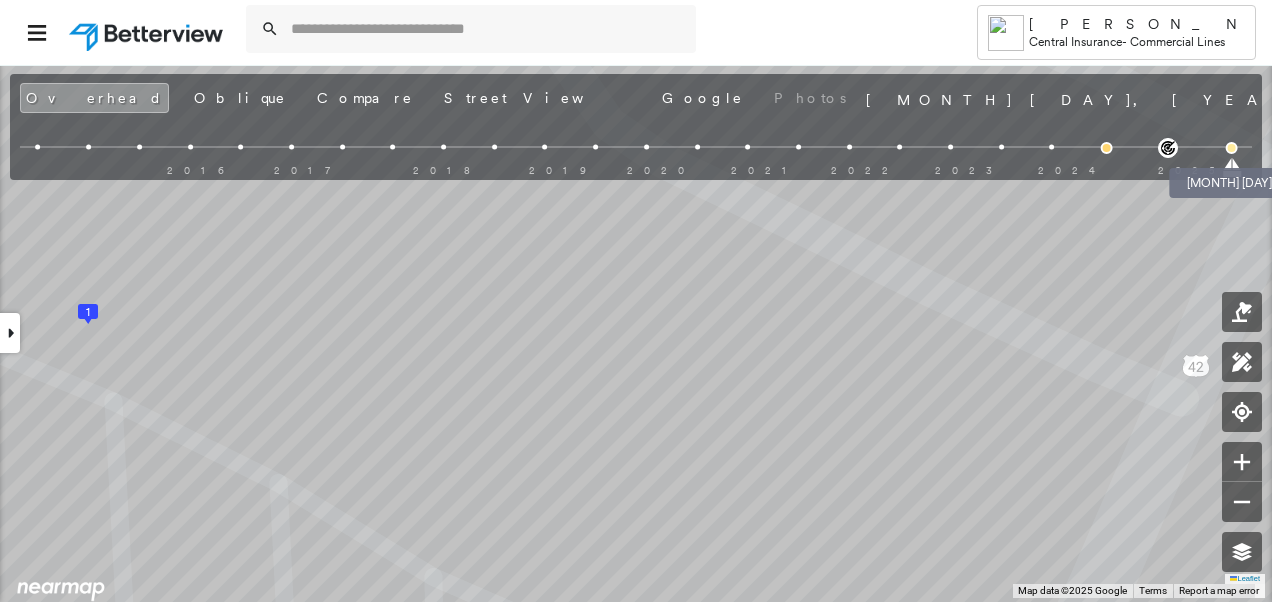 scroll, scrollTop: 838, scrollLeft: 0, axis: vertical 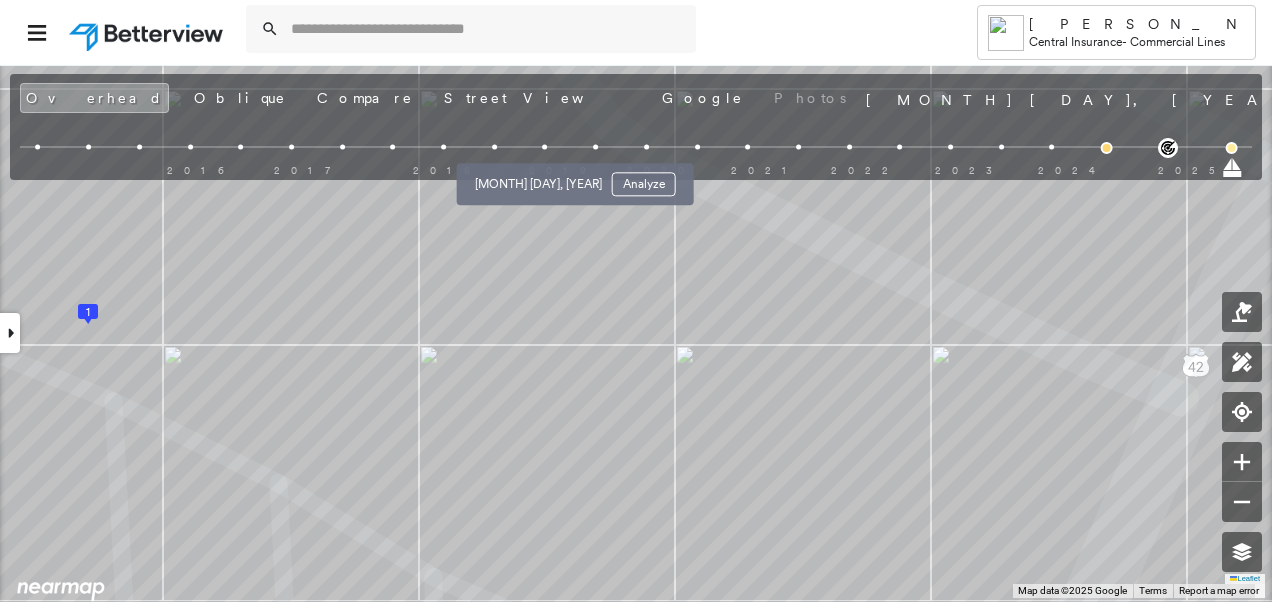 click at bounding box center [545, 147] 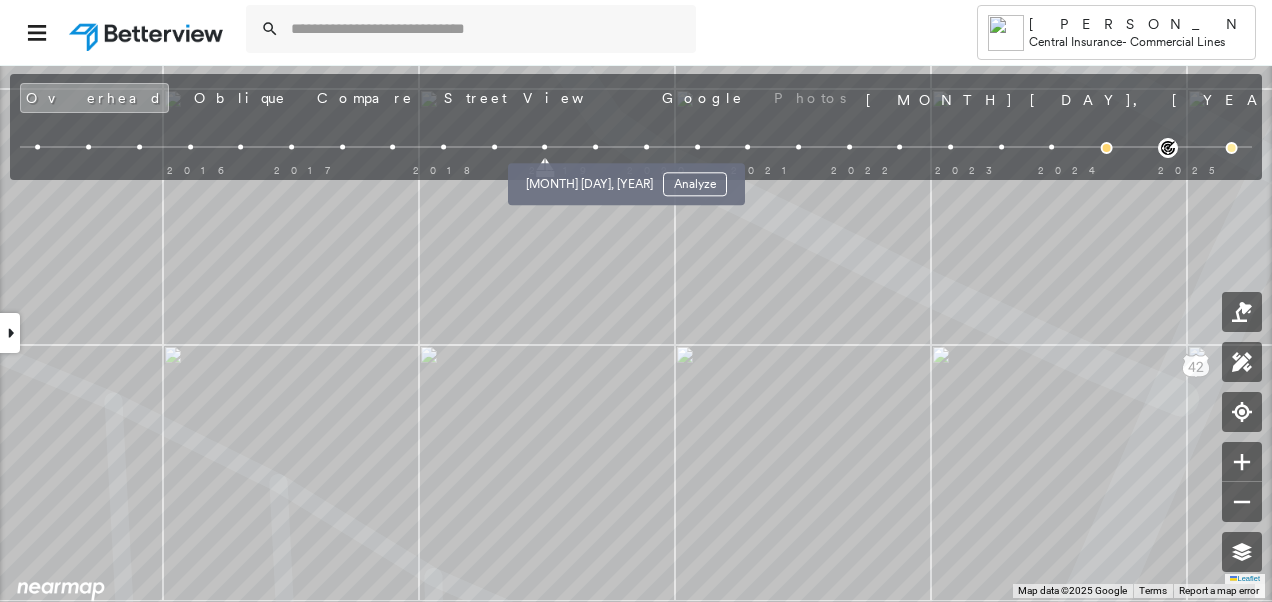 click at bounding box center (595, 147) 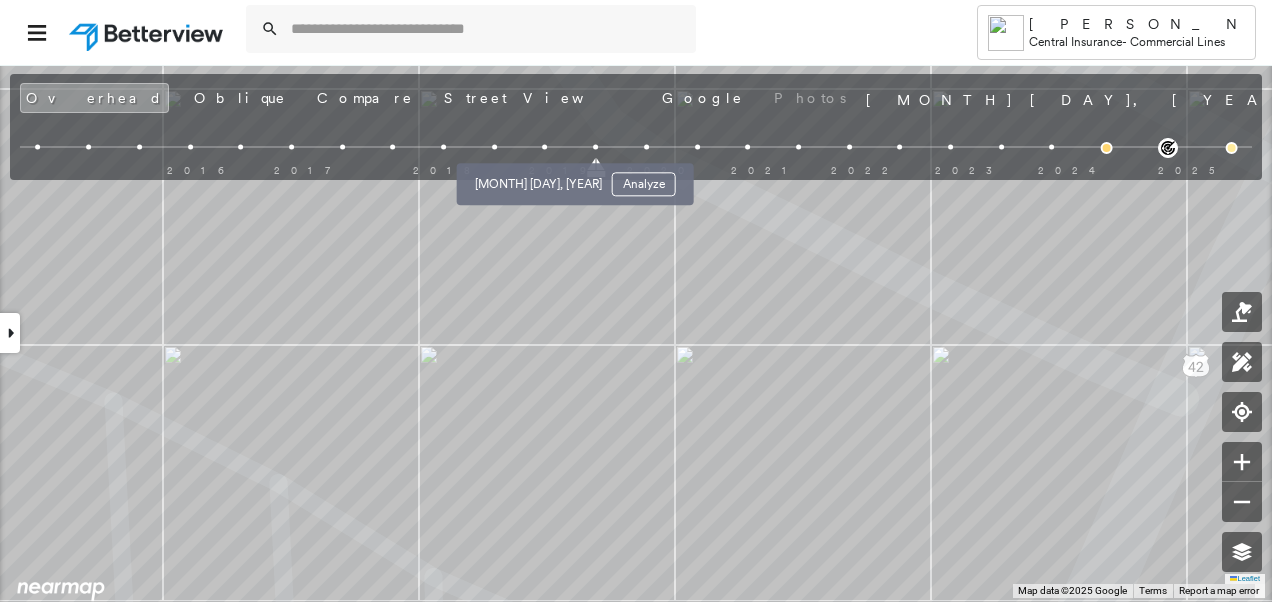 click at bounding box center (545, 147) 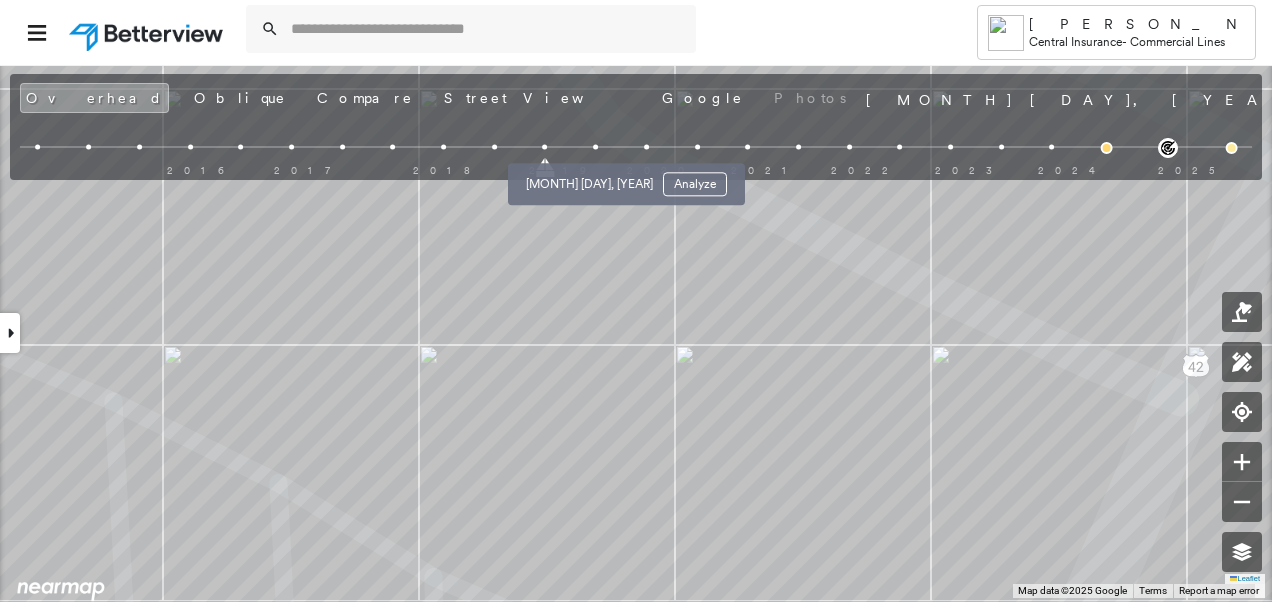 click at bounding box center [595, 147] 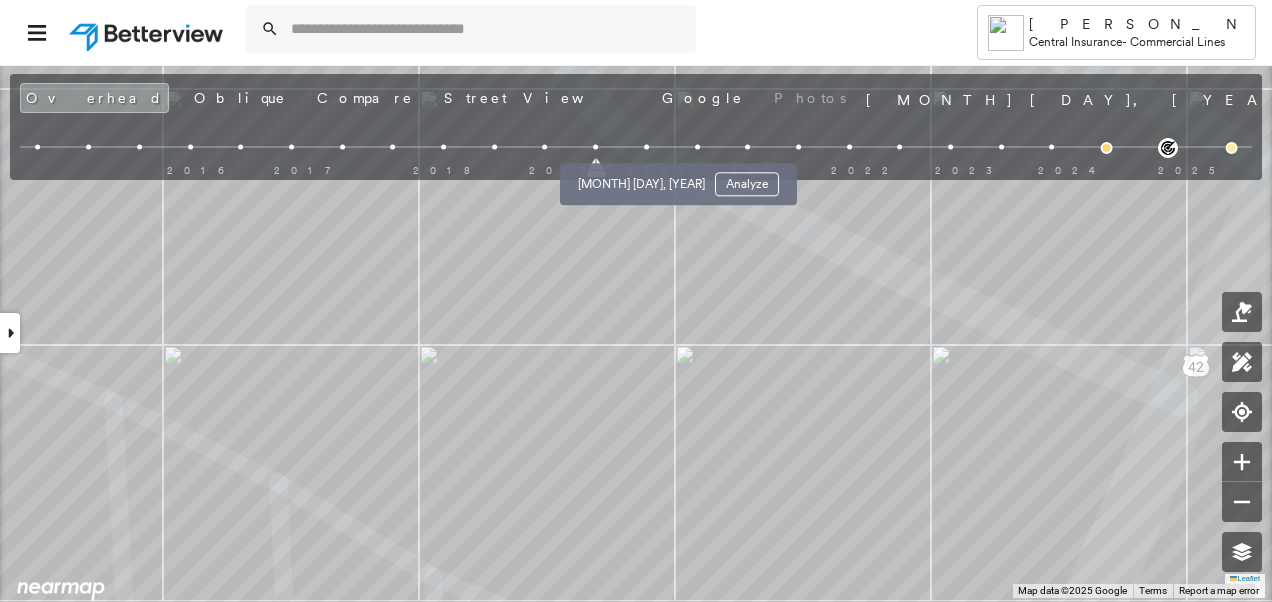 click at bounding box center [646, 147] 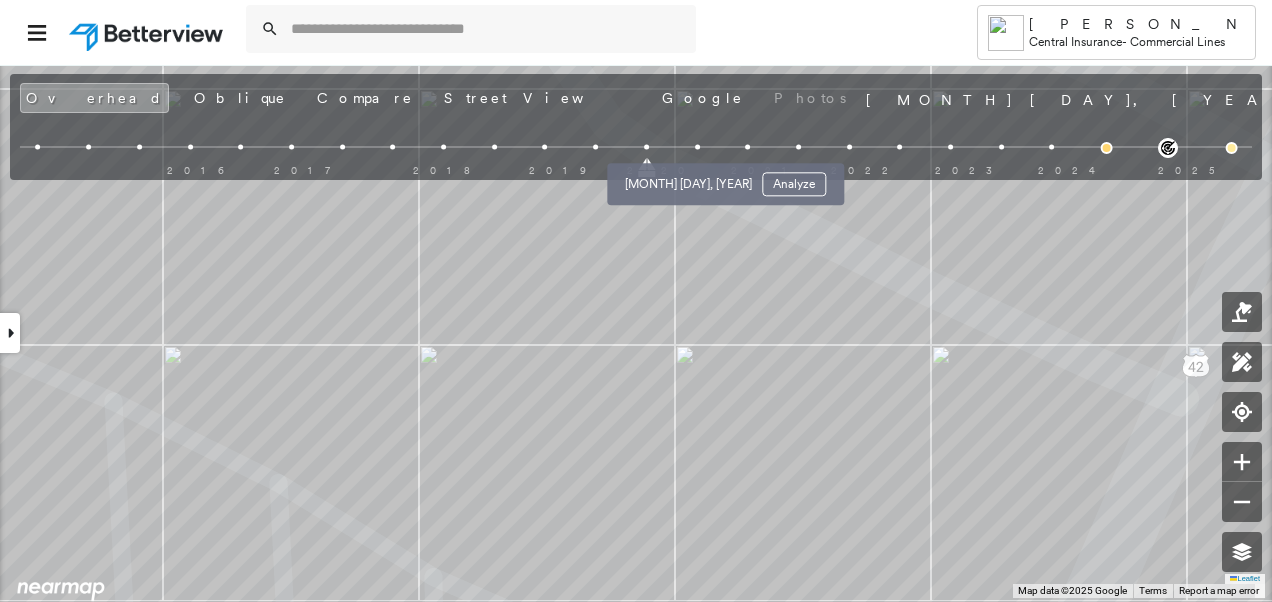 click at bounding box center (697, 147) 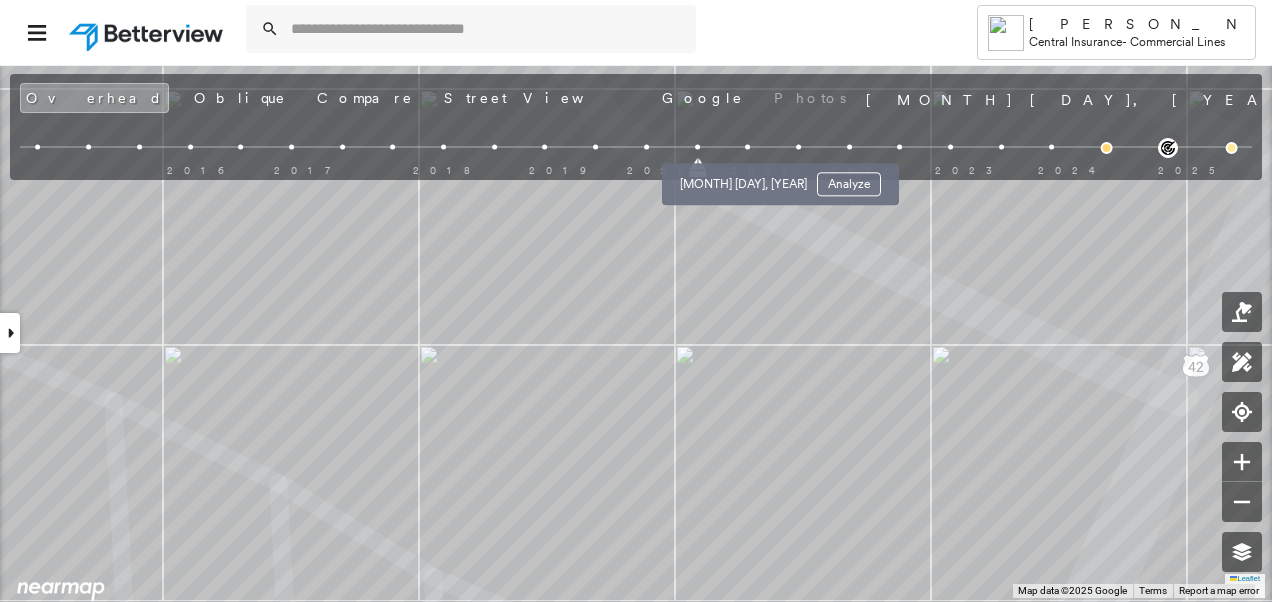 click at bounding box center (747, 147) 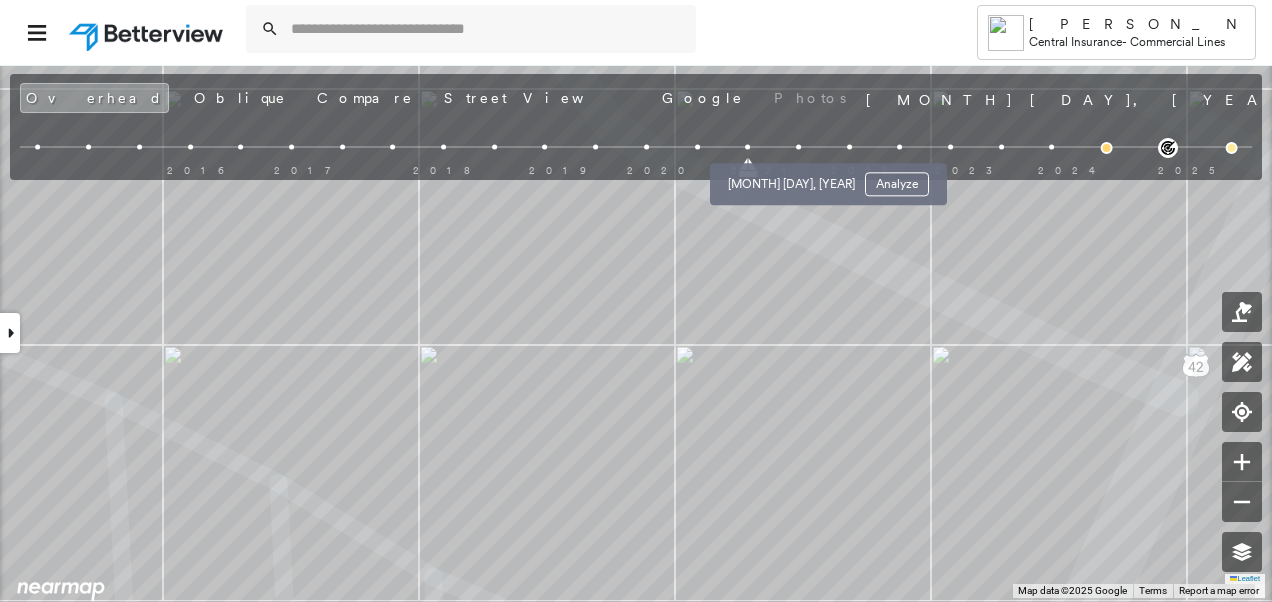 click at bounding box center (798, 147) 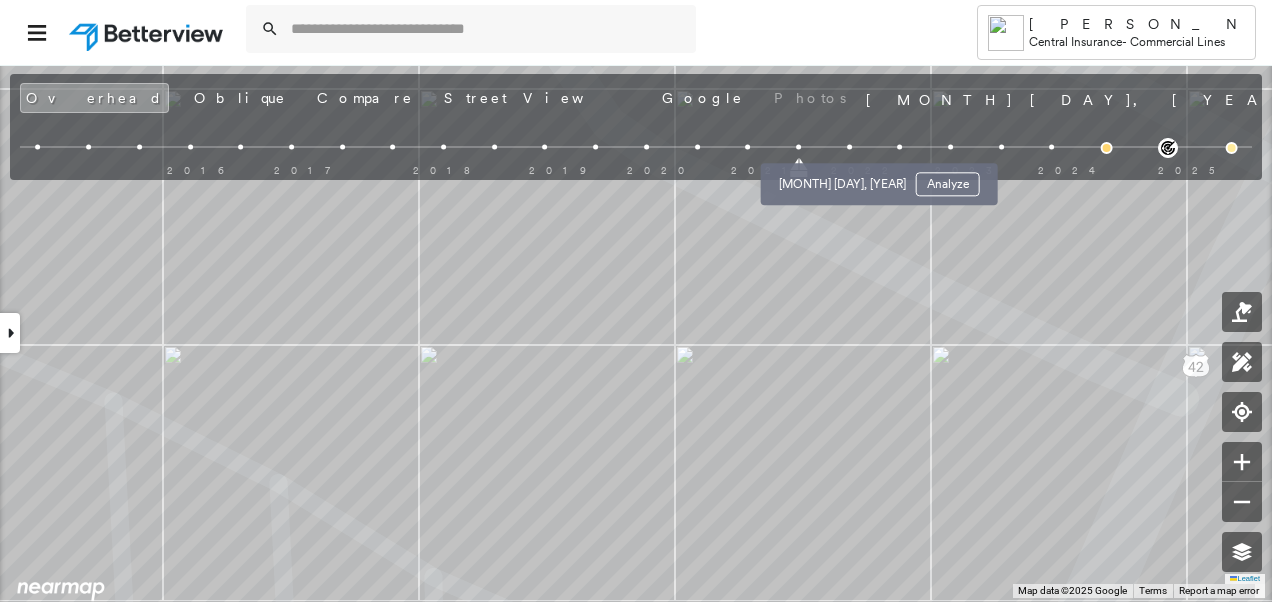 click at bounding box center (849, 147) 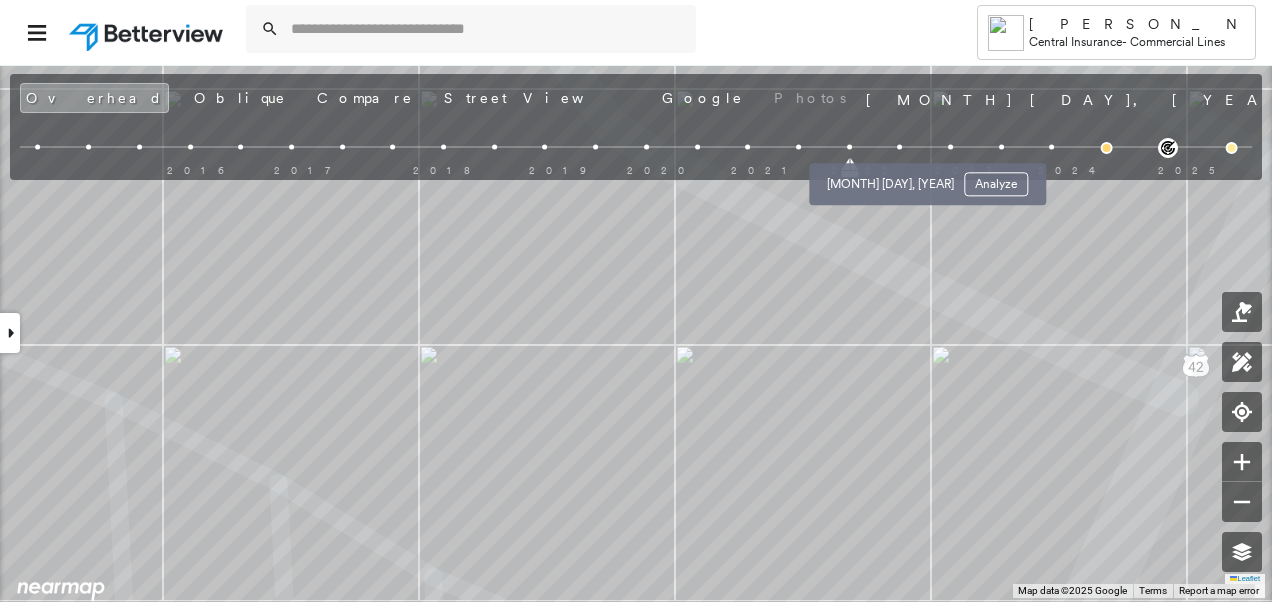 click at bounding box center (899, 147) 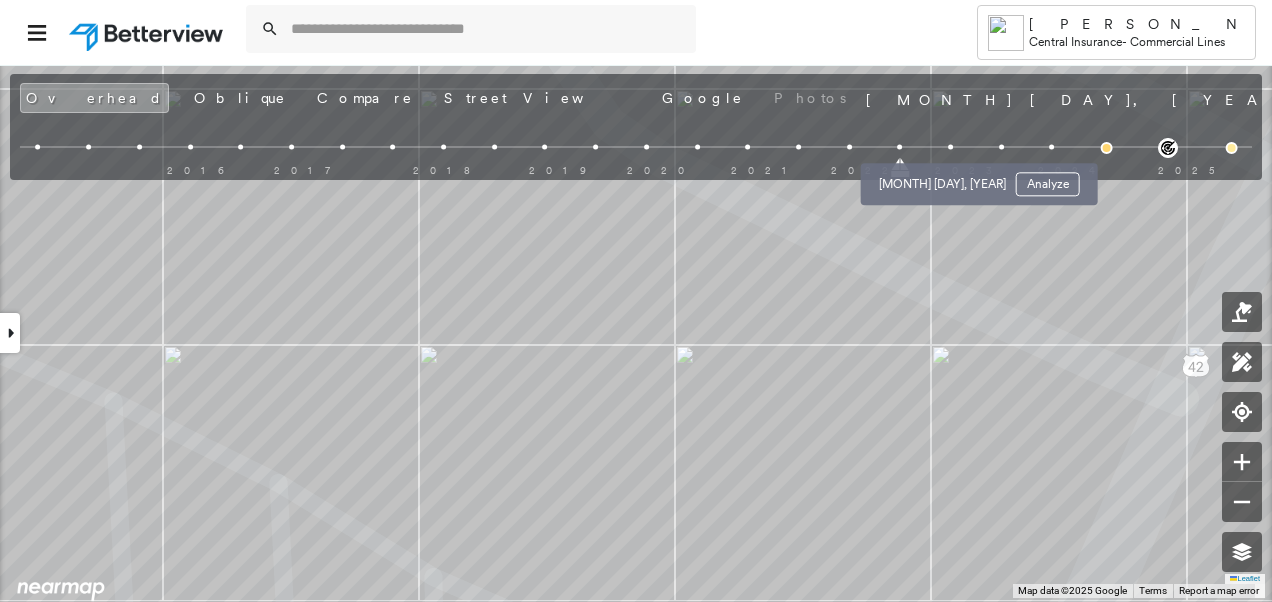 click at bounding box center [950, 147] 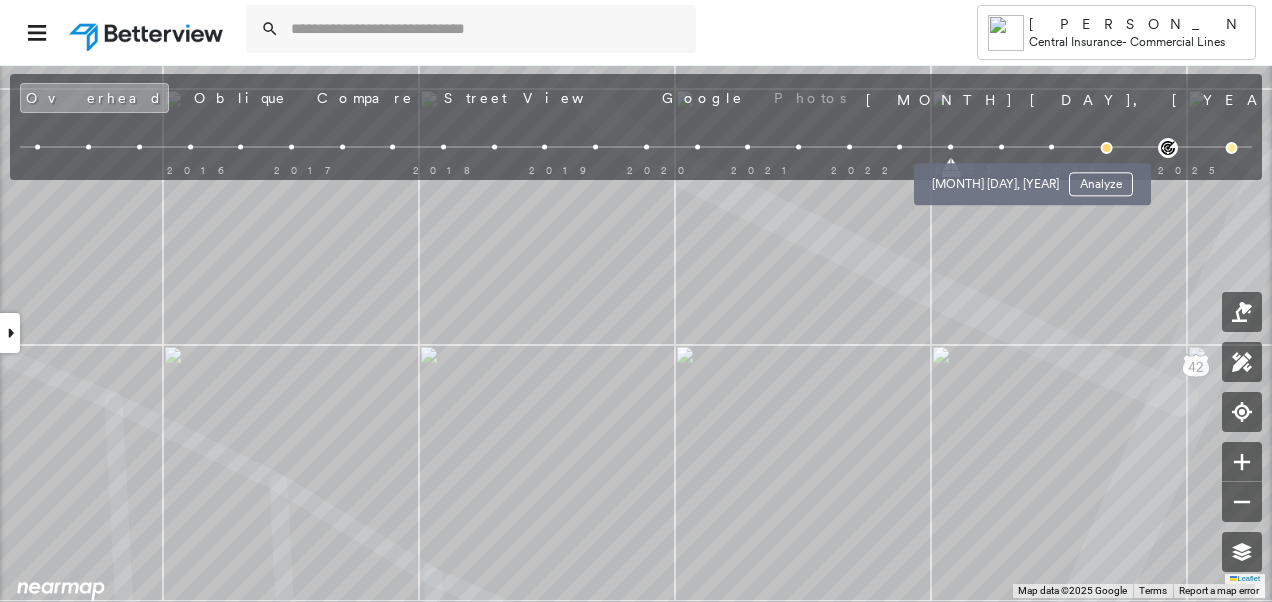 click at bounding box center [1001, 147] 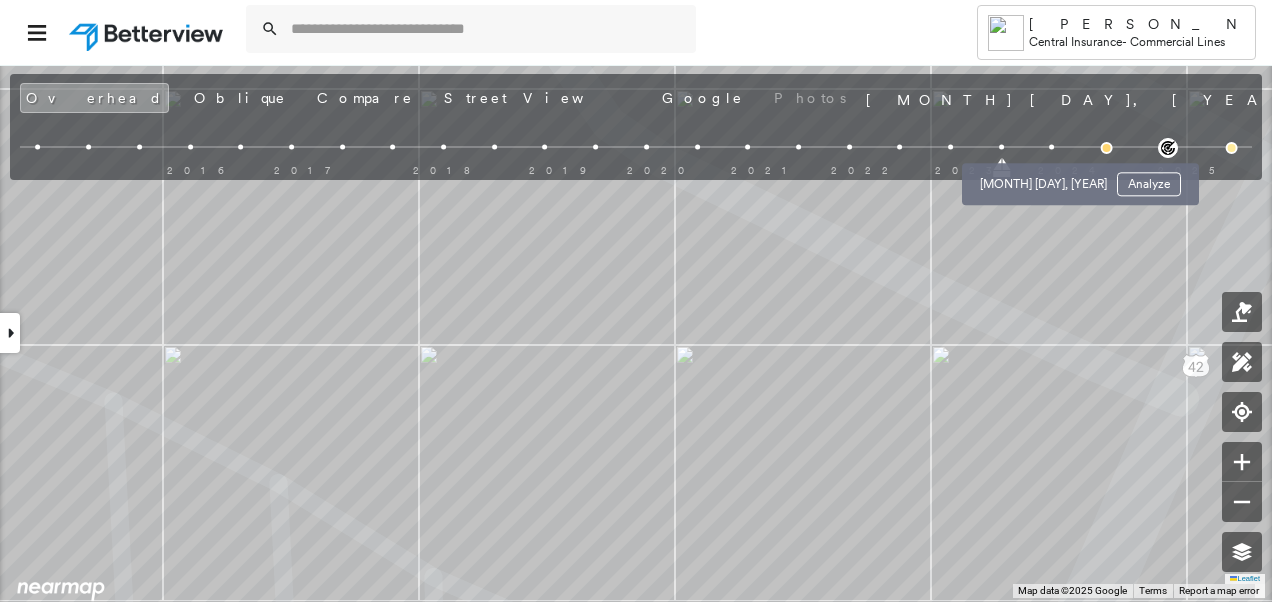 click at bounding box center [1052, 147] 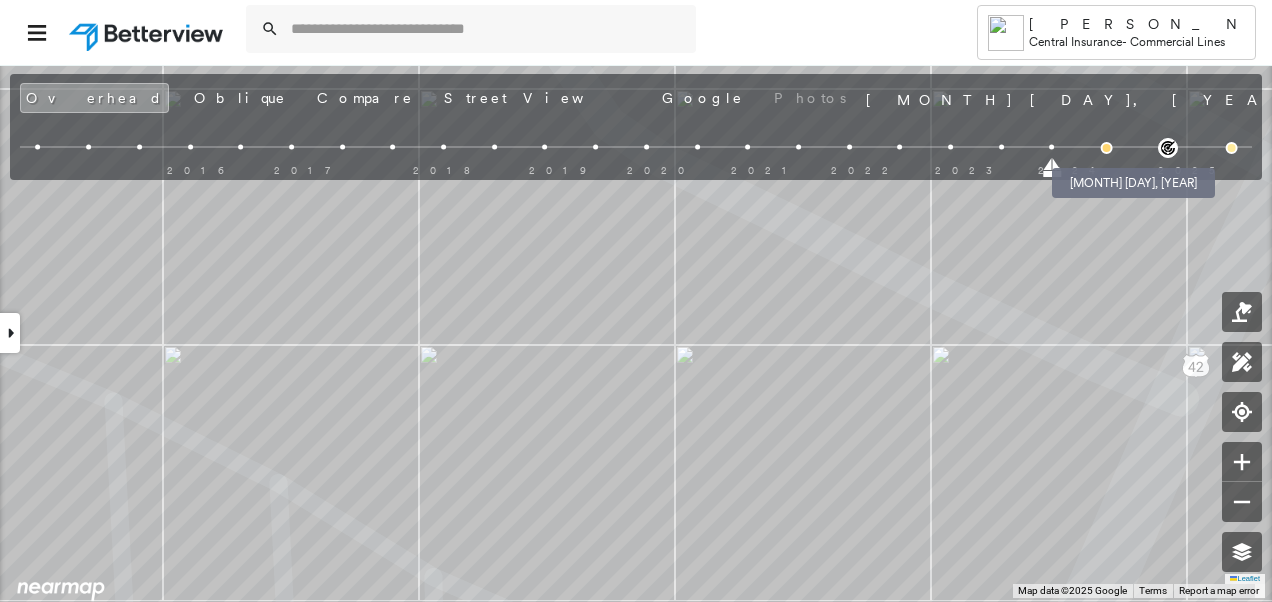 click at bounding box center (1106, 148) 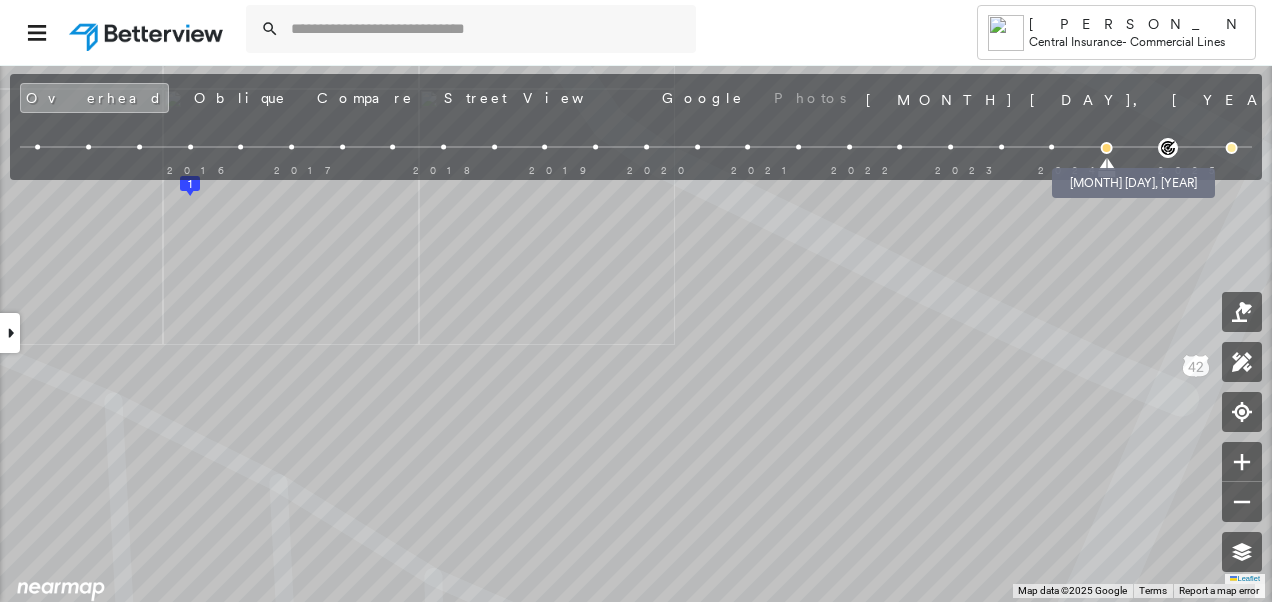 scroll, scrollTop: 838, scrollLeft: 0, axis: vertical 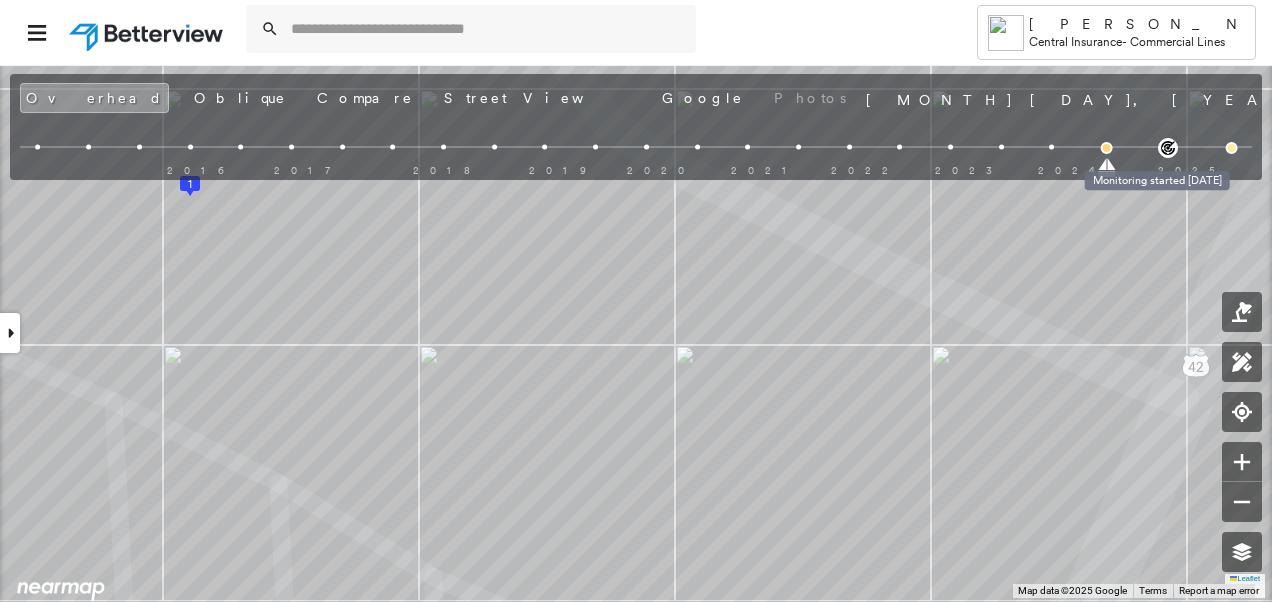 click 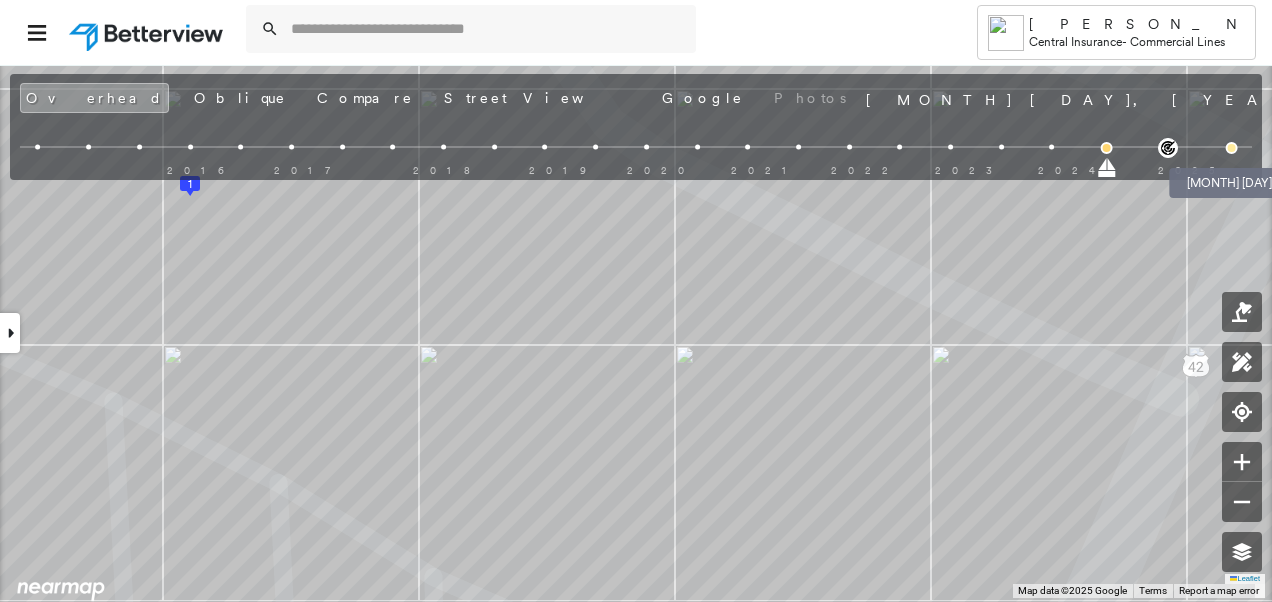 click at bounding box center (1232, 148) 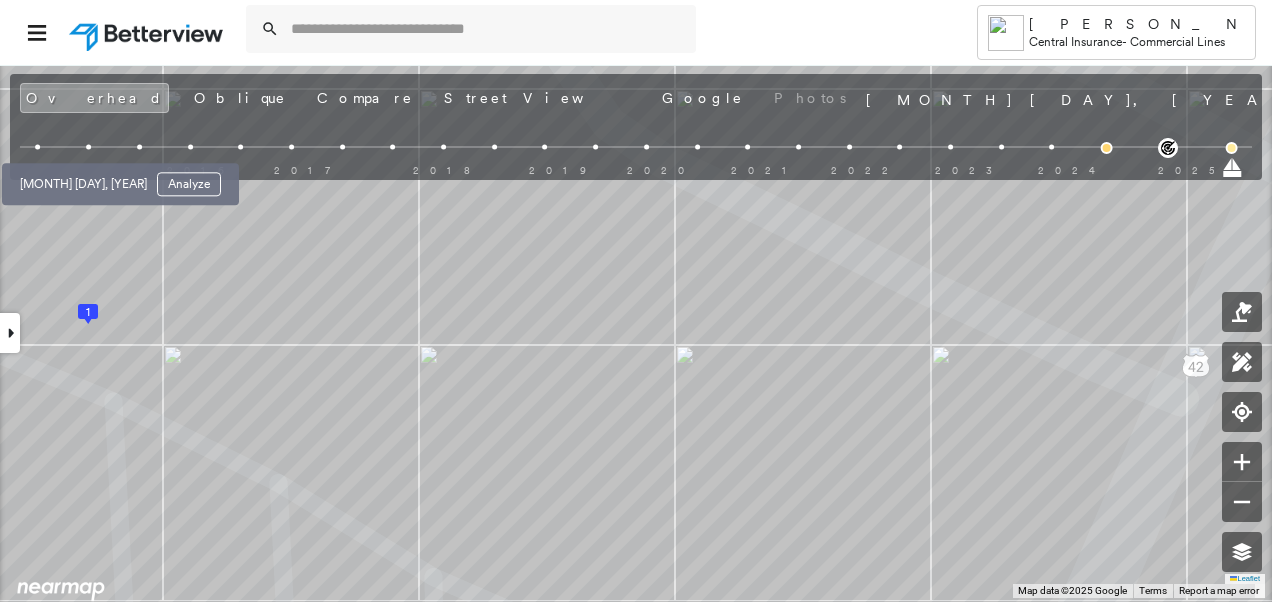 click at bounding box center [38, 147] 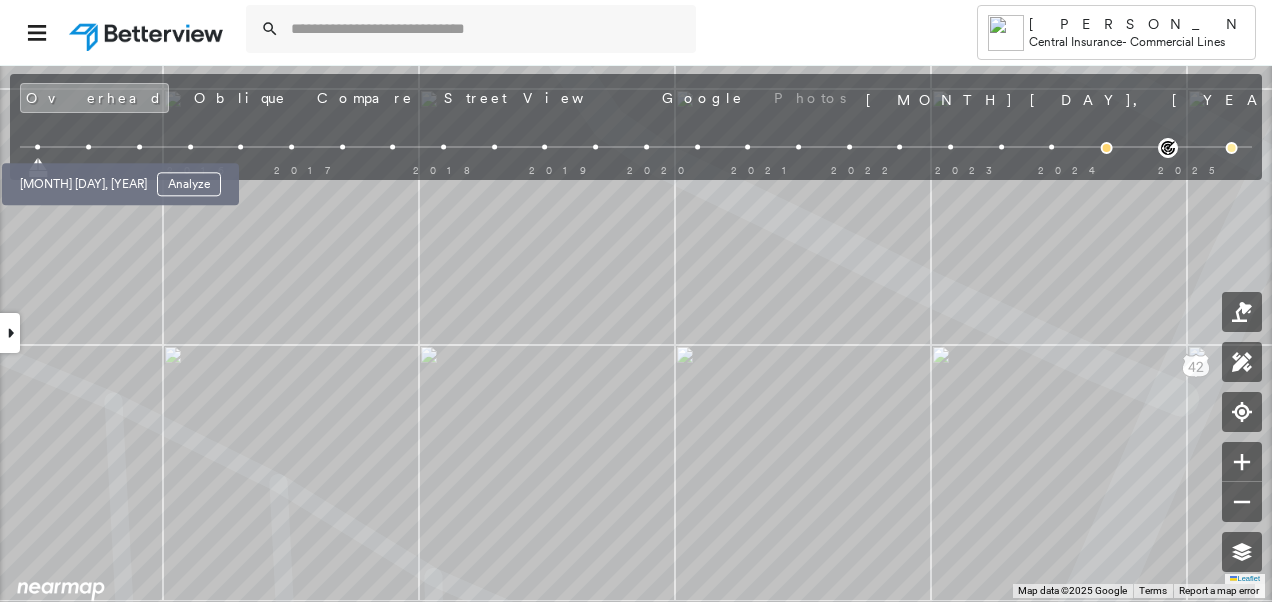 click at bounding box center (88, 147) 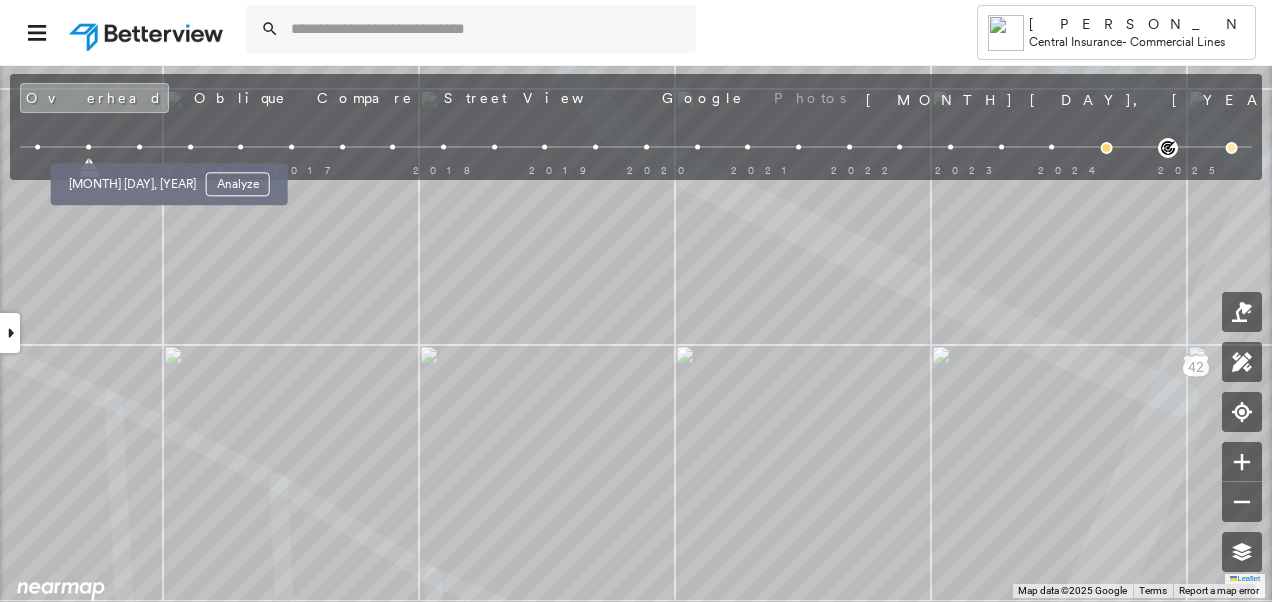 click at bounding box center [139, 147] 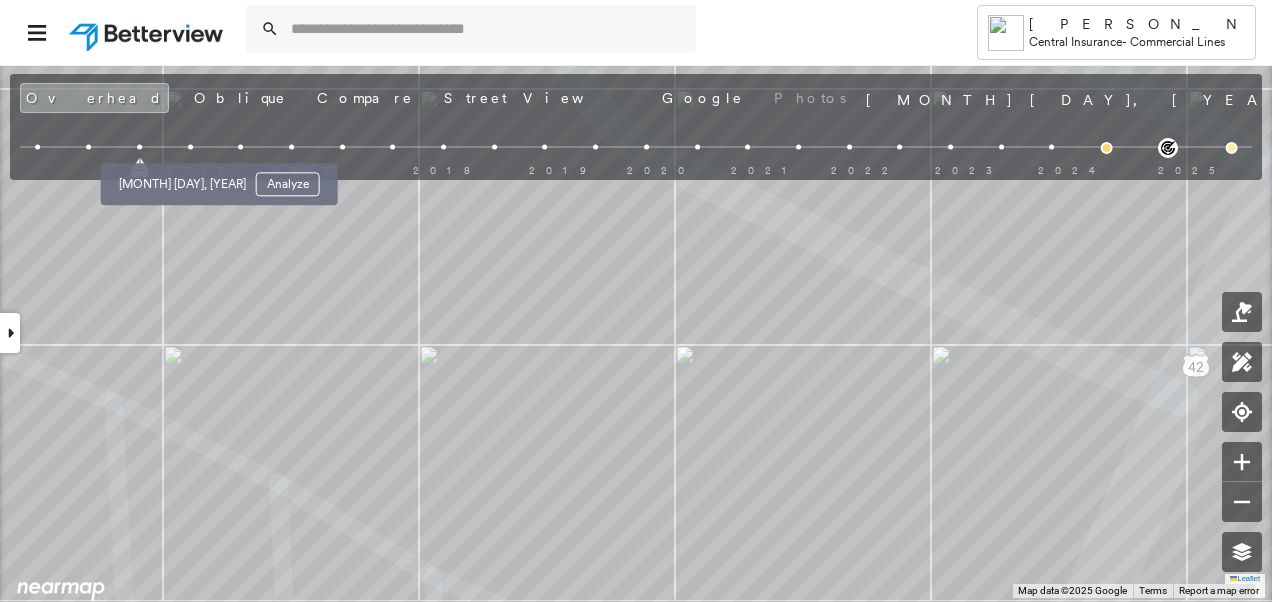 click at bounding box center [190, 147] 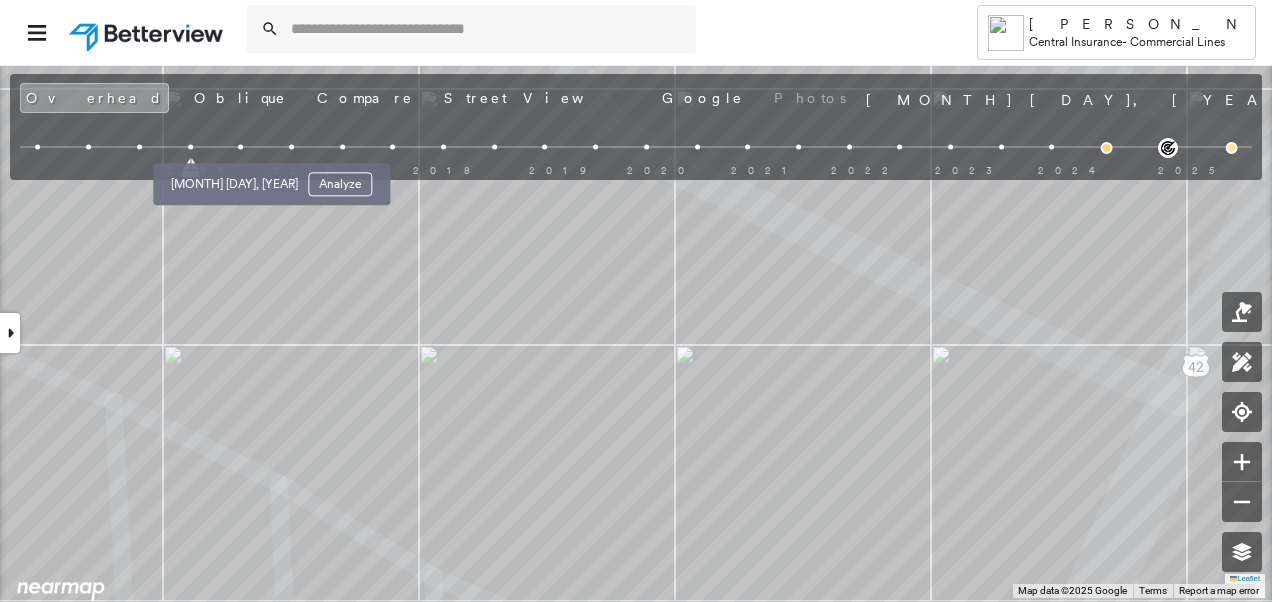 click at bounding box center (240, 147) 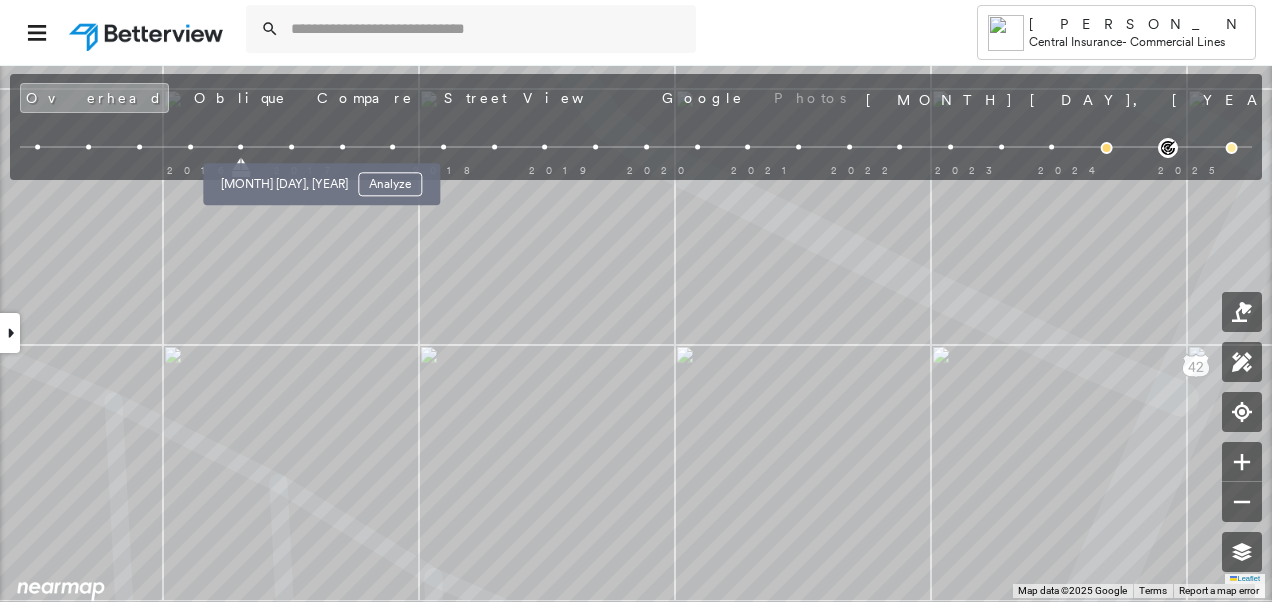 click at bounding box center (291, 147) 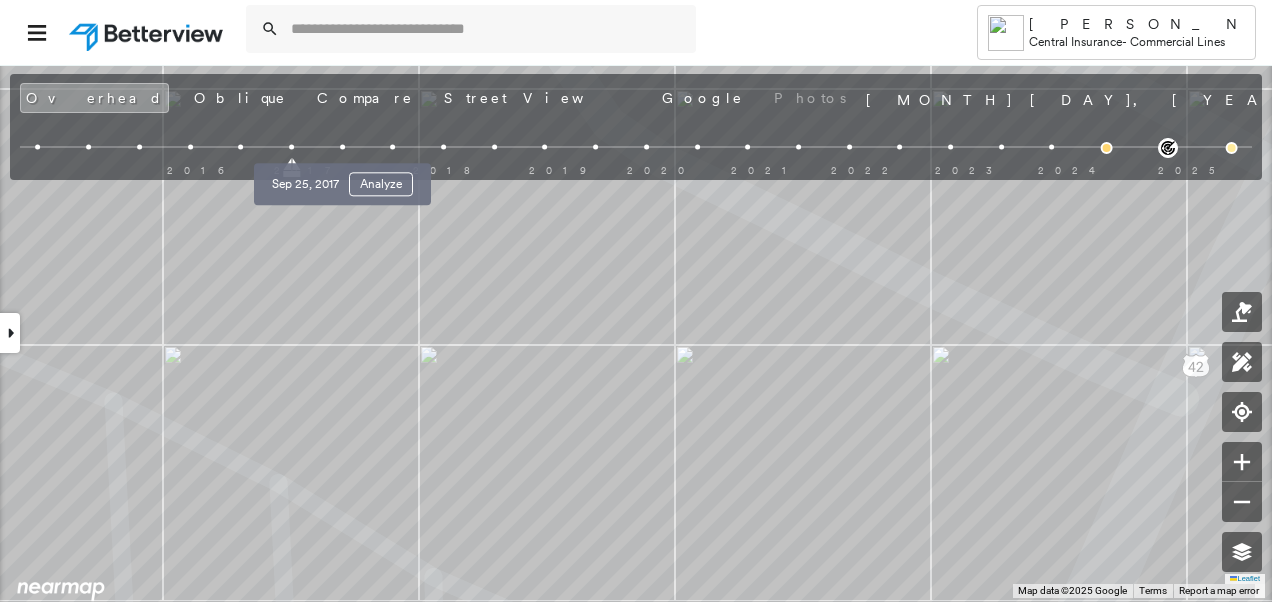 click at bounding box center [342, 147] 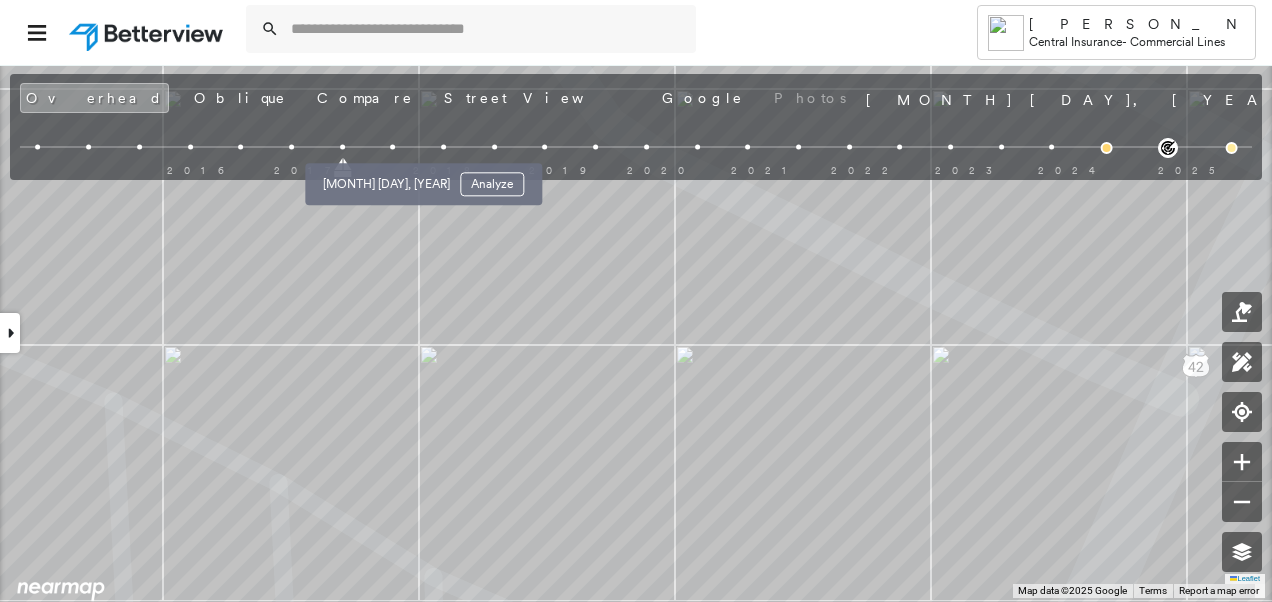 click at bounding box center [392, 147] 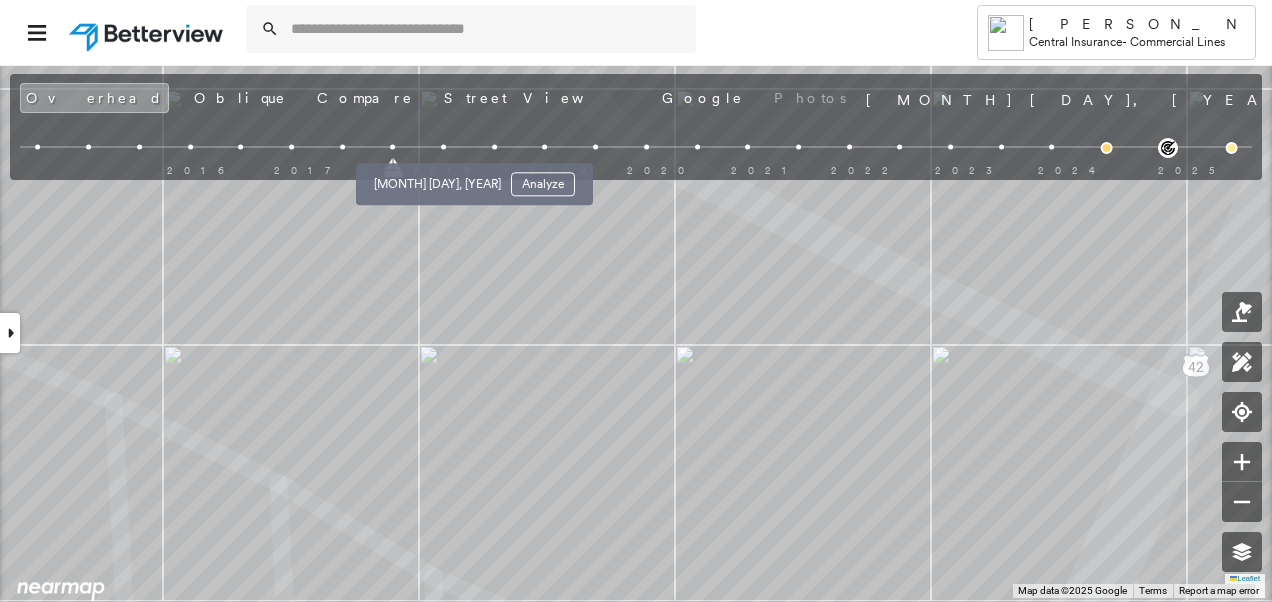 click at bounding box center (443, 147) 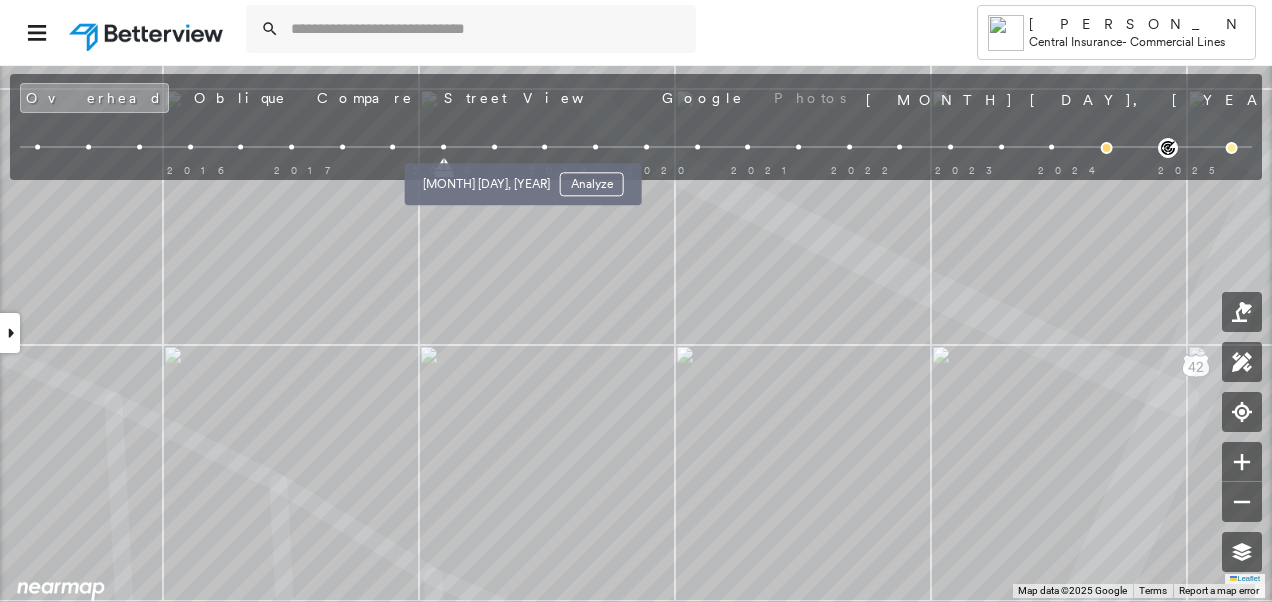 click at bounding box center (494, 147) 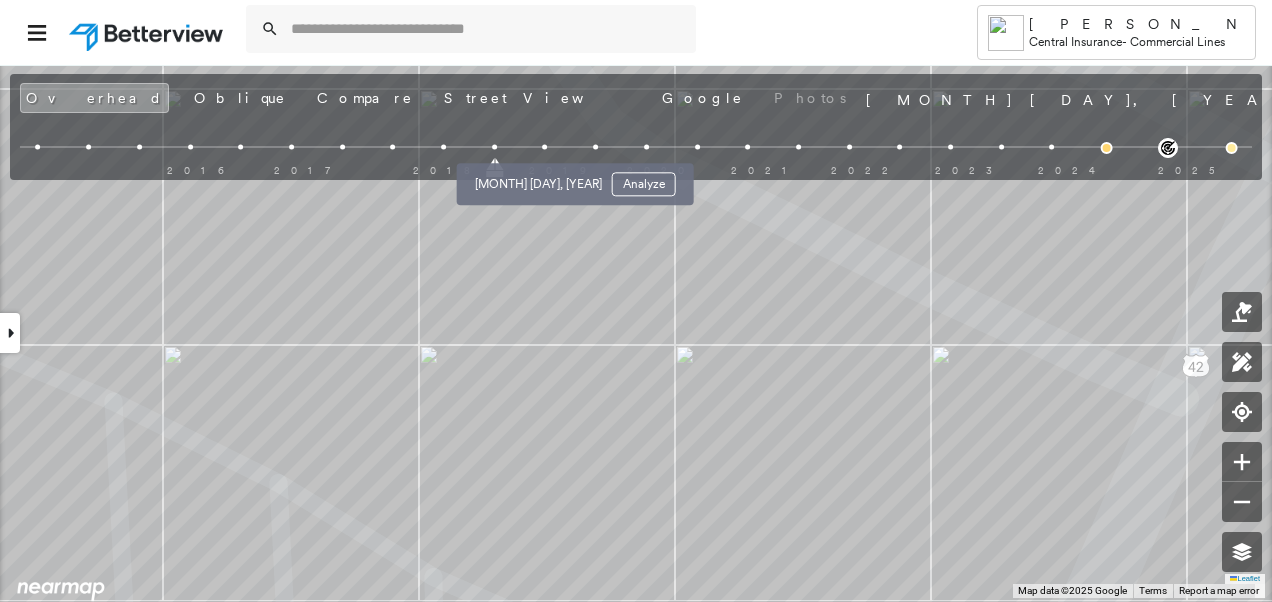 click at bounding box center [545, 147] 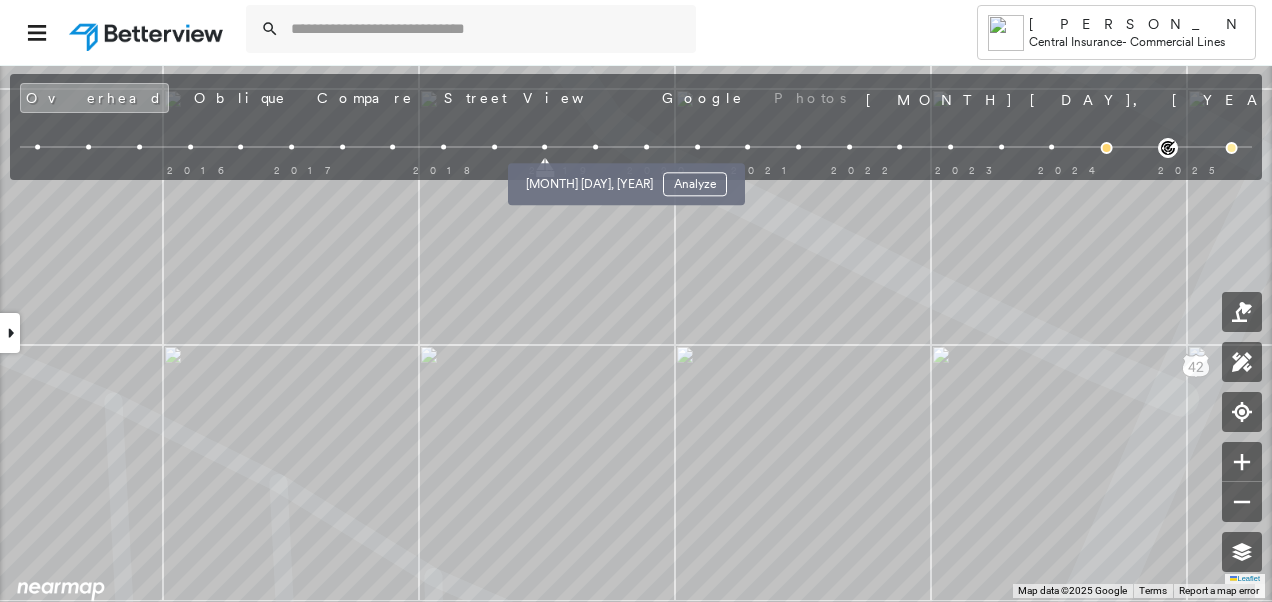 click at bounding box center [595, 147] 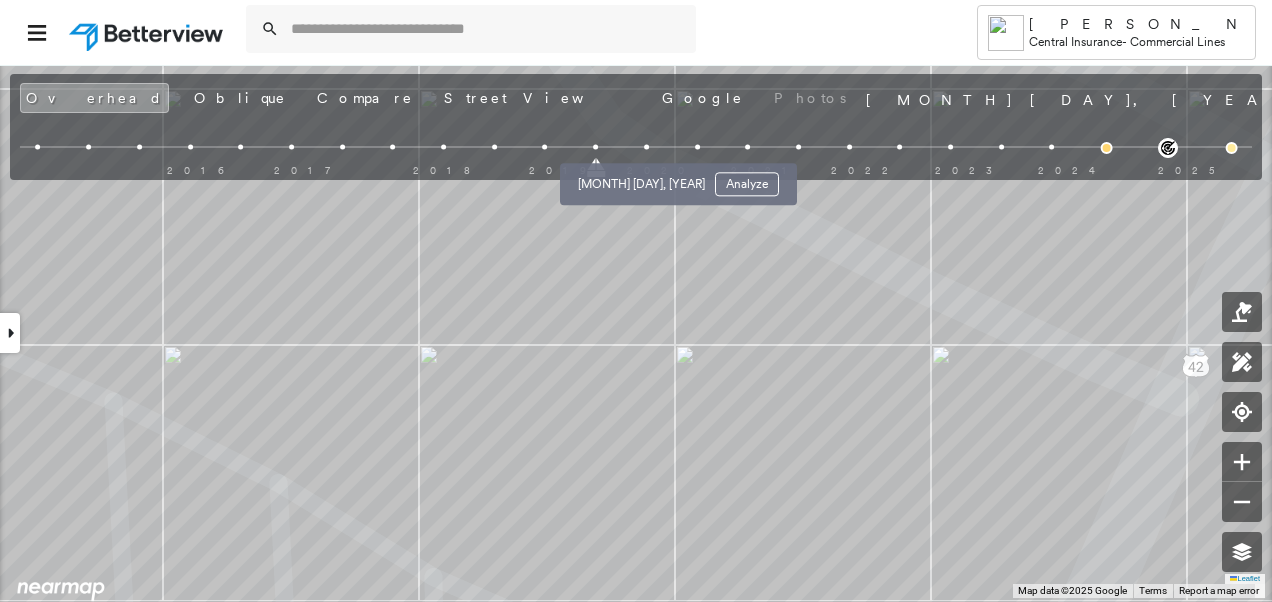 click at bounding box center [646, 147] 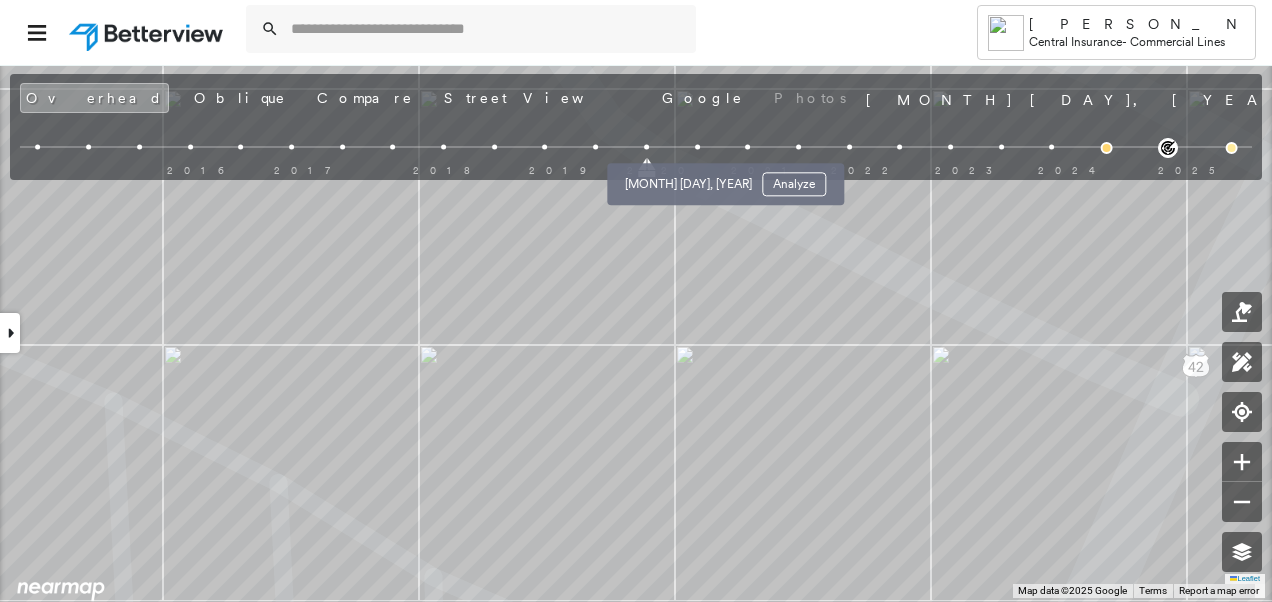 click at bounding box center [697, 147] 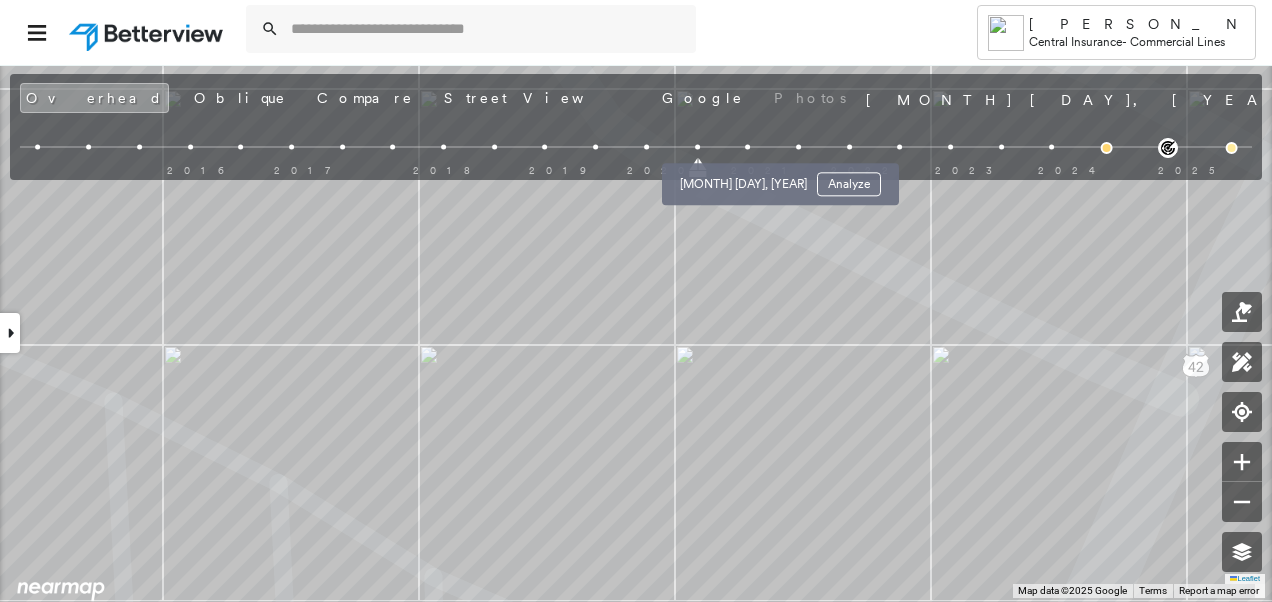 click at bounding box center (747, 147) 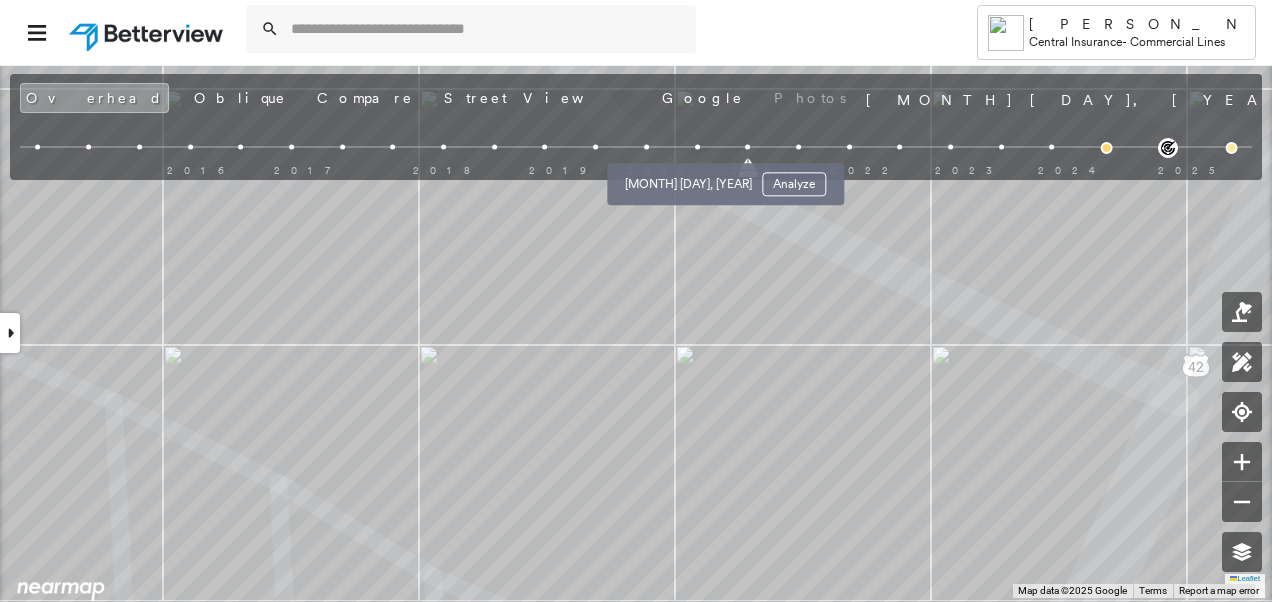 click at bounding box center [697, 147] 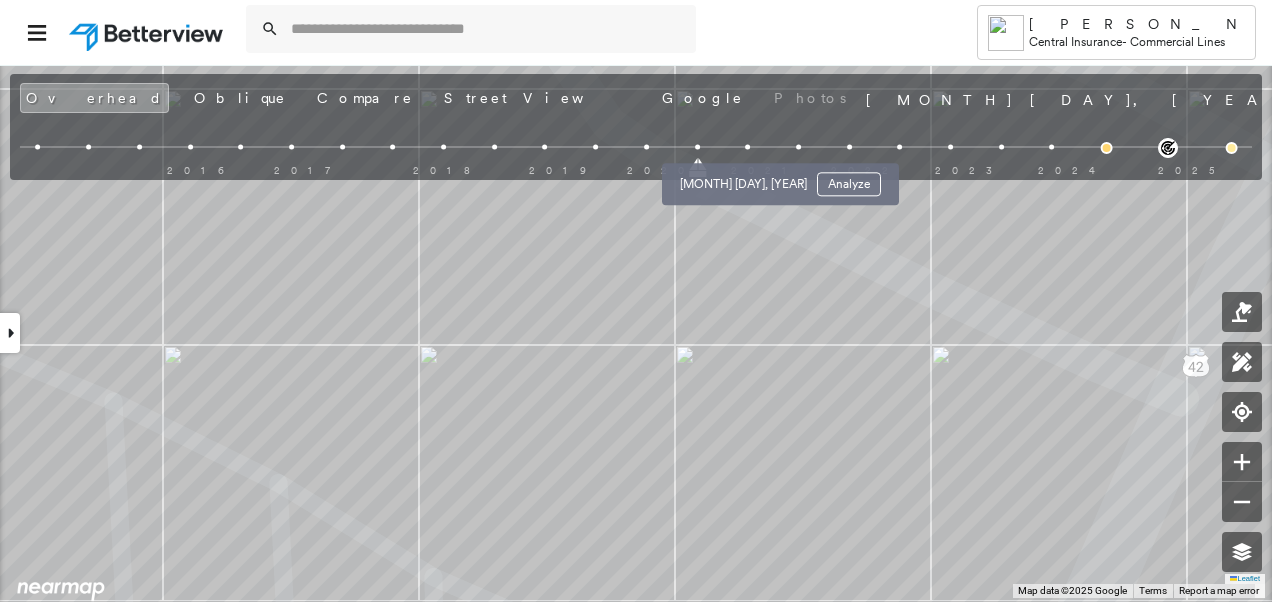 click at bounding box center (747, 147) 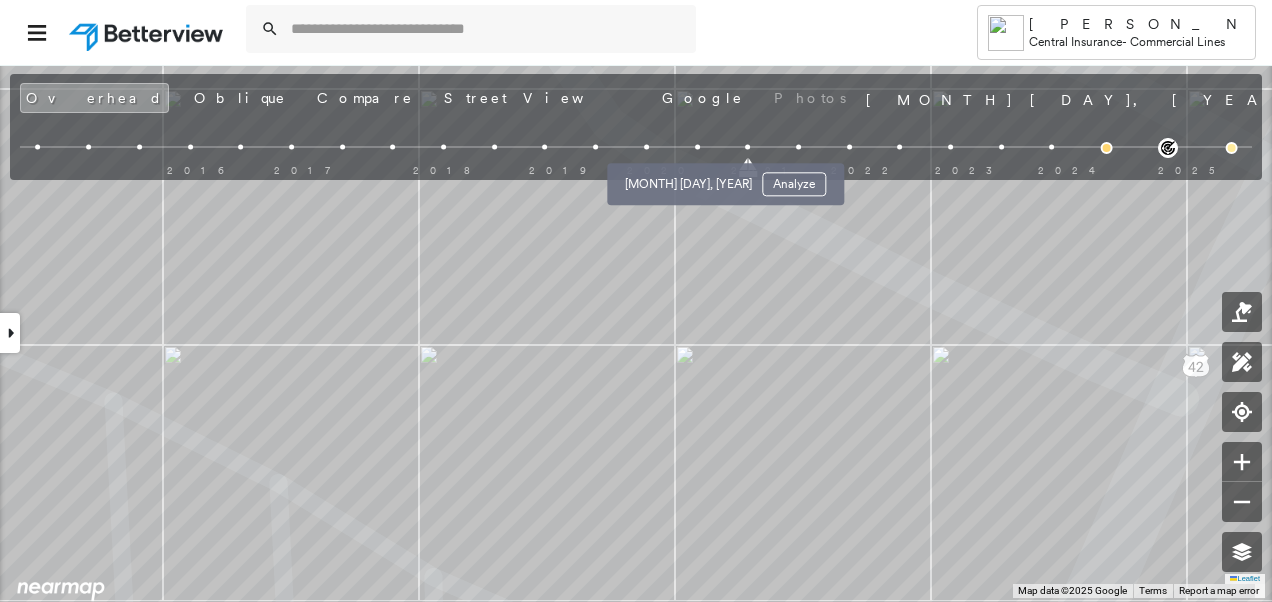 click at bounding box center [697, 147] 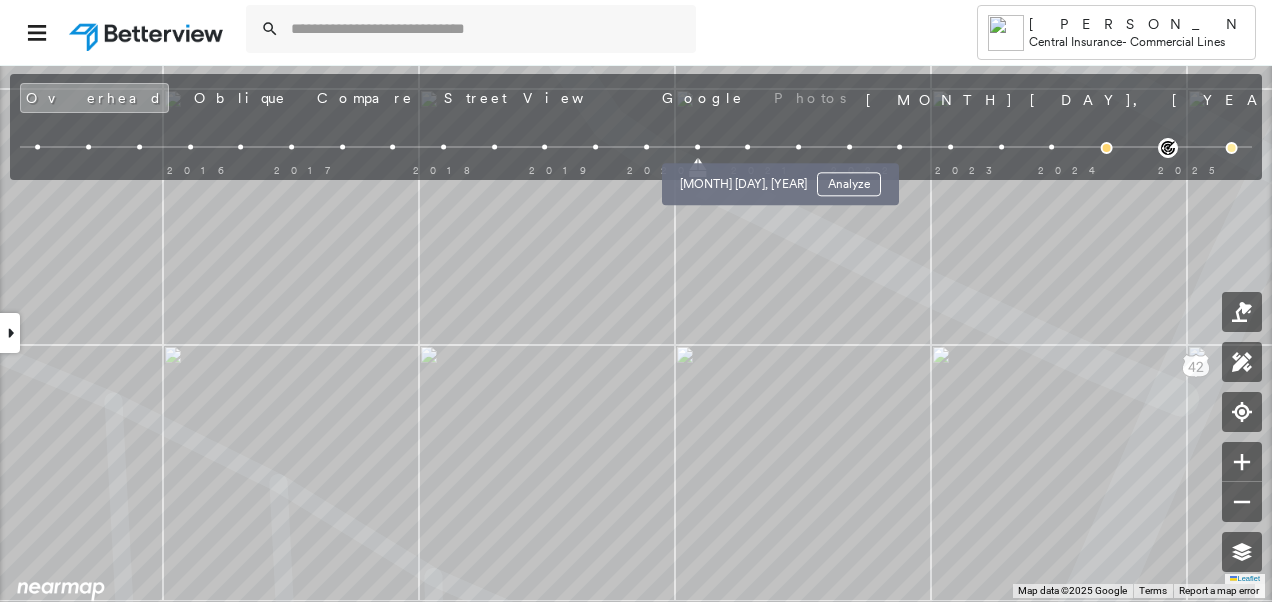 click at bounding box center (747, 147) 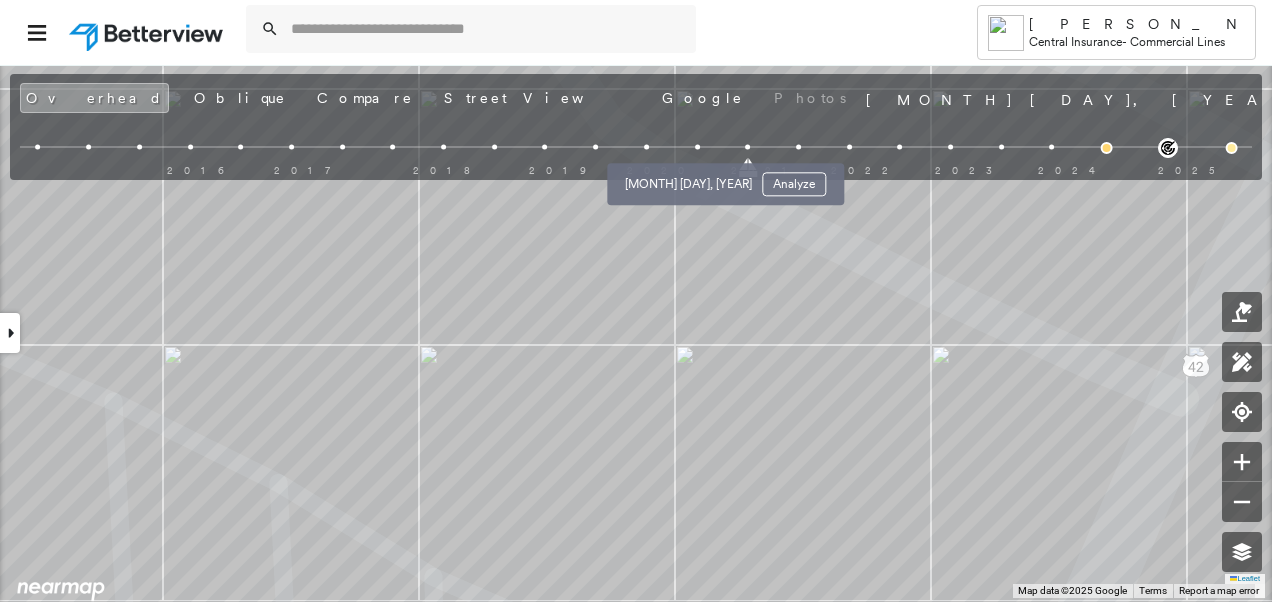 click at bounding box center [697, 147] 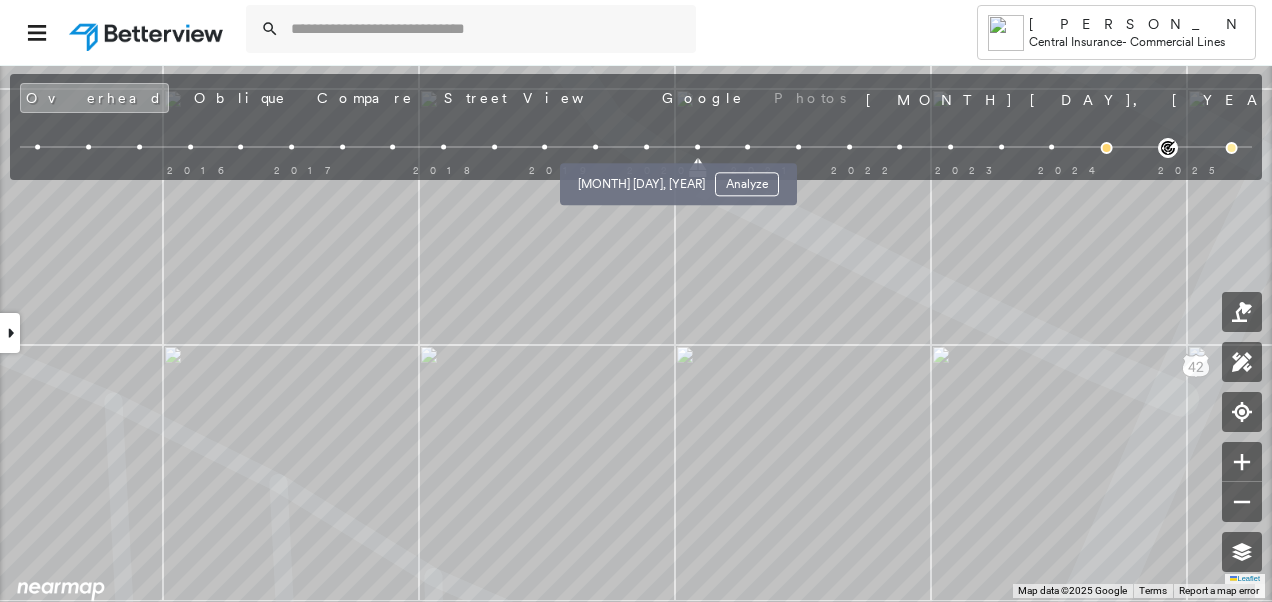 click at bounding box center [646, 147] 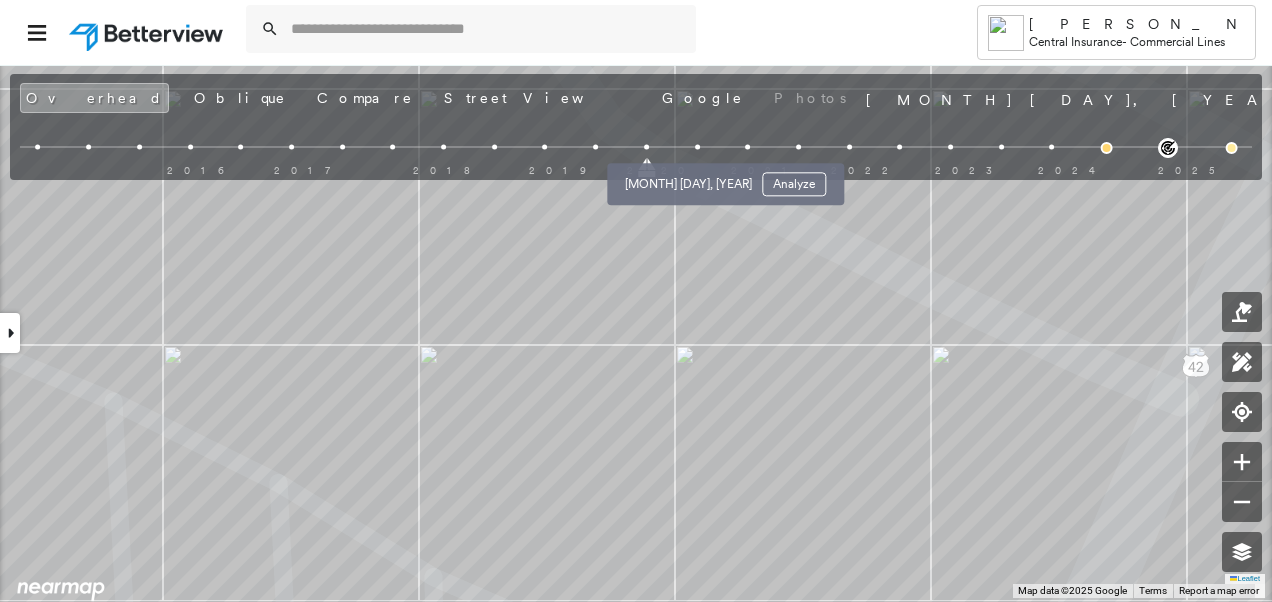 click at bounding box center [697, 147] 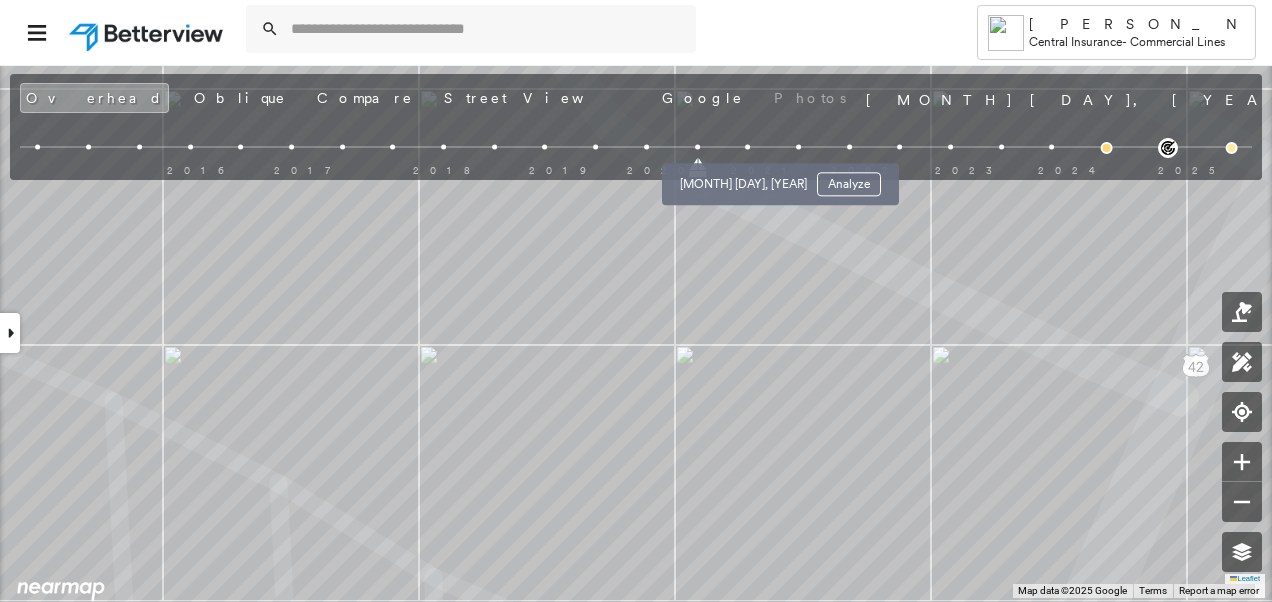 click at bounding box center (747, 147) 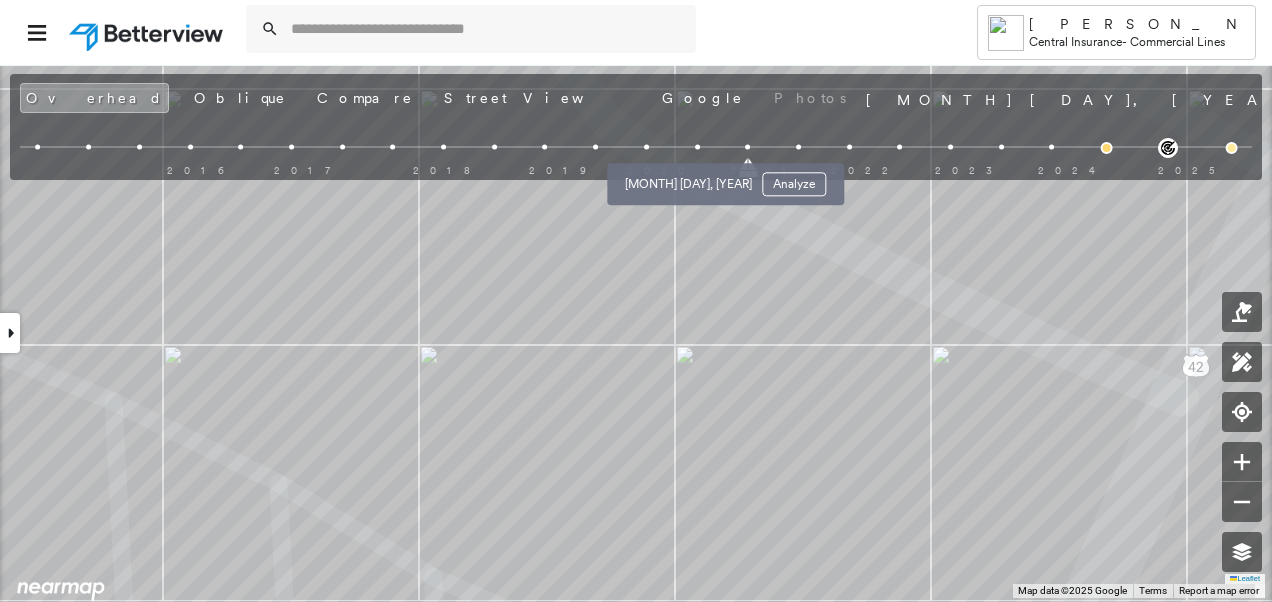 click at bounding box center (697, 147) 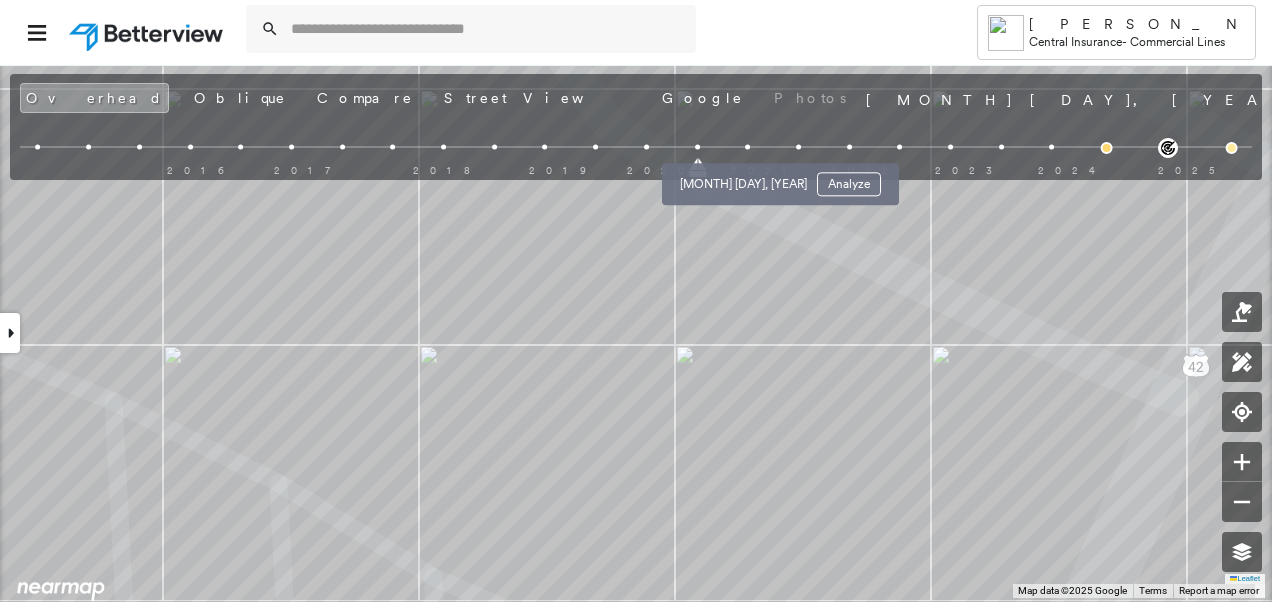 click at bounding box center (747, 147) 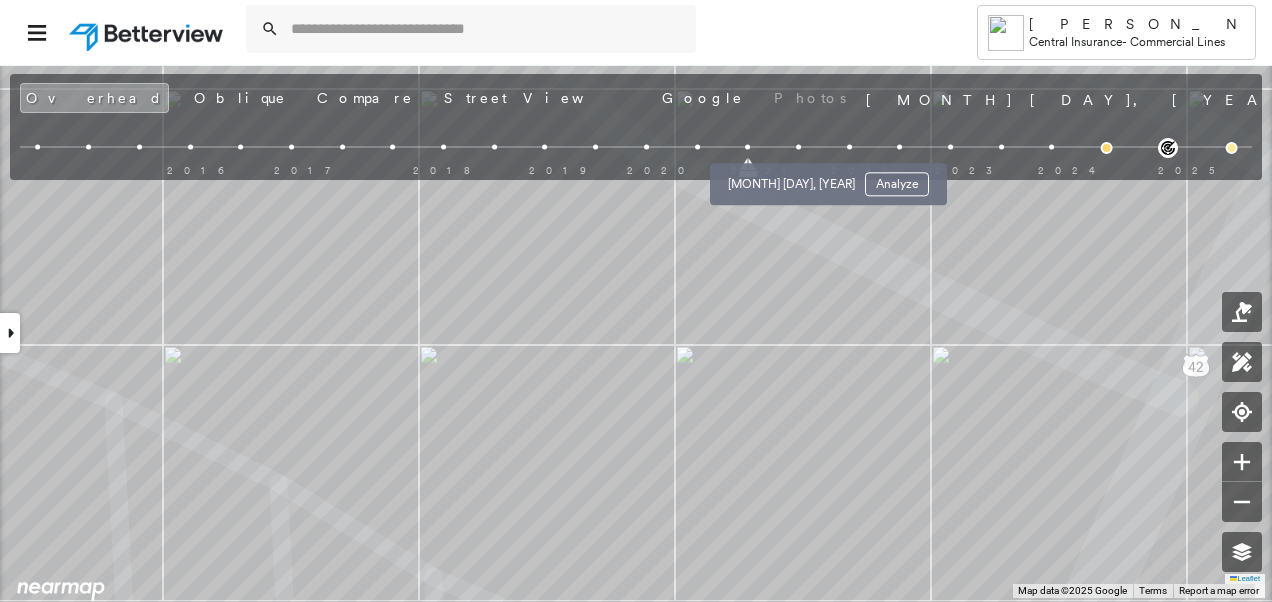 click at bounding box center (798, 147) 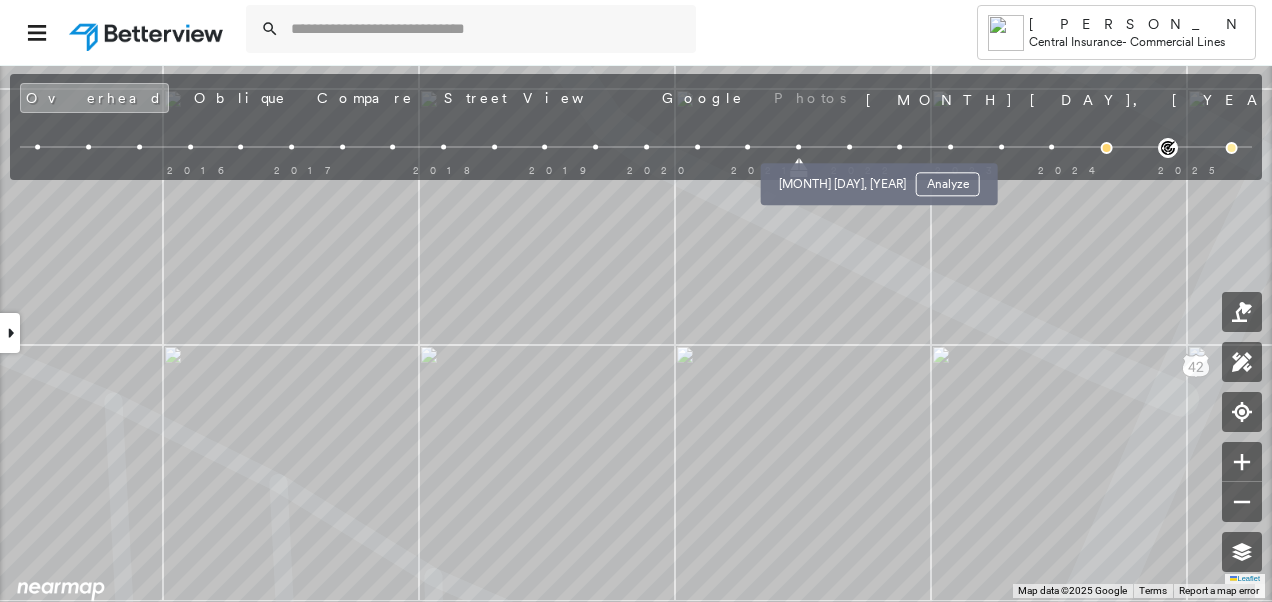 click at bounding box center [849, 147] 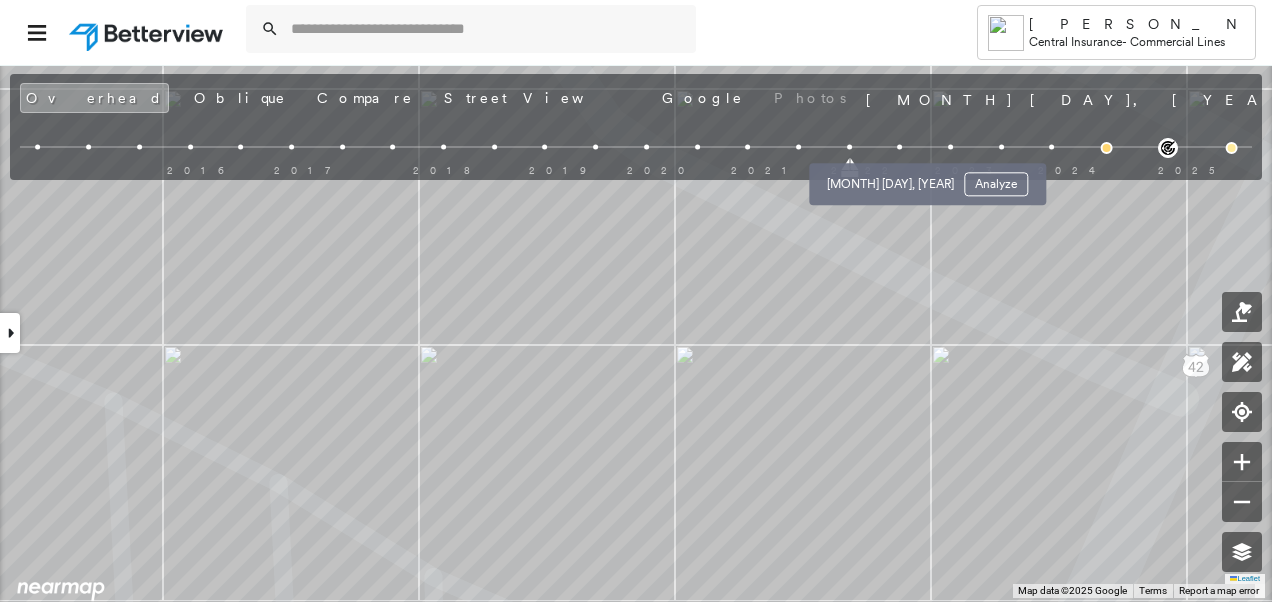 click at bounding box center (899, 147) 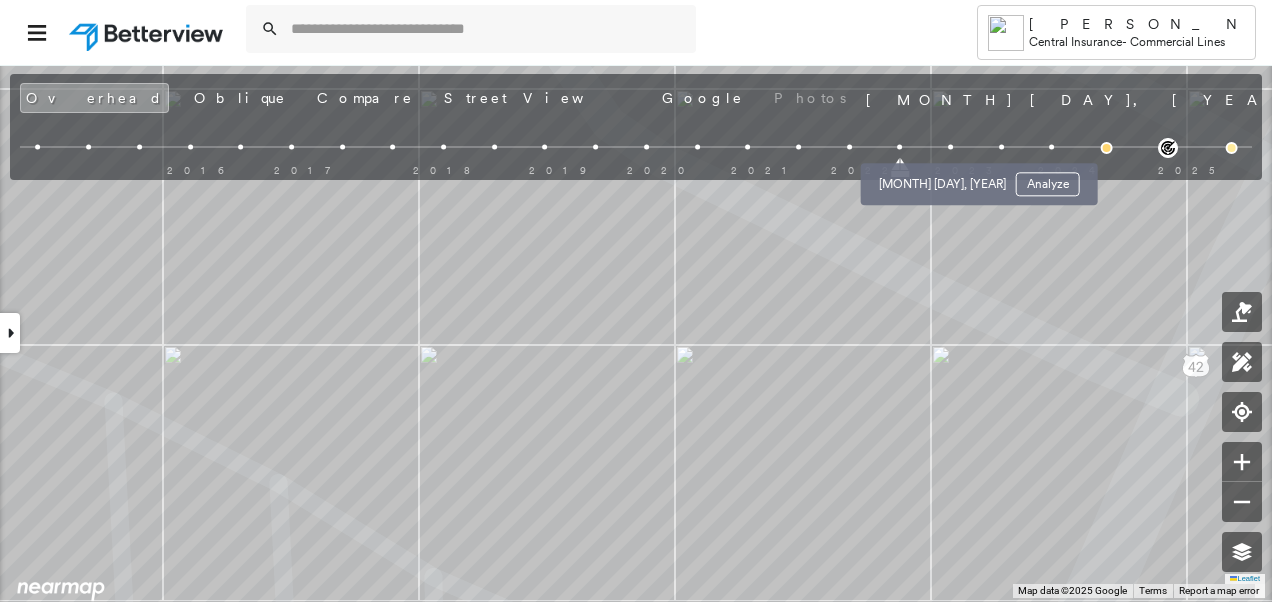 click at bounding box center (950, 147) 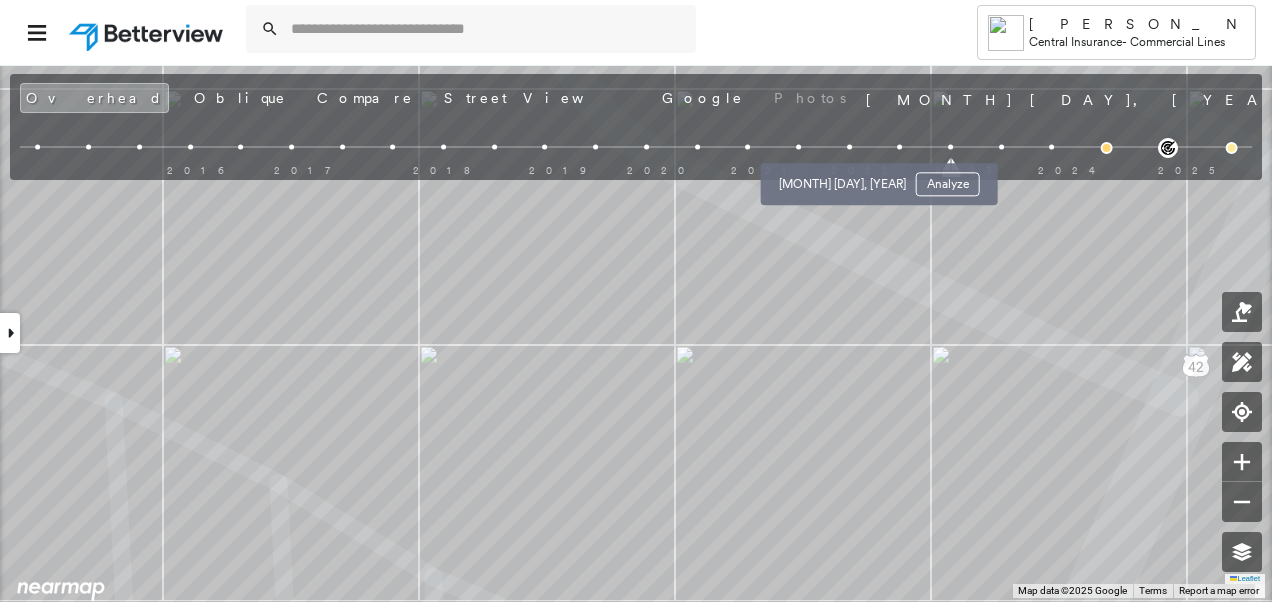 click at bounding box center (849, 147) 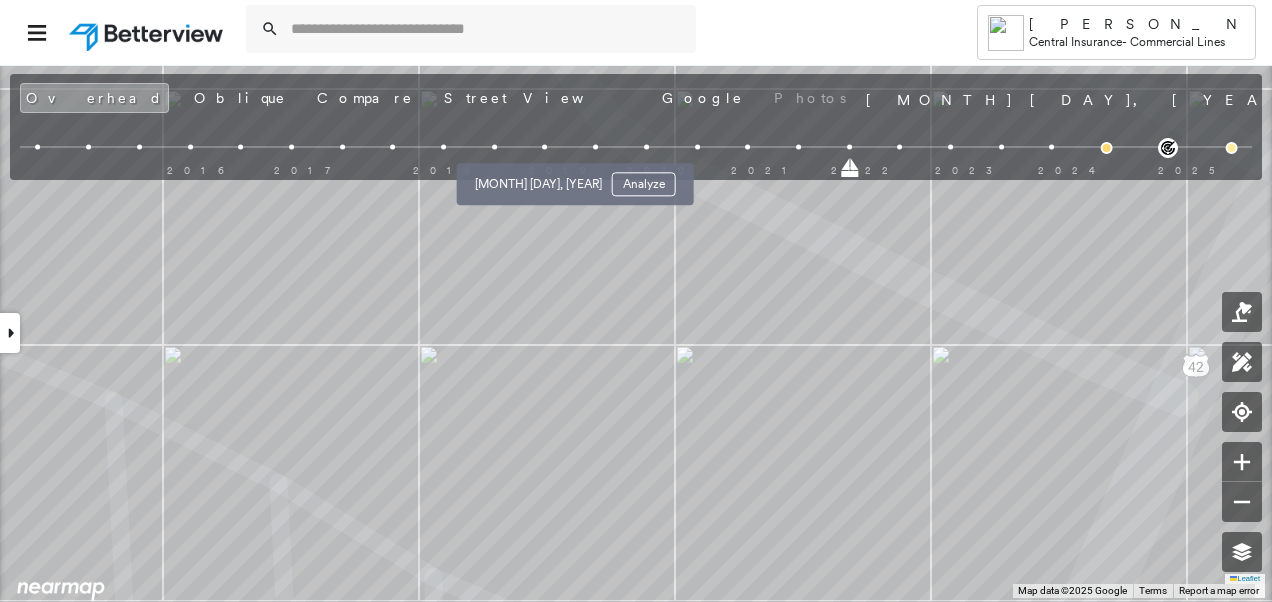 click at bounding box center (545, 147) 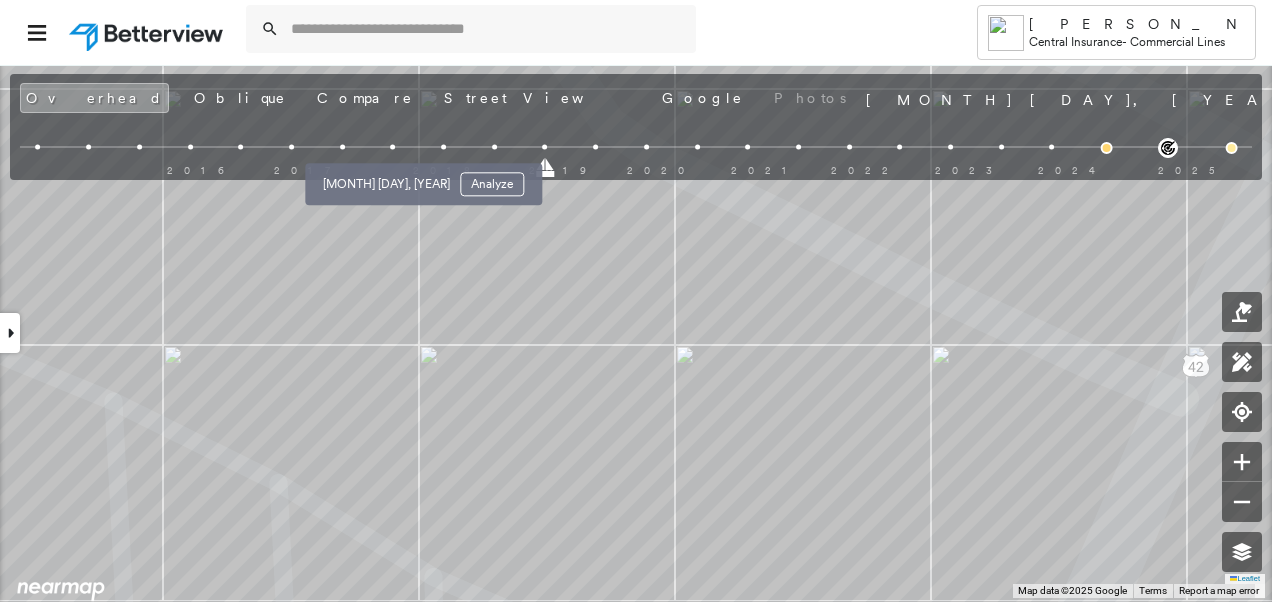 click at bounding box center (392, 147) 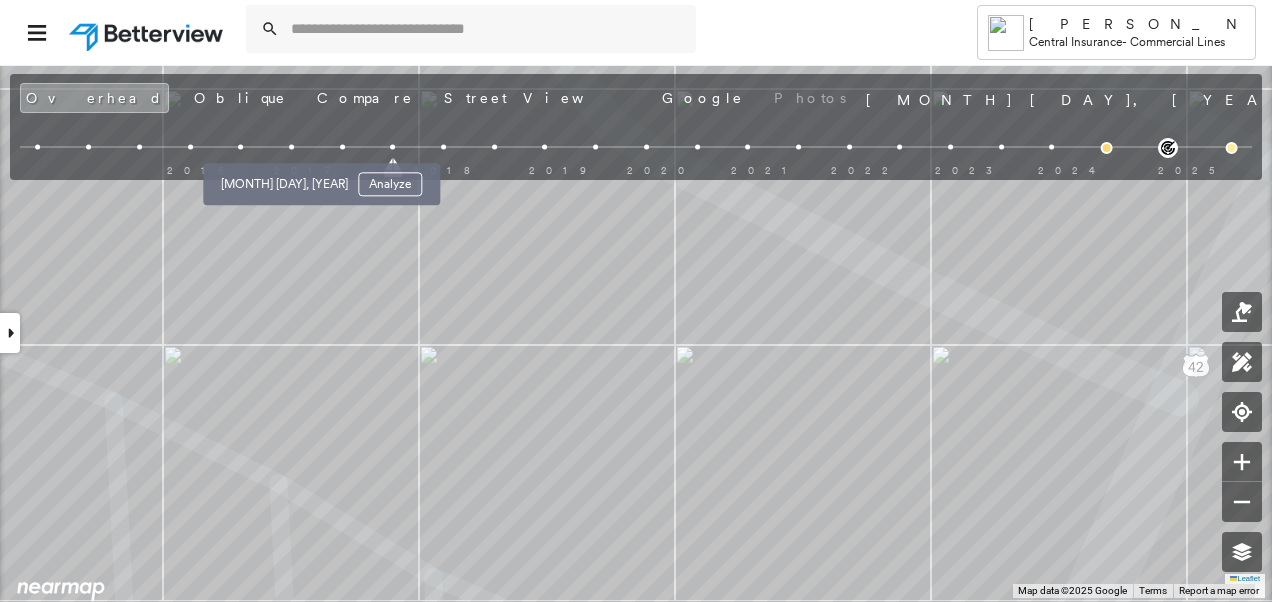 click at bounding box center (291, 147) 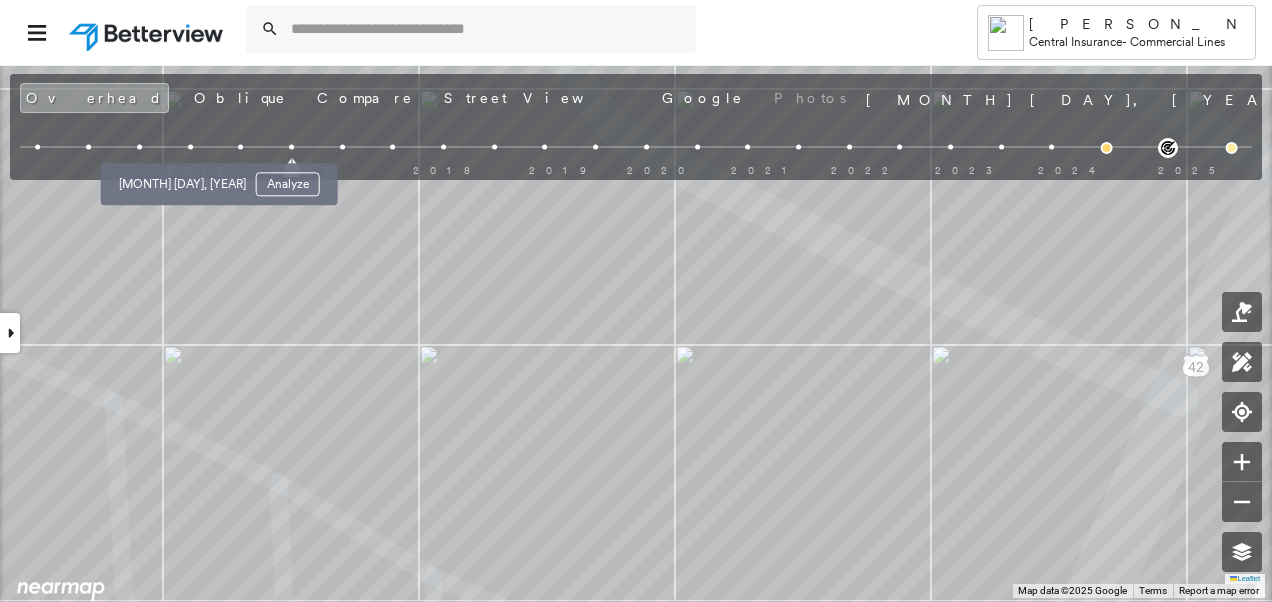 click at bounding box center [190, 147] 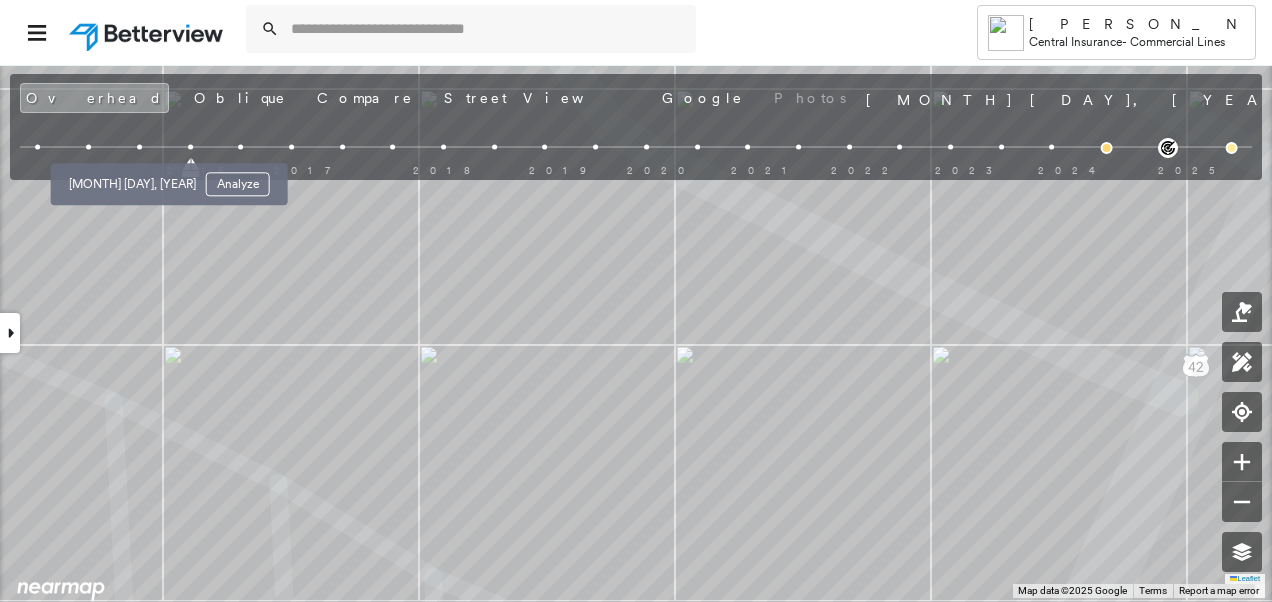 click at bounding box center (139, 147) 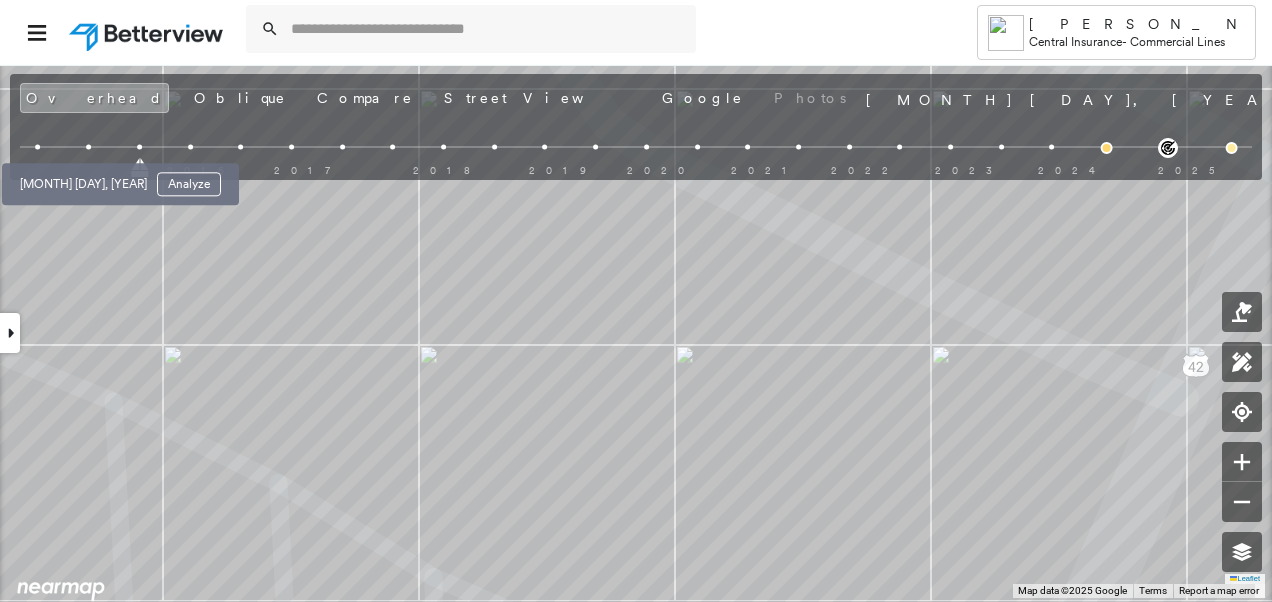 click at bounding box center [88, 147] 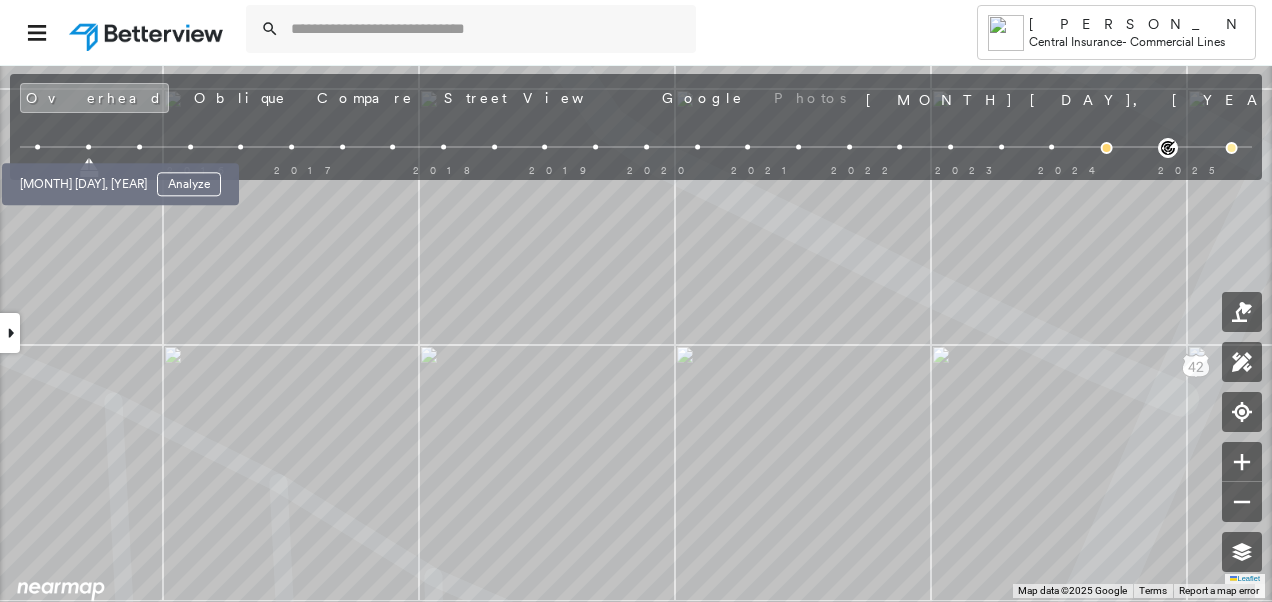 click at bounding box center (38, 147) 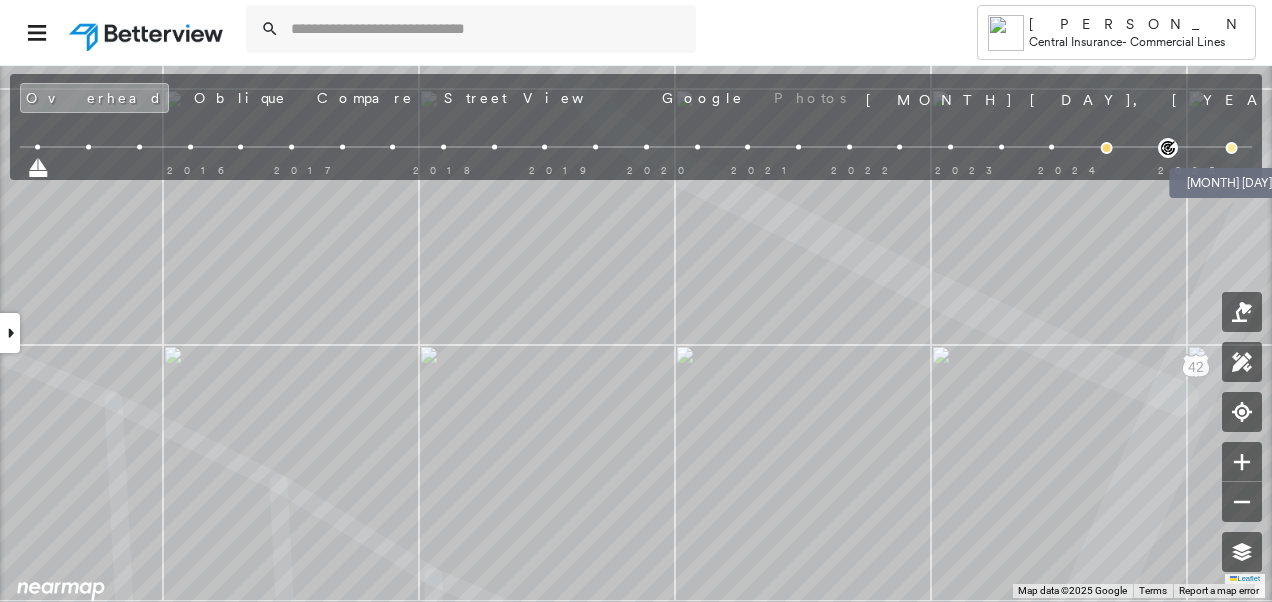 click at bounding box center (1232, 148) 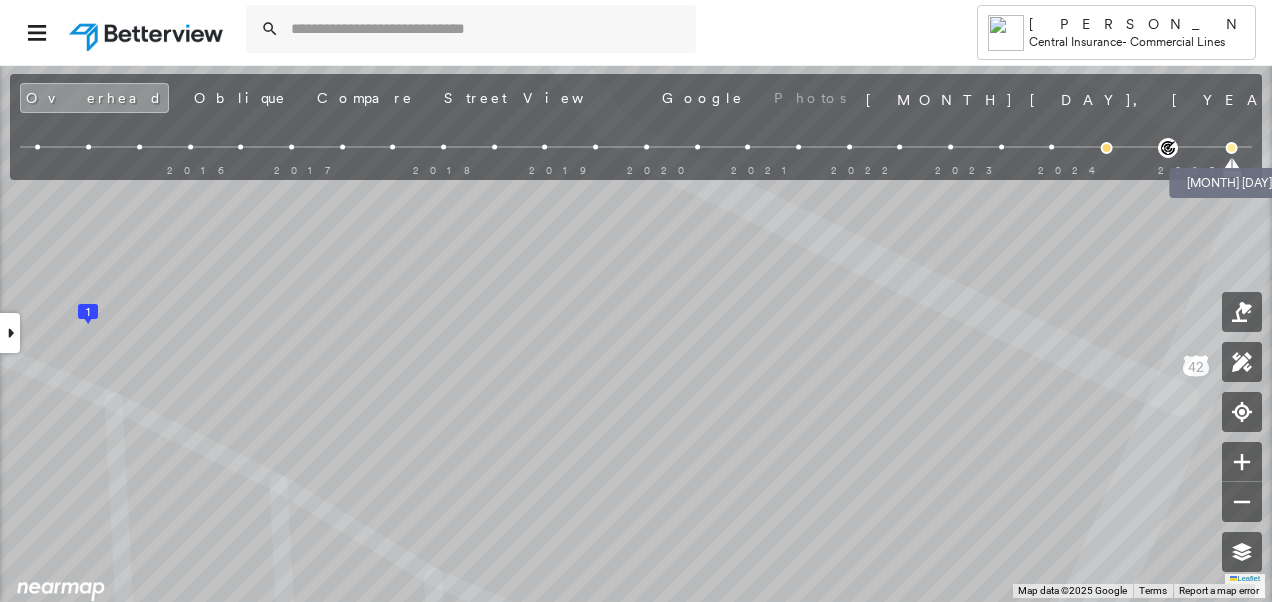 scroll, scrollTop: 838, scrollLeft: 0, axis: vertical 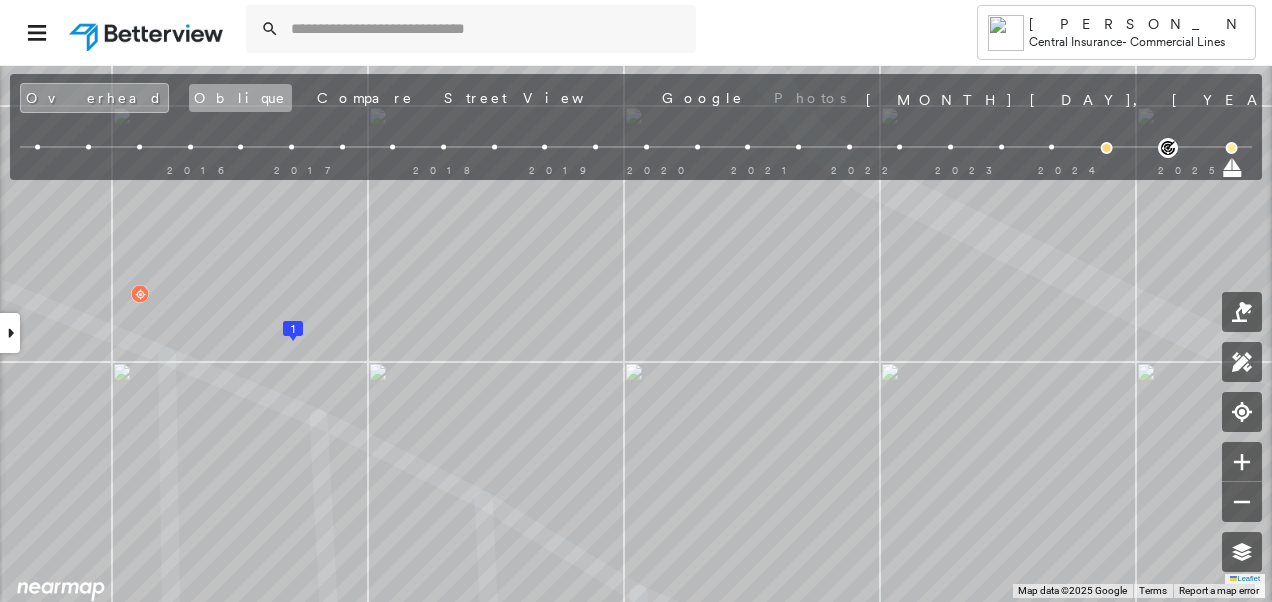 click on "Oblique" at bounding box center (240, 98) 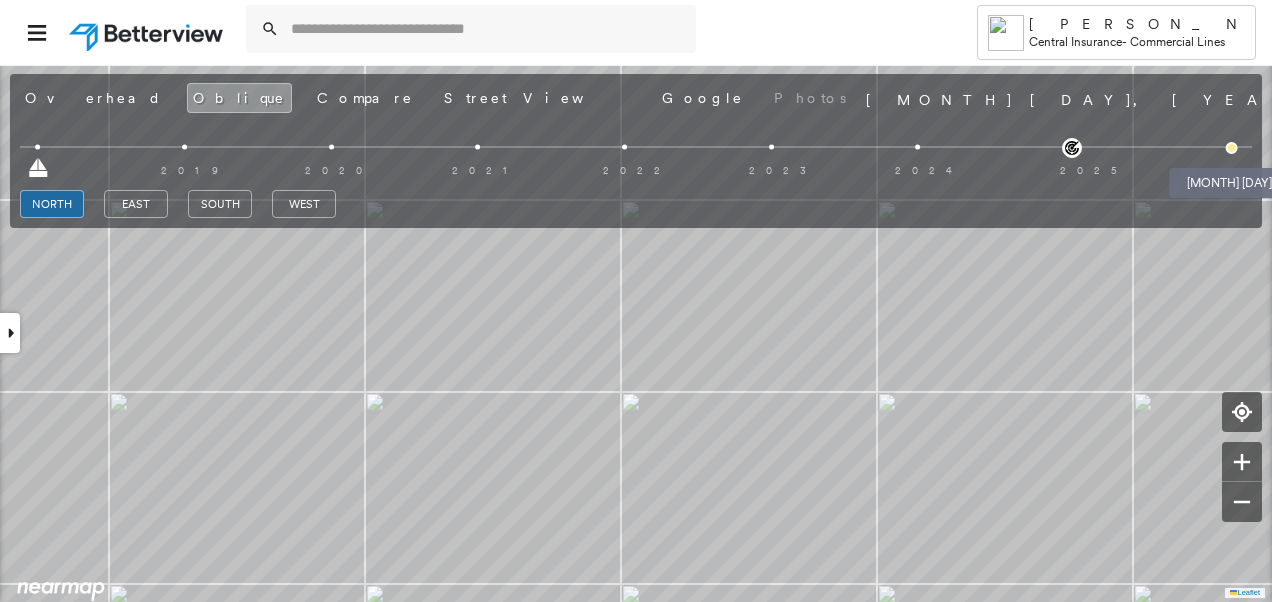 click at bounding box center [1232, 148] 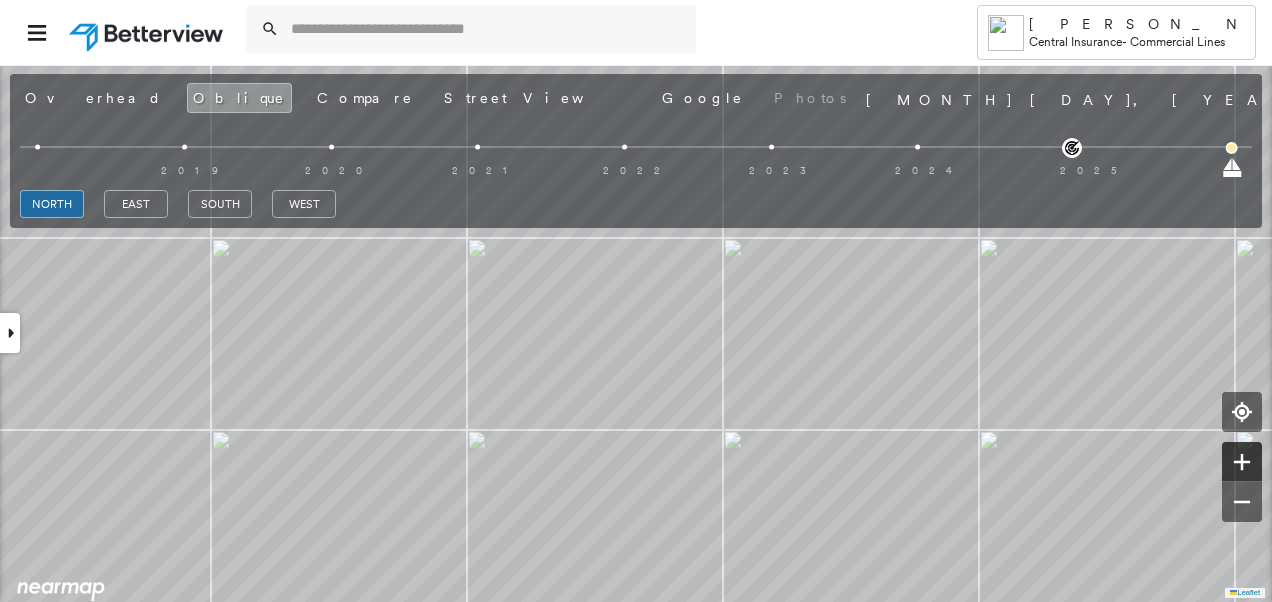 click at bounding box center [1242, 462] 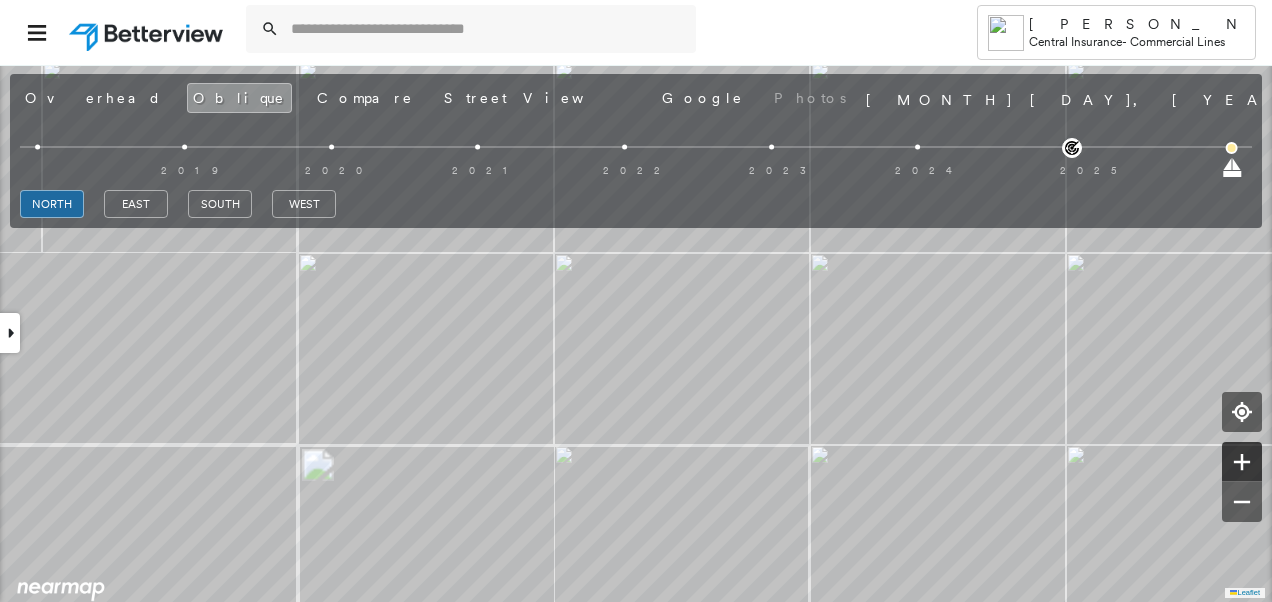 click at bounding box center [1242, 462] 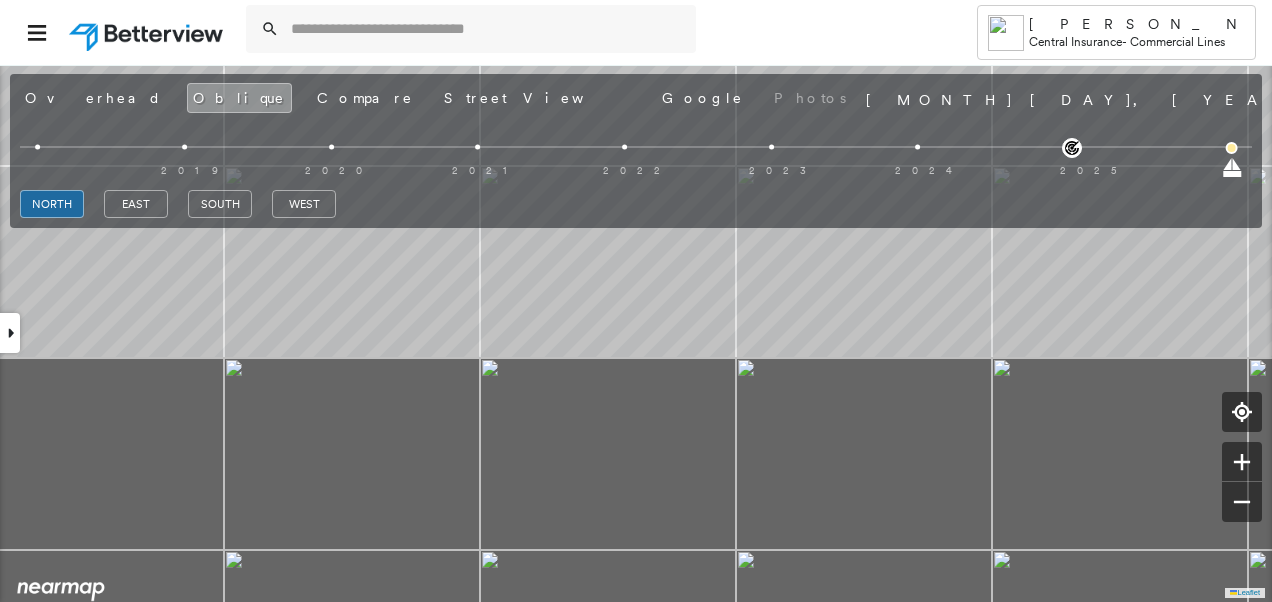 click on "Roof Spotlights :  Patching, Ponding, Staining, HVAC, Chimney and 3 more Property Features :  Shipping Container Roof Size & Shape :  1 building  - Flat | Metal Panel Assessor and MLS Details BuildZoom - Building Permit Data and Analysis Property Lookup Occupancy Ownership   Last Sale Price $1,212,500 Last Sale Date 20011114 Owner Zip 45208-1982 Owner State OH Owner City Cincinnati Owner Address [NUMBER] [STREET] Owner Name [ORGANIZATION] Protection Protection Exposure FEMA Risk Index Crime Regional Hazard: 3   out of  5 Additional Perils Guidewire HazardHub HazardHub Risks :" at bounding box center [636, 333] 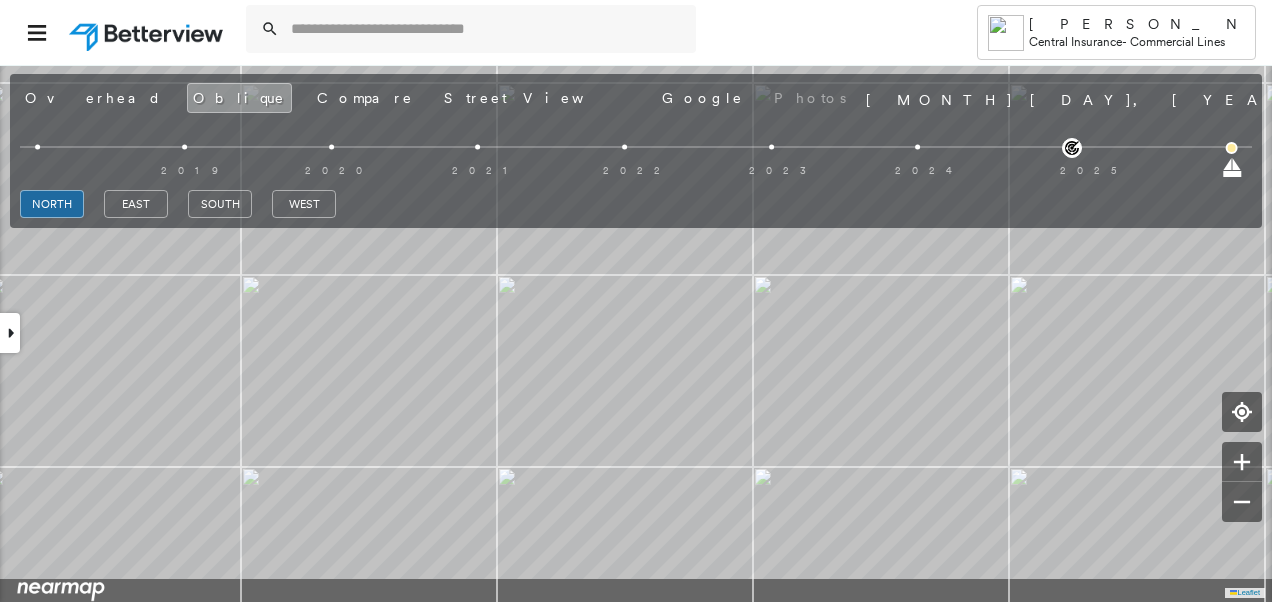 click on "Roof Spotlights :  Patching, Ponding, Staining, HVAC, Chimney and 3 more Property Features :  Shipping Container Roof Size & Shape :  1 building  - Flat | Metal Panel Assessor and MLS Details BuildZoom - Building Permit Data and Analysis Property Lookup Occupancy Ownership   Last Sale Price $1,212,500 Last Sale Date 20011114 Owner Zip 45208-1982 Owner State OH Owner City Cincinnati Owner Address [NUMBER] [STREET] Owner Name [ORGANIZATION] Protection Protection Exposure FEMA Risk Index Crime Regional Hazard: 3   out of  5 Additional Perils Guidewire HazardHub HazardHub Risks :" at bounding box center [636, 333] 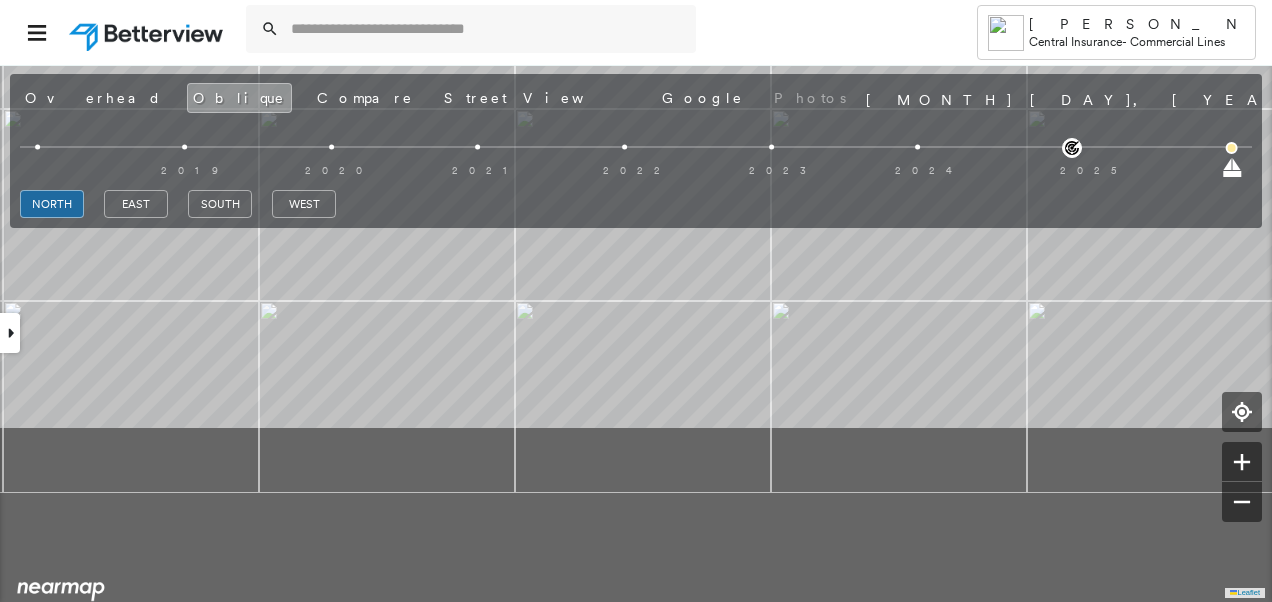 click on "Roof Spotlights :  Patching, Ponding, Staining, HVAC, Chimney and 3 more Property Features :  Shipping Container Roof Size & Shape :  1 building  - Flat | Metal Panel Assessor and MLS Details BuildZoom - Building Permit Data and Analysis Property Lookup Occupancy Ownership   Last Sale Price $1,212,500 Last Sale Date 20011114 Owner Zip 45208-1982 Owner State OH Owner City Cincinnati Owner Address [NUMBER] [STREET] Owner Name [ORGANIZATION] Protection Protection Exposure FEMA Risk Index Crime Regional Hazard: 3   out of  5 Additional Perils Guidewire HazardHub HazardHub Risks :" at bounding box center (636, 333) 